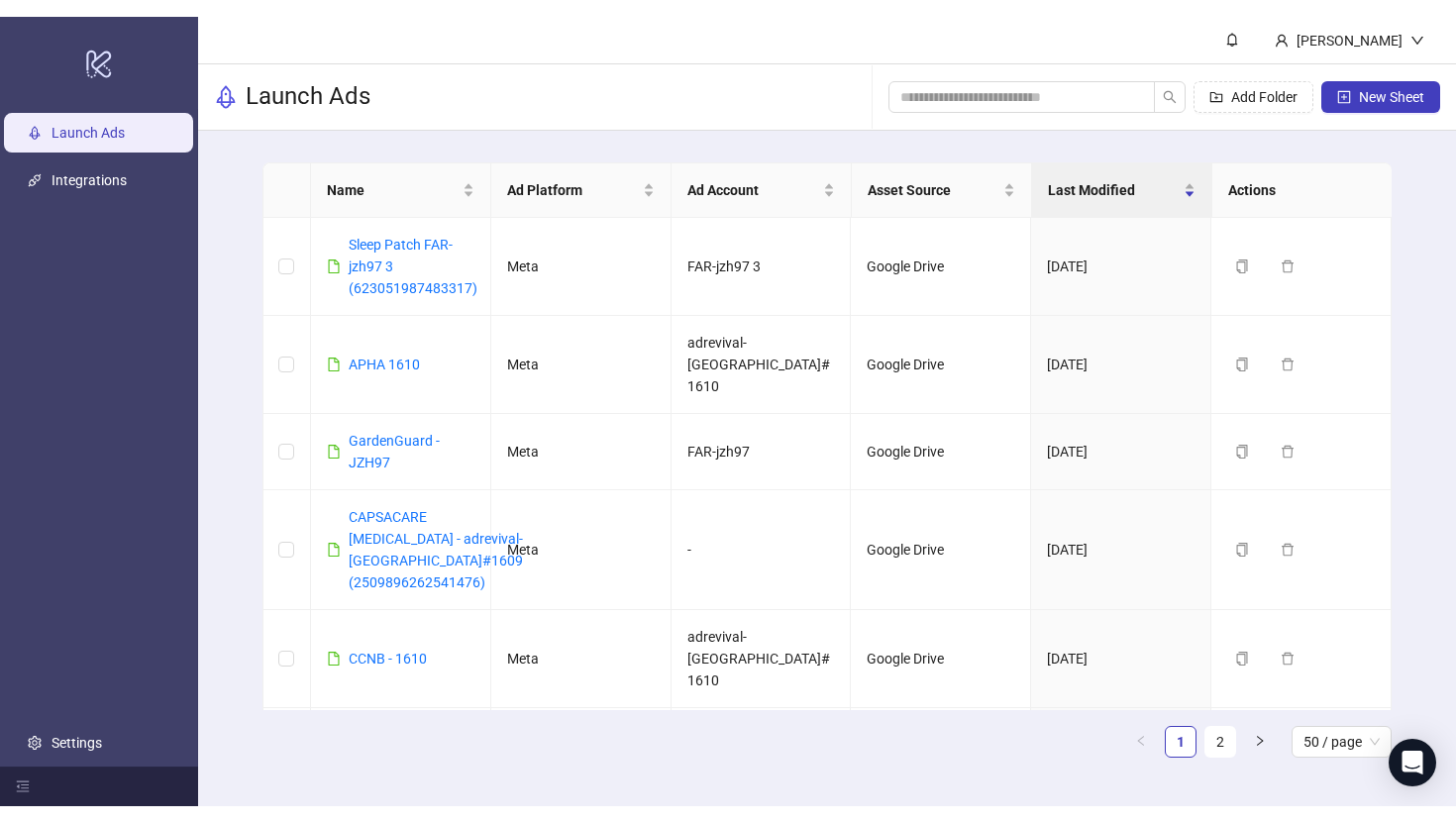 scroll, scrollTop: 0, scrollLeft: 0, axis: both 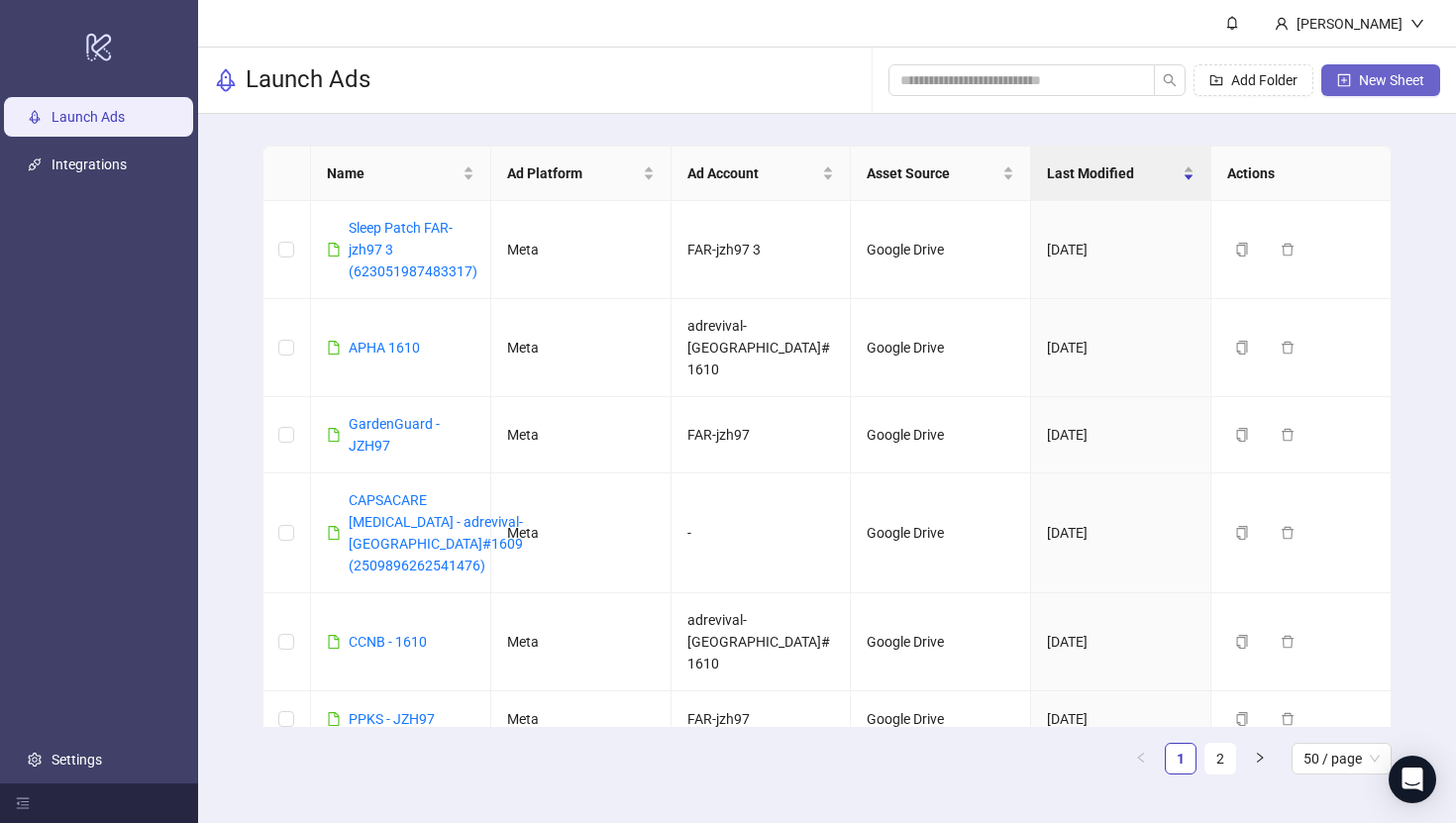 click on "New Sheet" at bounding box center [1392, 80] 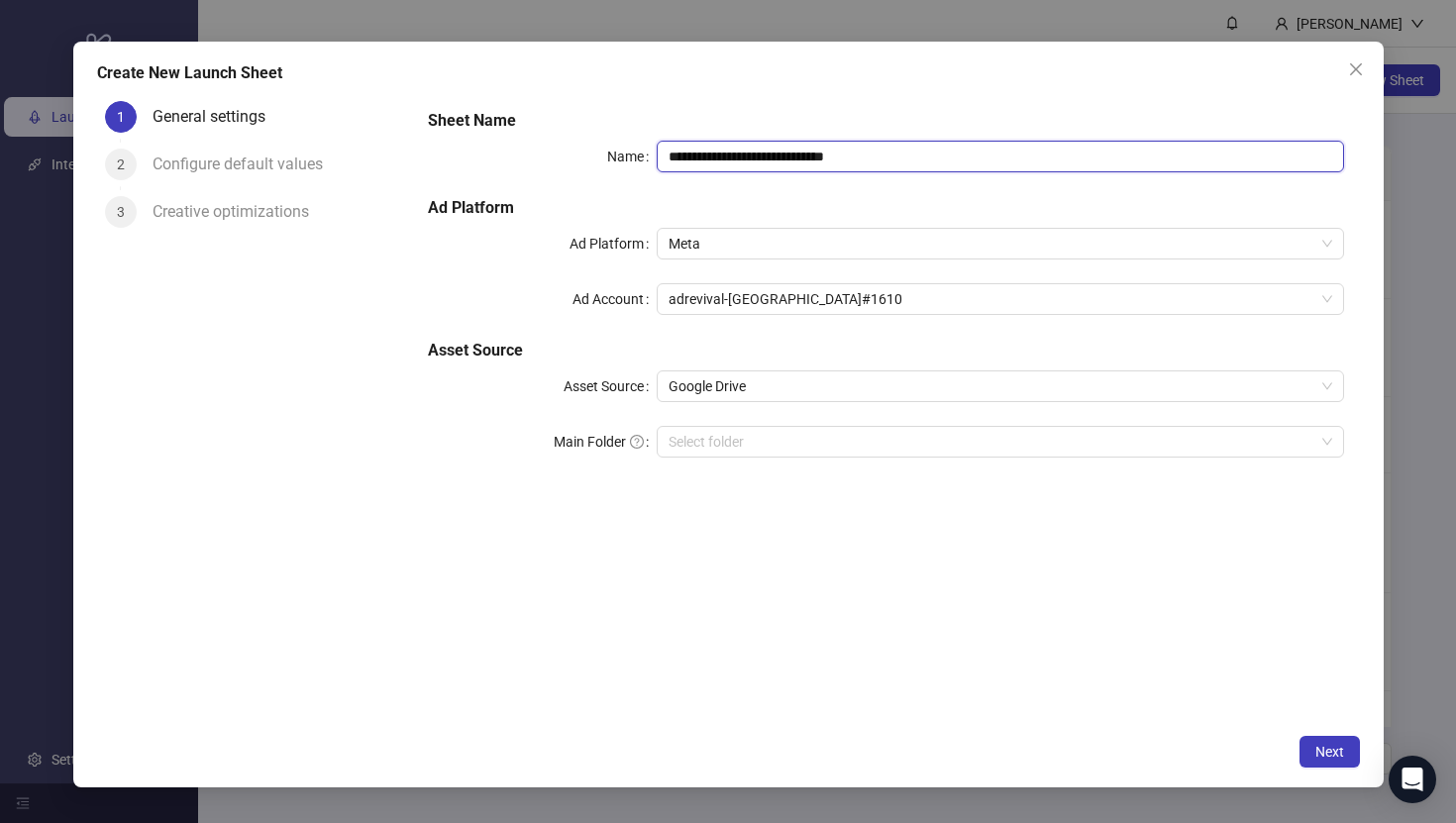 click on "**********" at bounding box center (999, 156) 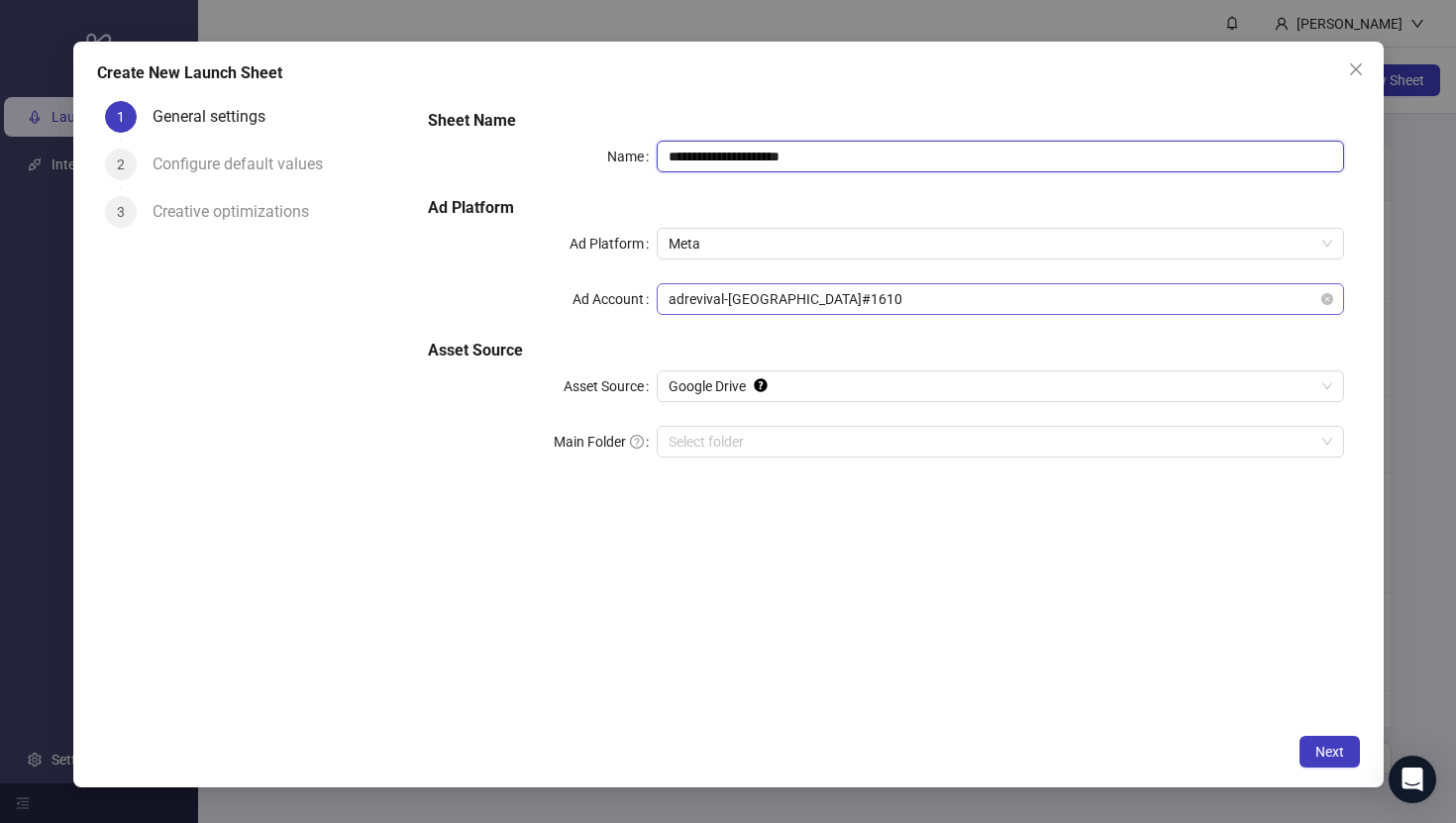 click on "adrevival-[GEOGRAPHIC_DATA]#1610" at bounding box center [999, 299] 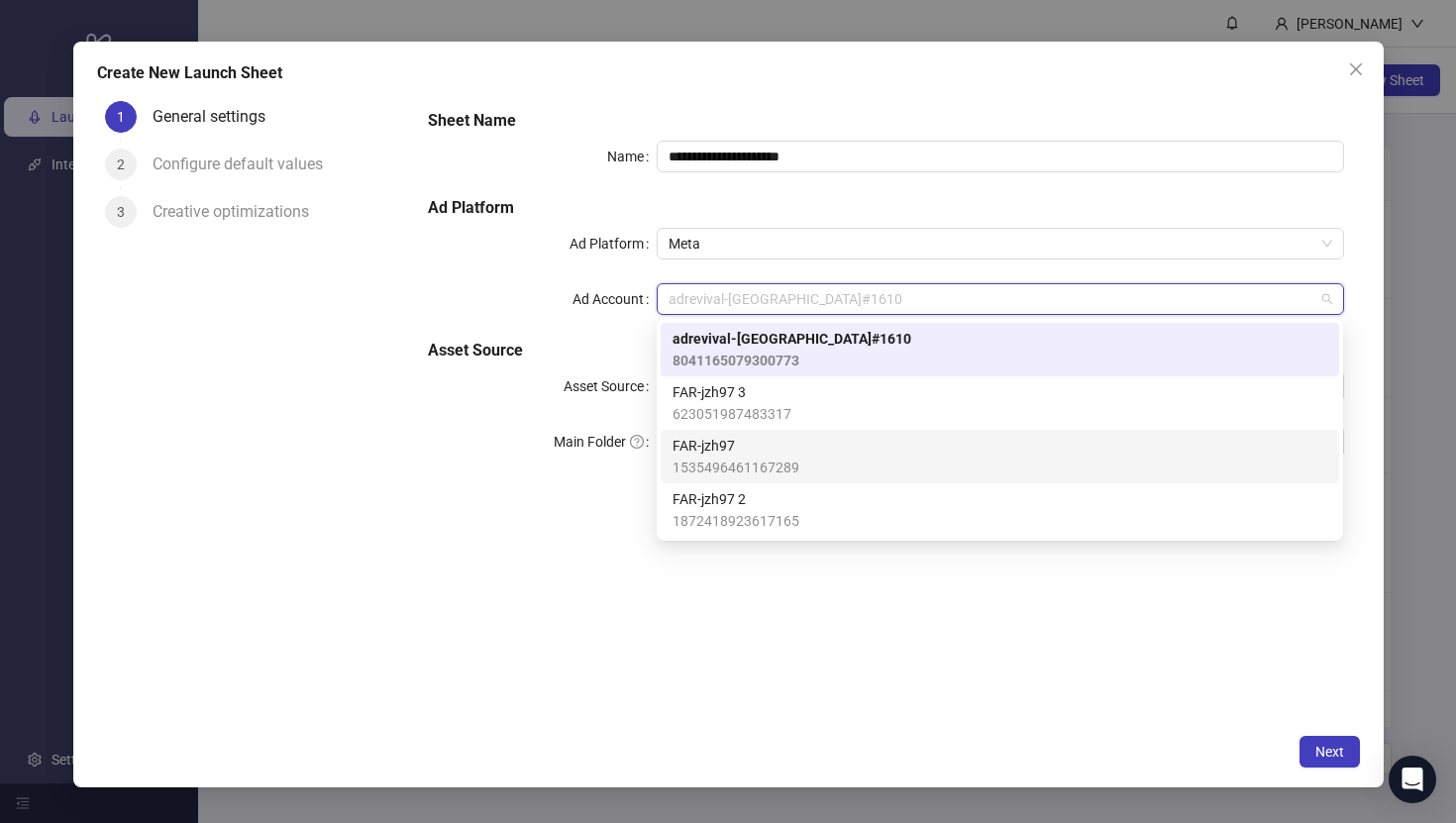 click on "FAR-jzh97" at bounding box center (736, 446) 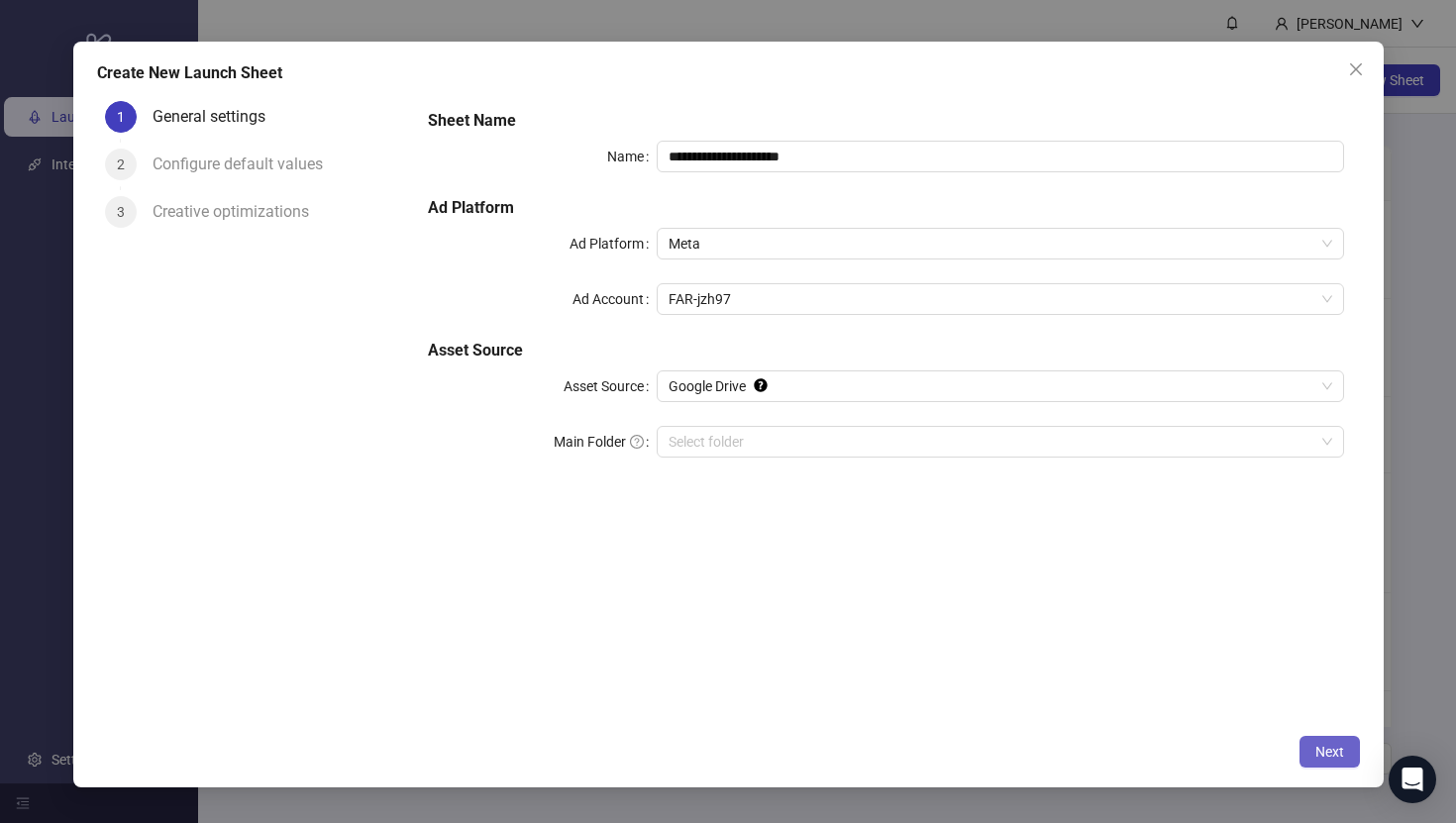click on "Next" at bounding box center [1329, 752] 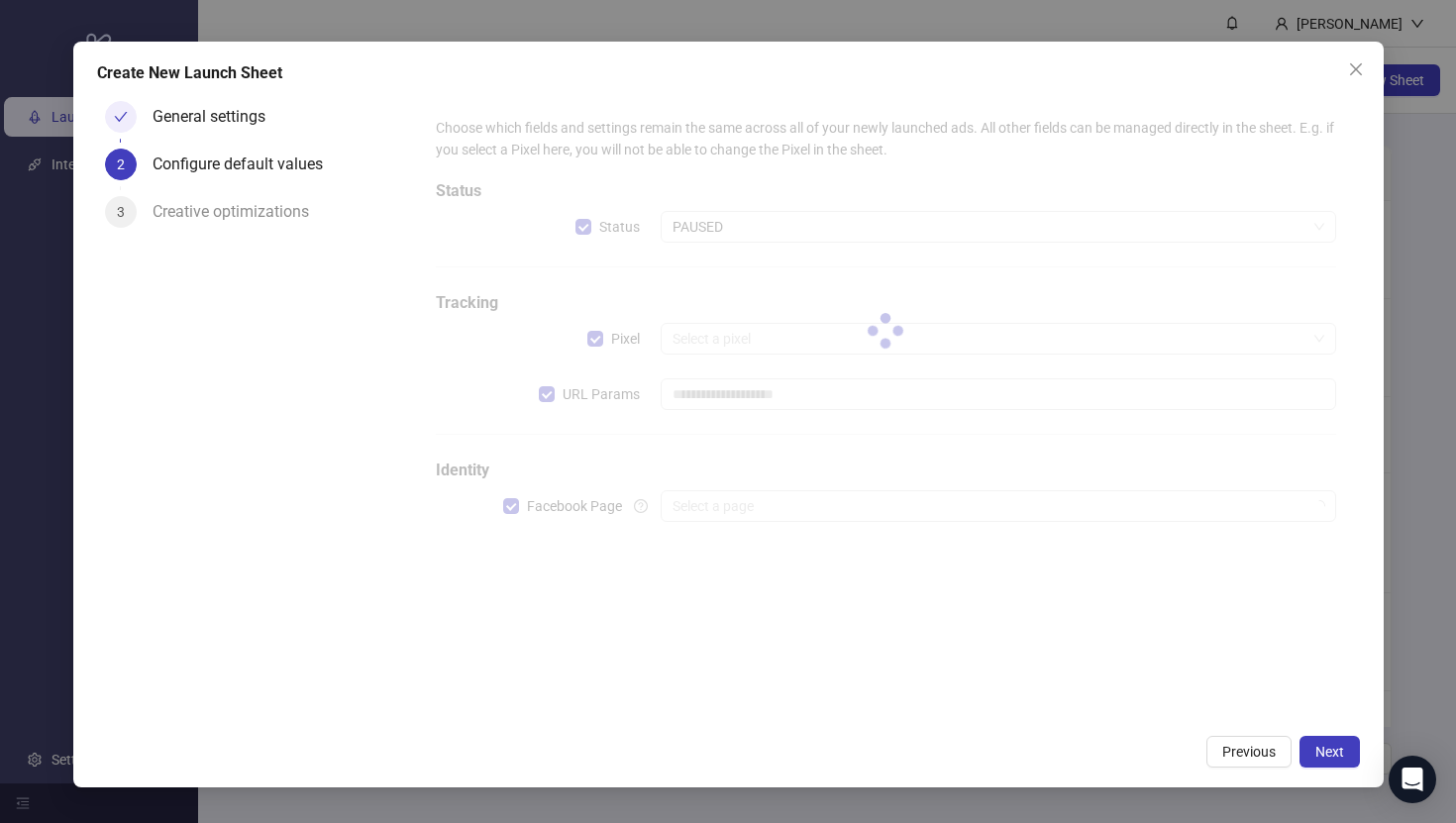 type on "**********" 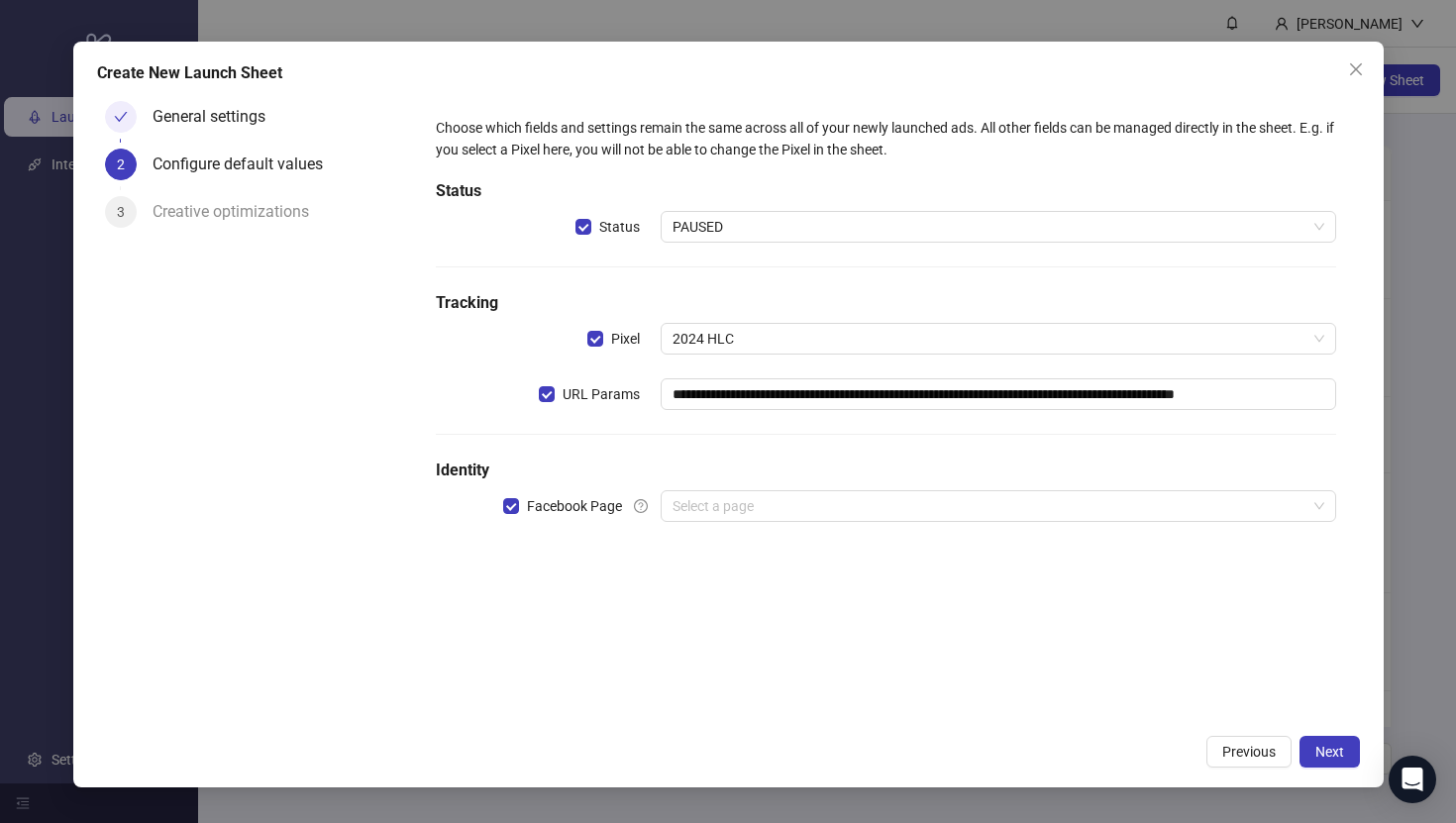 click on "PAUSED" at bounding box center (997, 227) 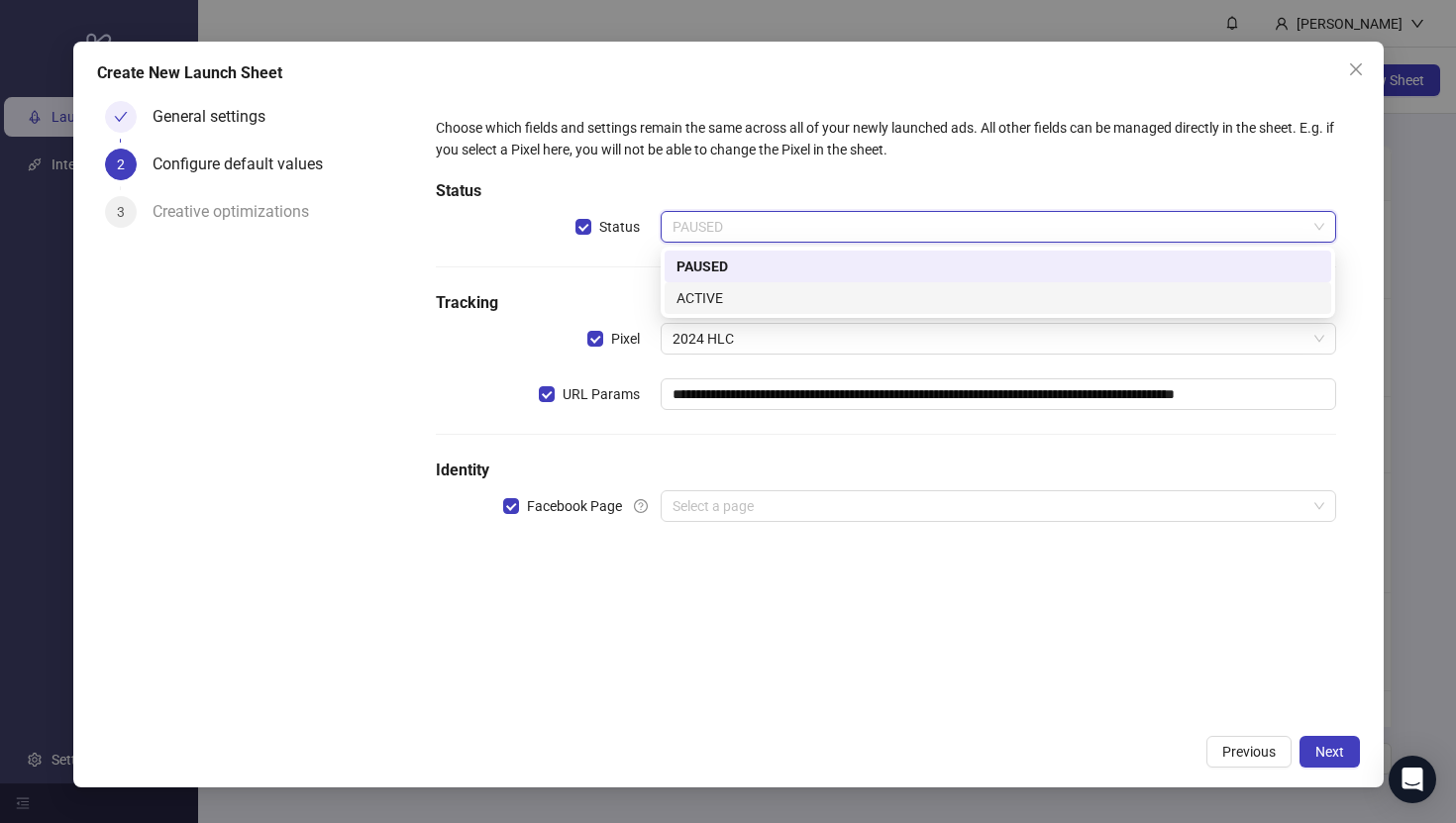 click on "ACTIVE" at bounding box center (997, 298) 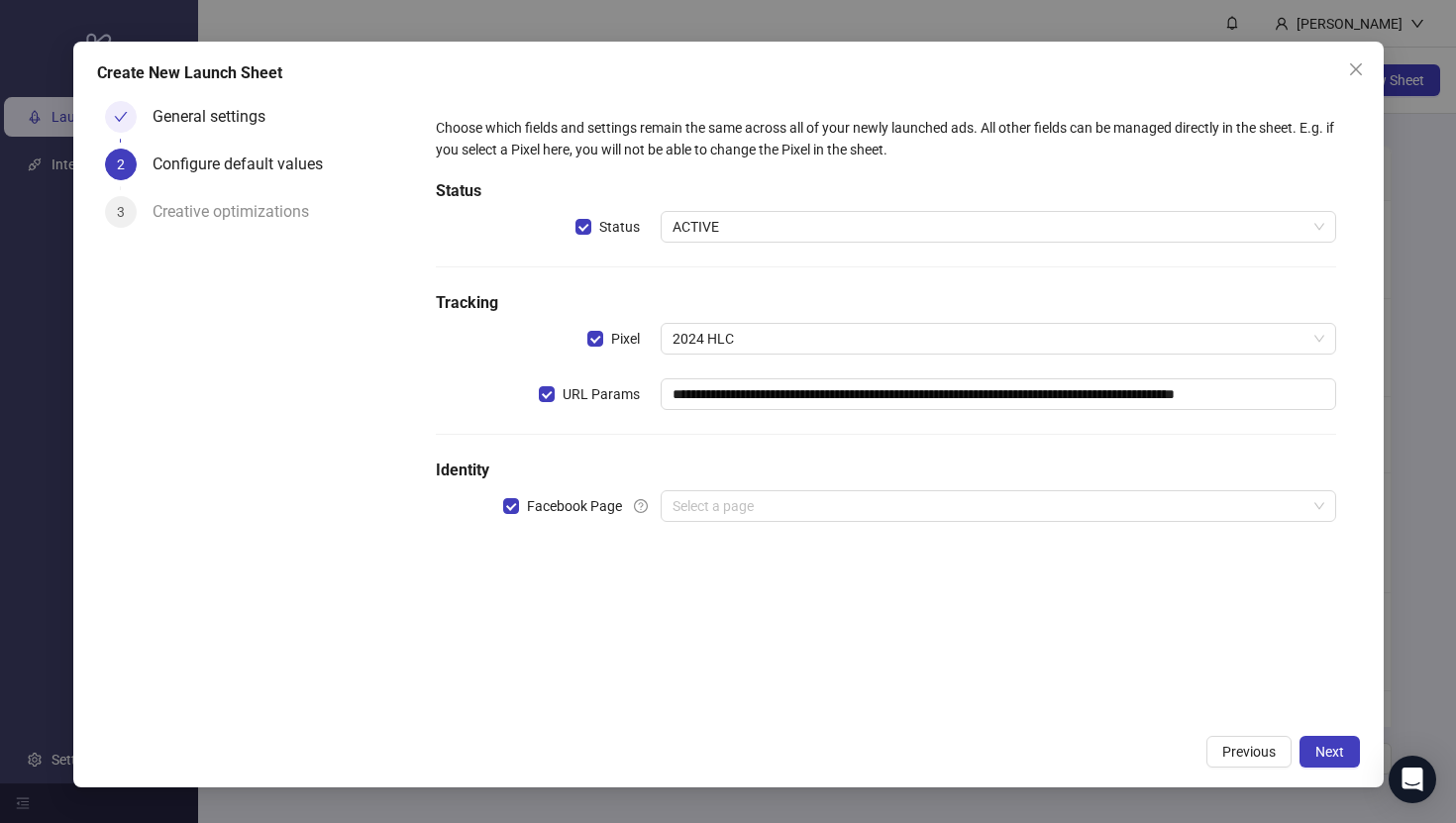 click on "Identity" at bounding box center [885, 470] 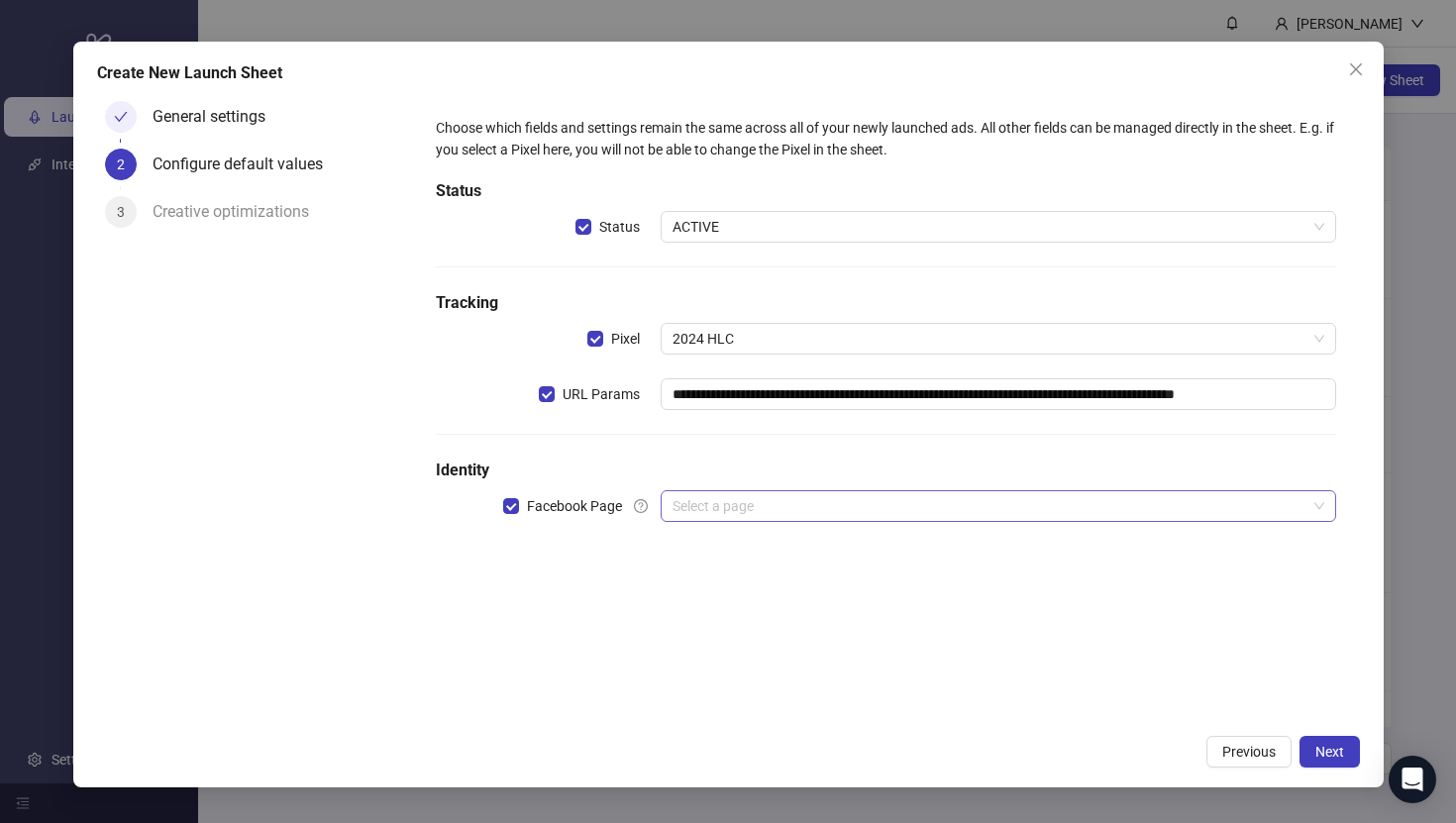 click at bounding box center (988, 506) 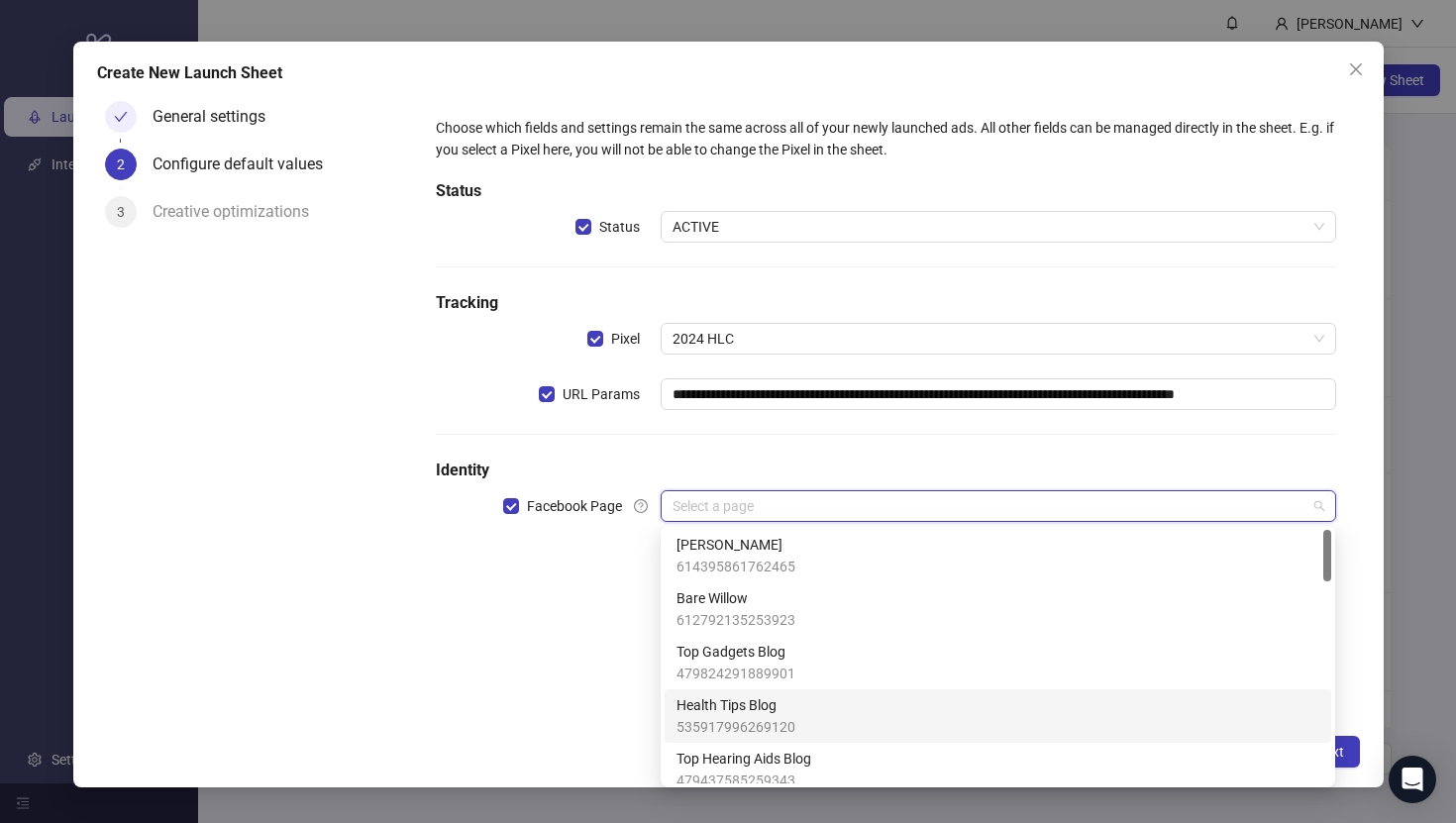 scroll, scrollTop: 0, scrollLeft: 0, axis: both 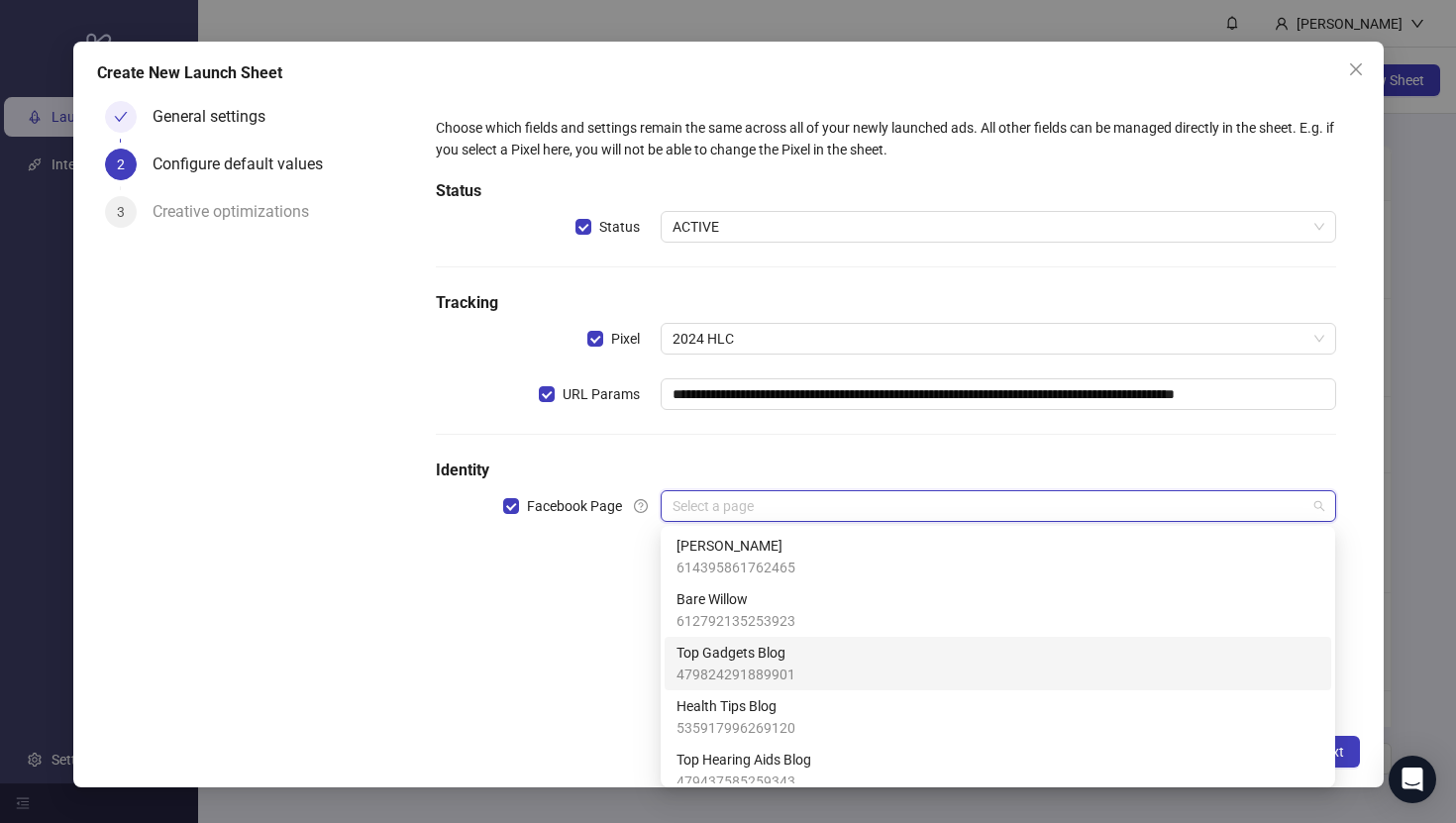 click on "479824291889901" at bounding box center [736, 674] 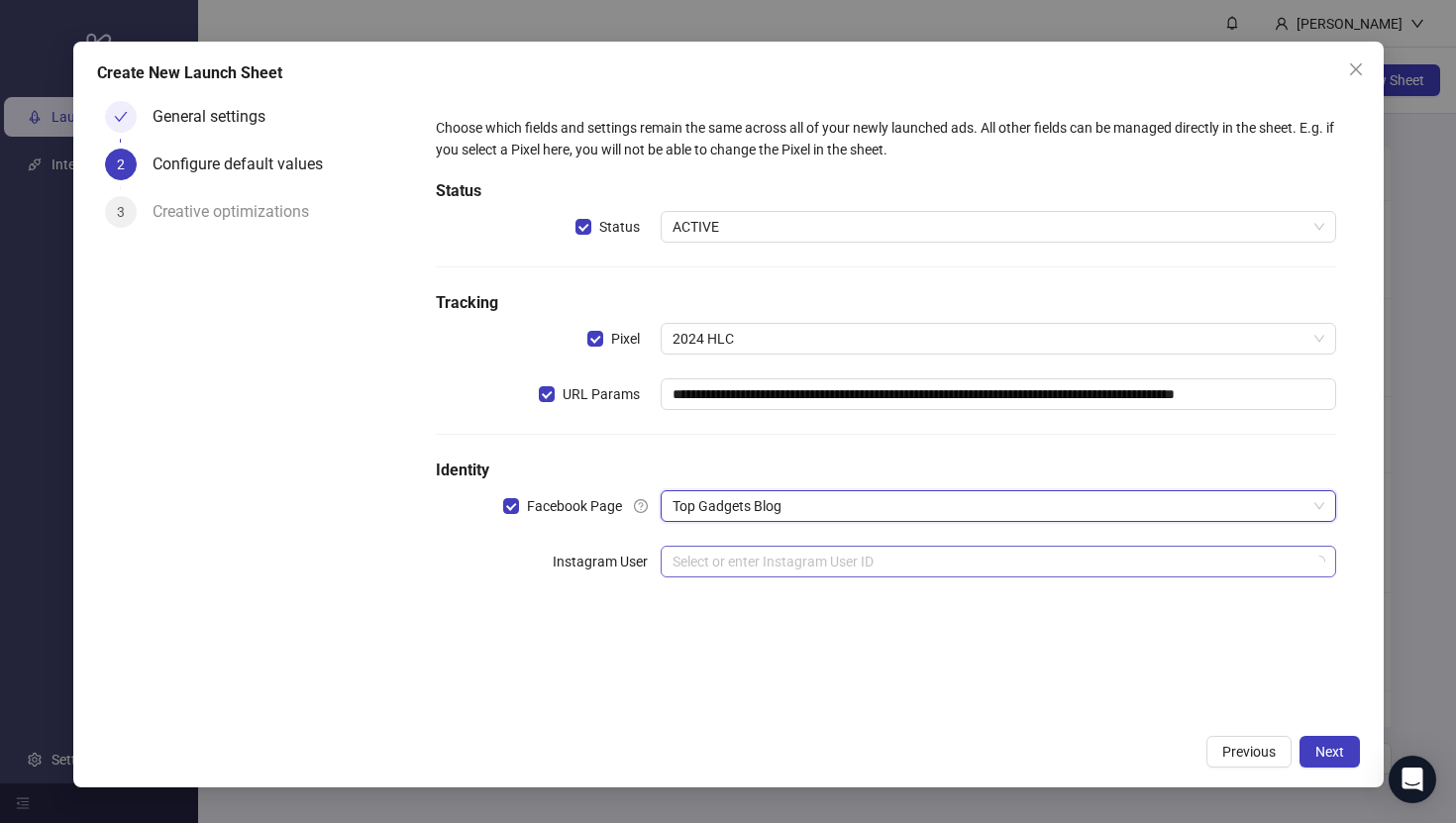 click on "Select or enter Instagram User ID" at bounding box center [997, 562] 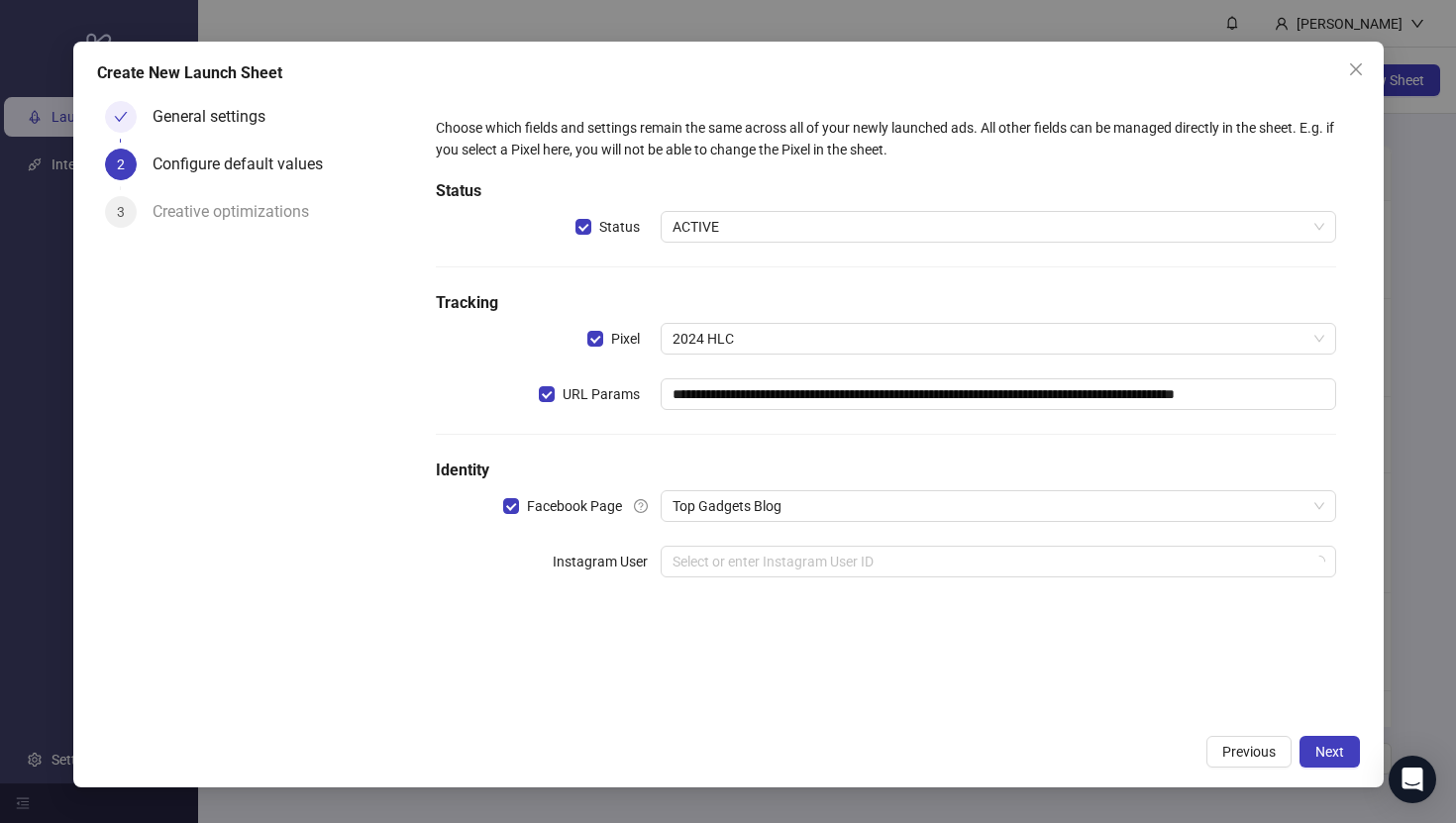 click on "**********" at bounding box center (885, 409) 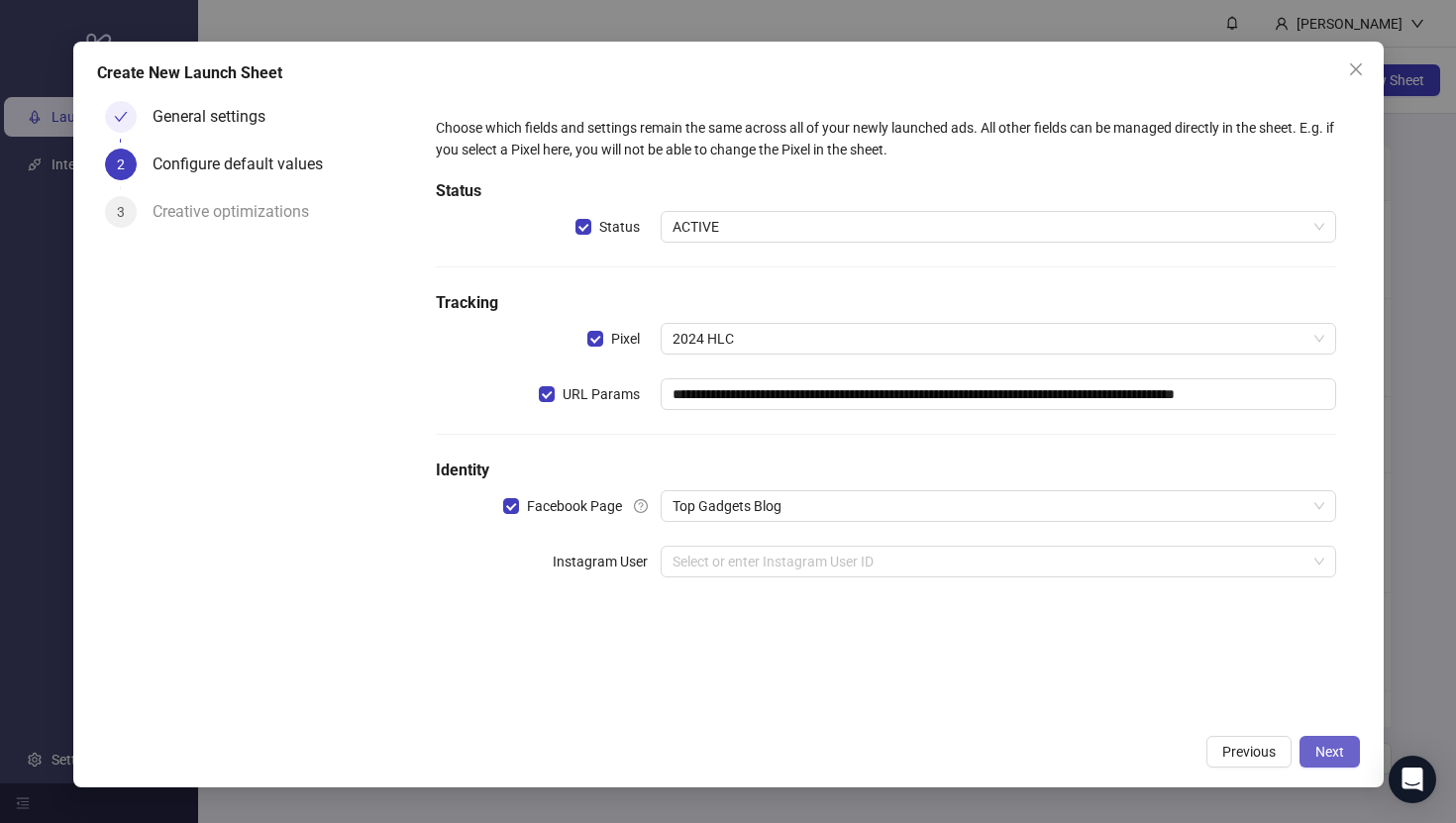 click on "Next" at bounding box center (1329, 752) 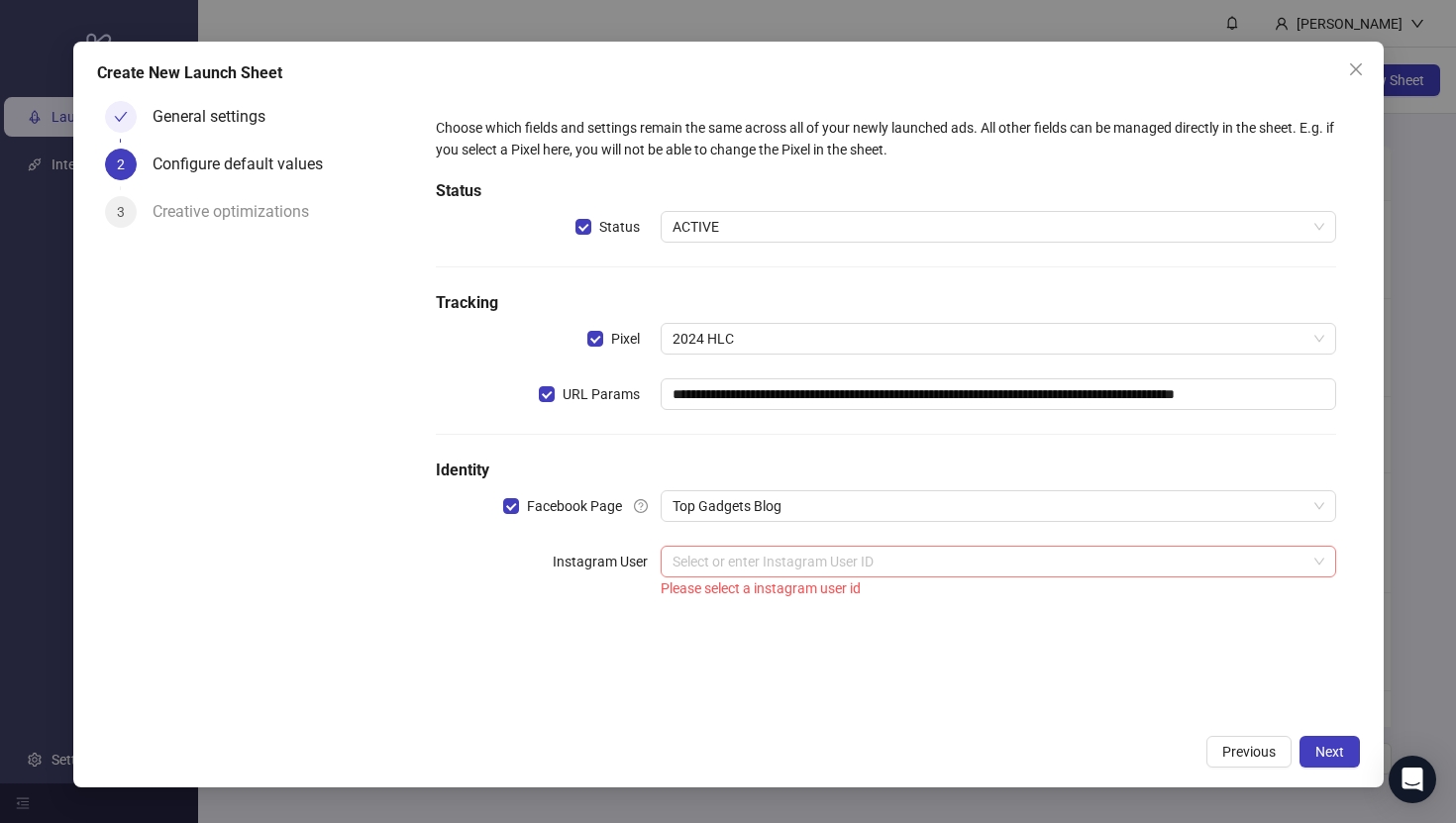click at bounding box center (988, 562) 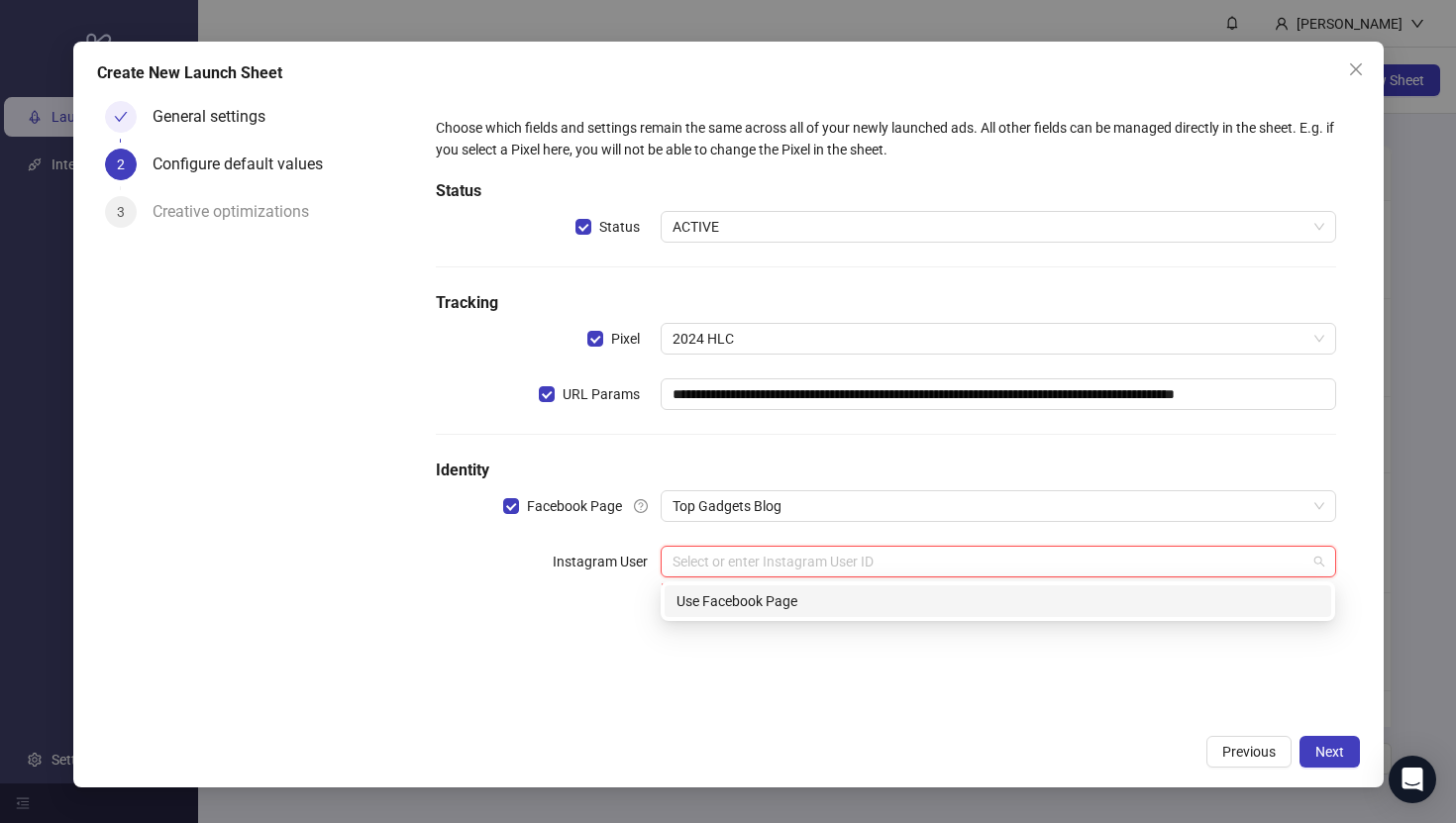 click on "Use Facebook Page" at bounding box center [997, 601] 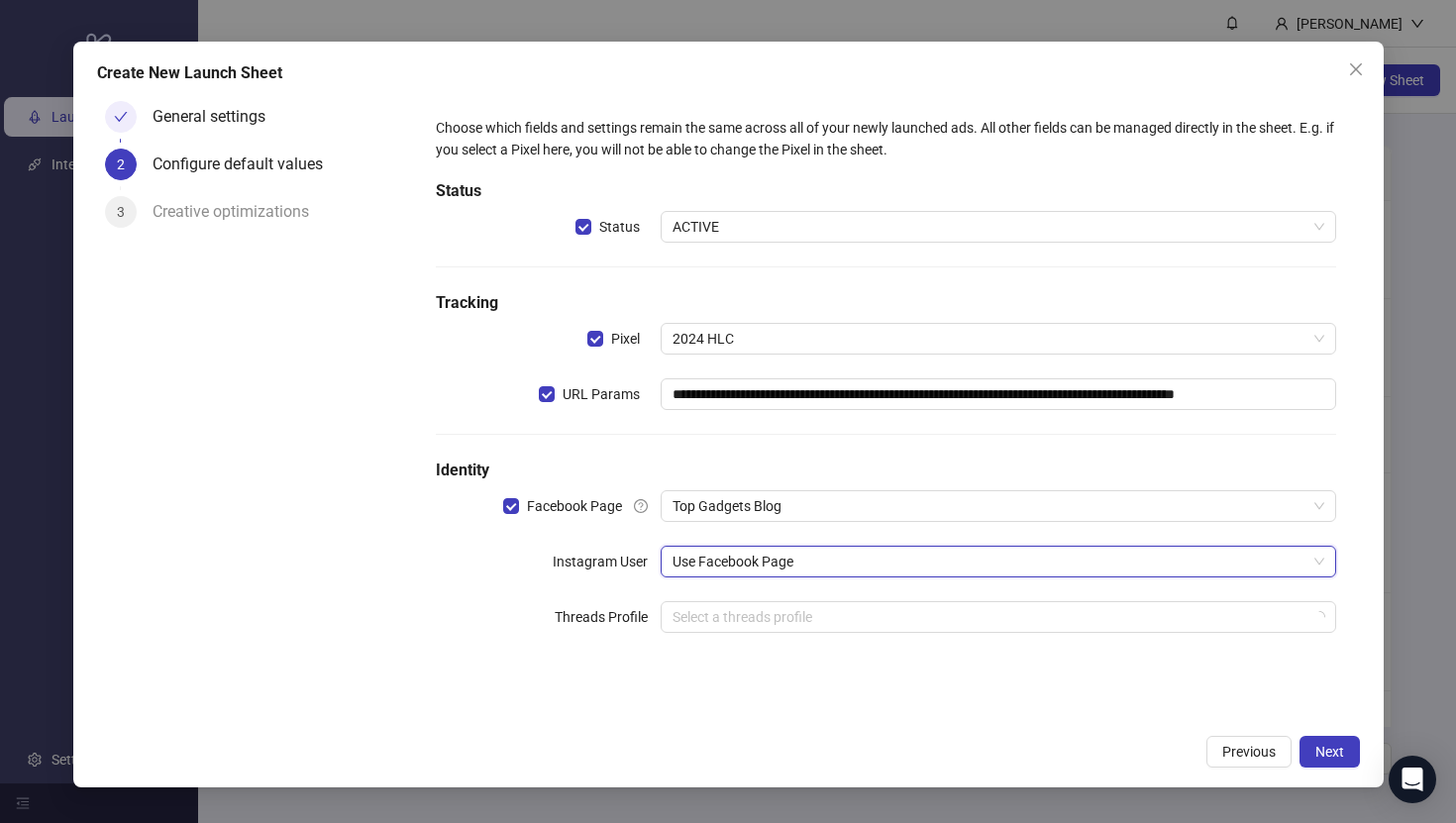 click on "Previous Next" at bounding box center [728, 752] 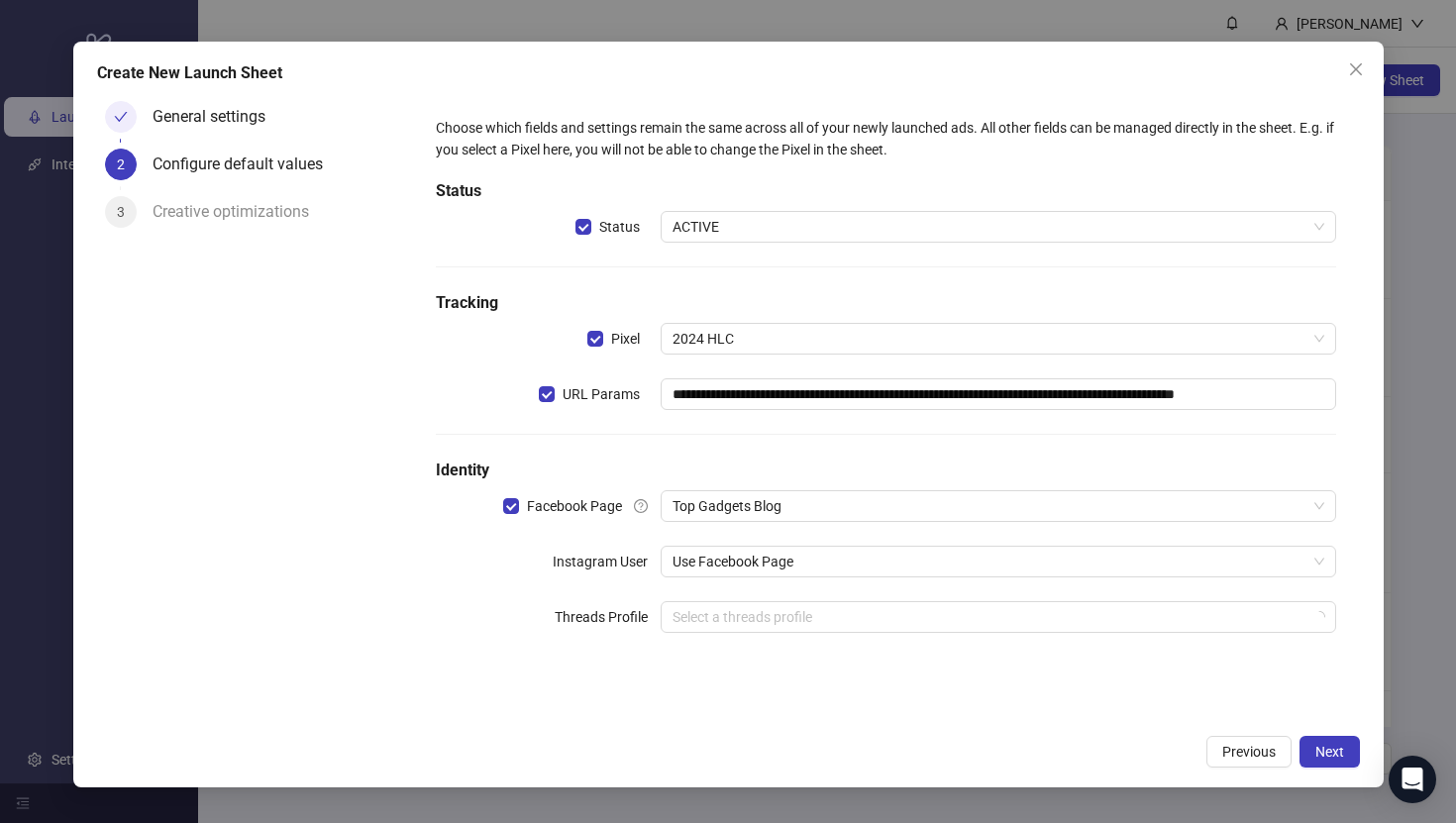 click on "Previous Next" at bounding box center (728, 752) 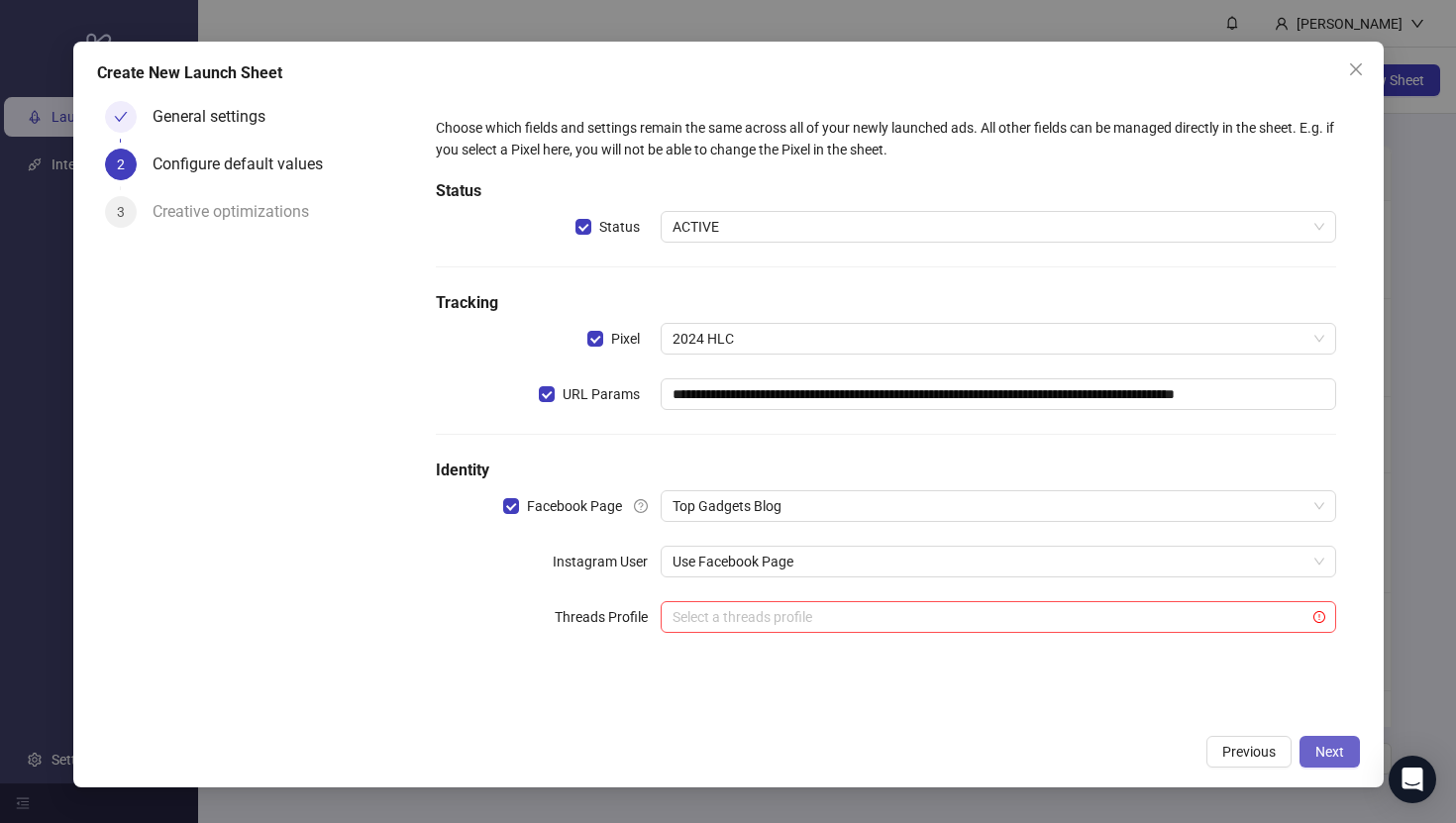 click on "Next" at bounding box center (1329, 752) 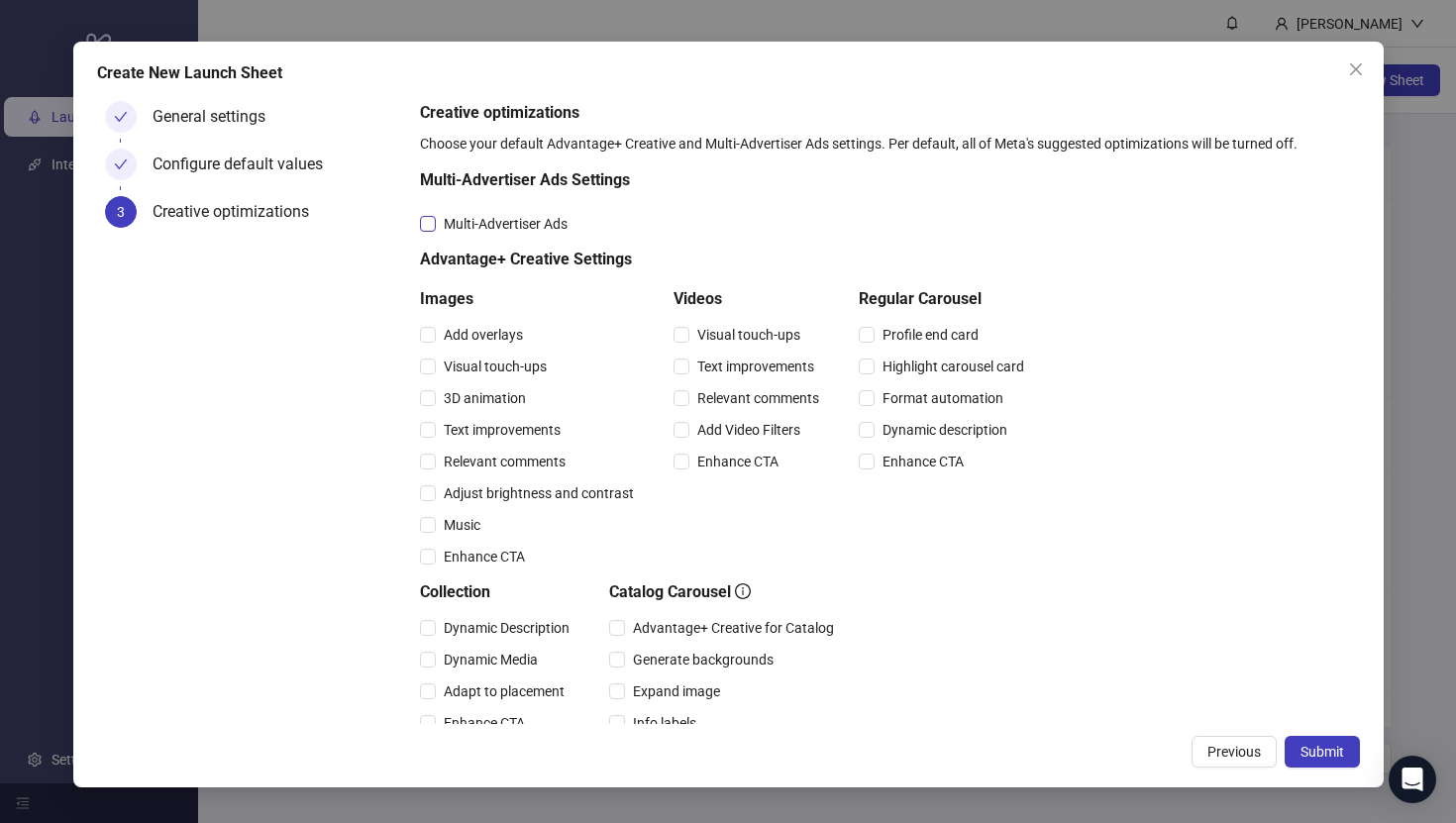 click on "Multi-Advertiser Ads" at bounding box center [505, 224] 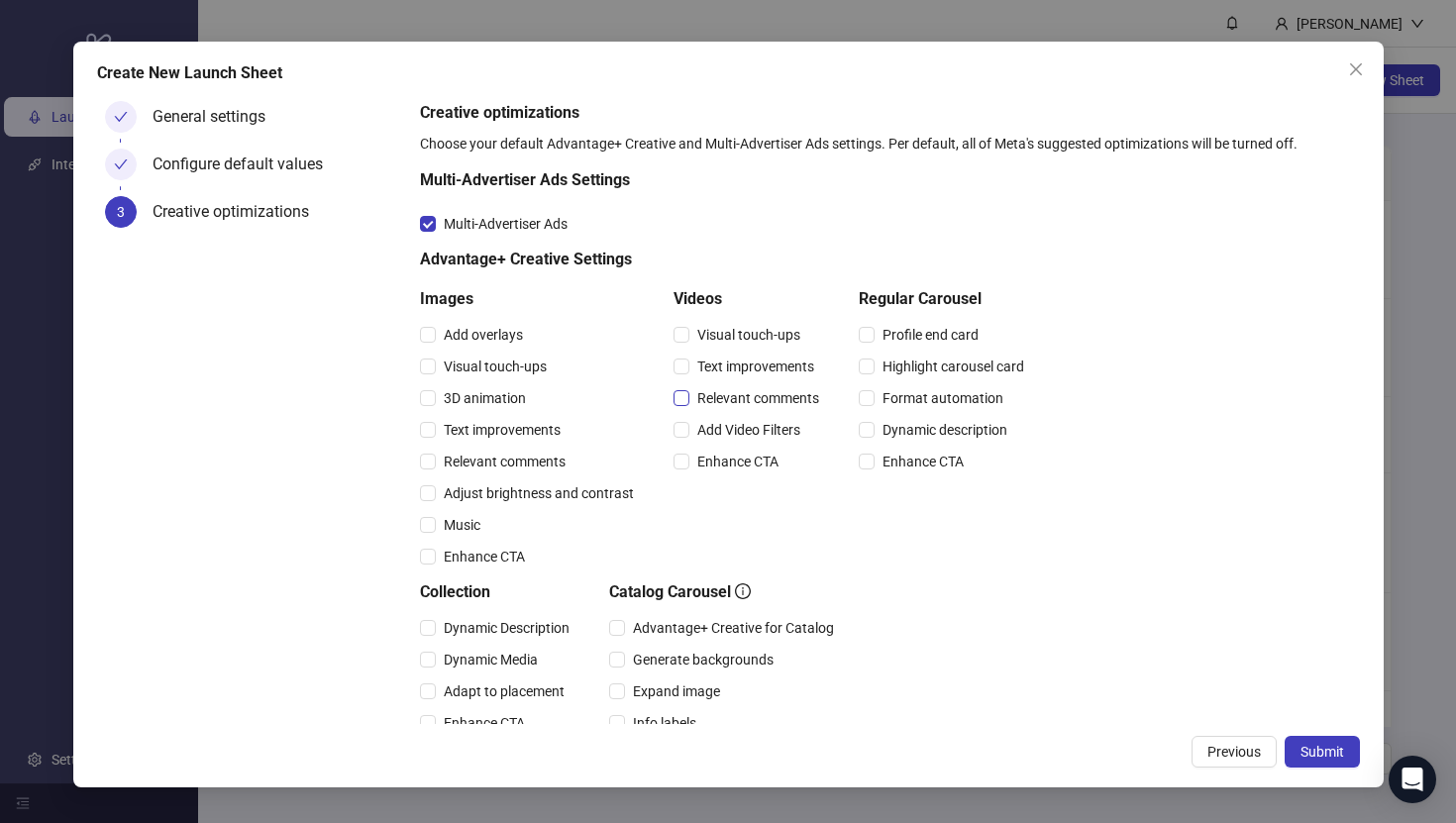 click on "Relevant comments" at bounding box center (758, 398) 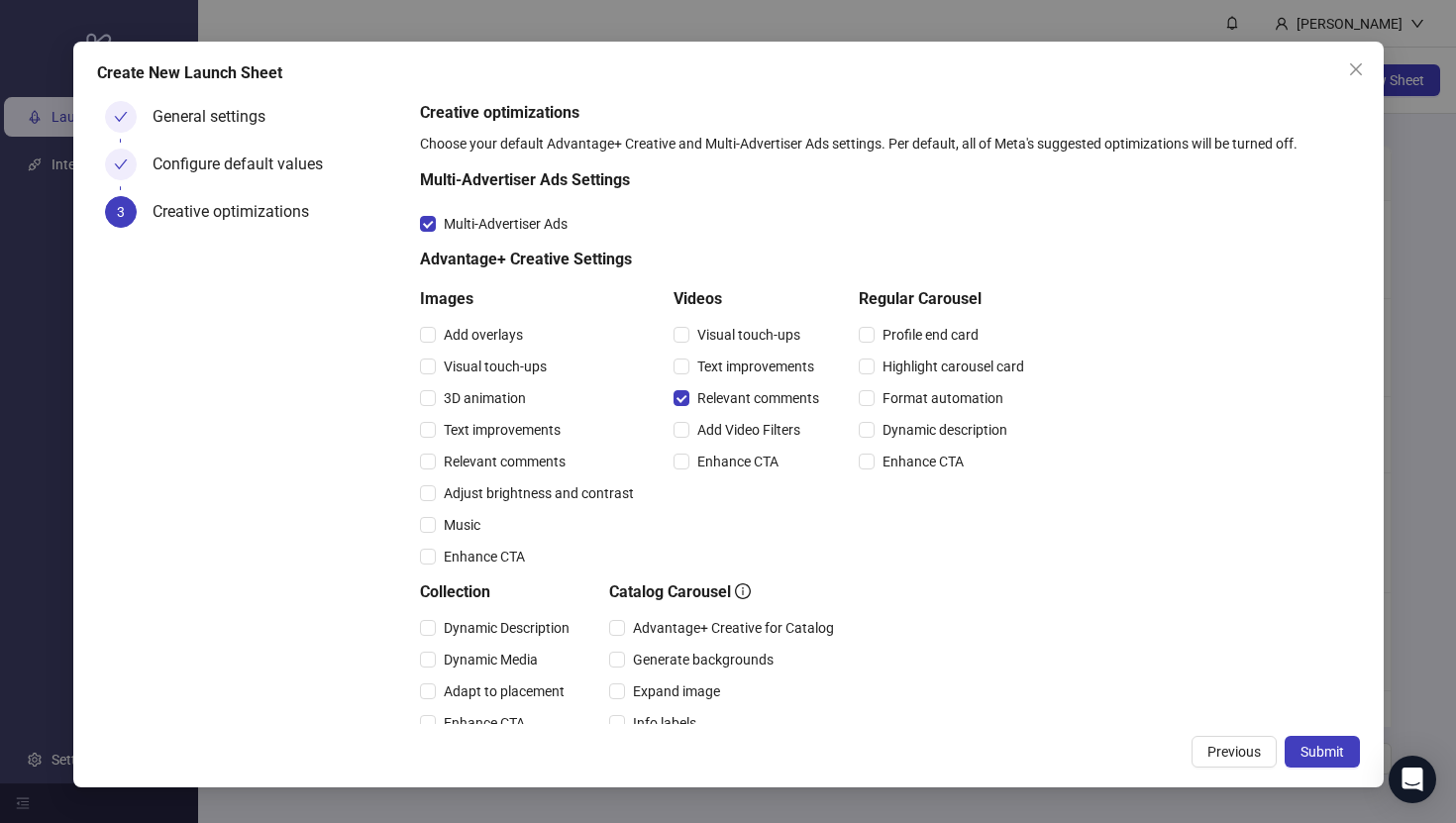 scroll, scrollTop: 188, scrollLeft: 0, axis: vertical 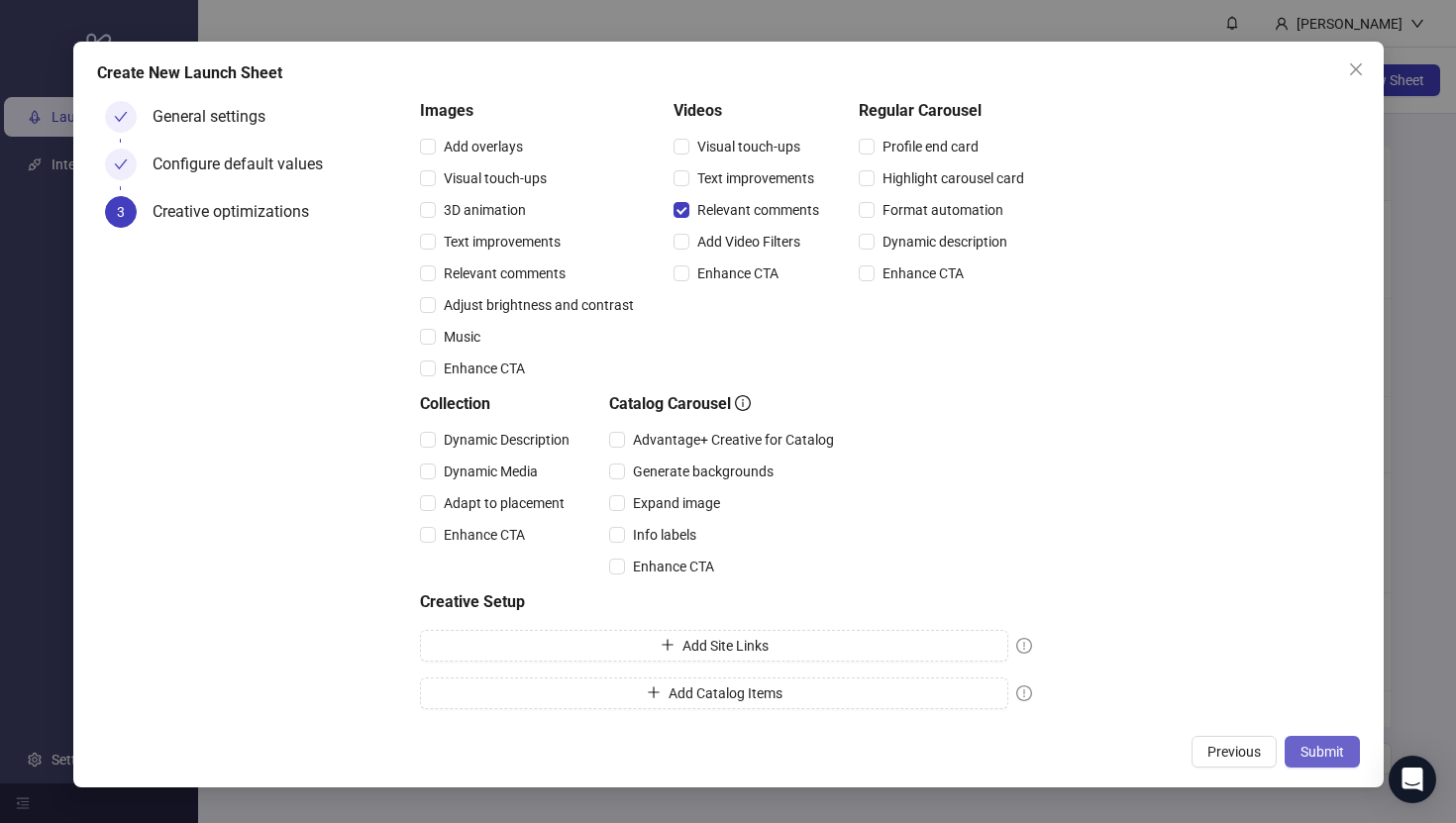 click on "Submit" at bounding box center (1322, 752) 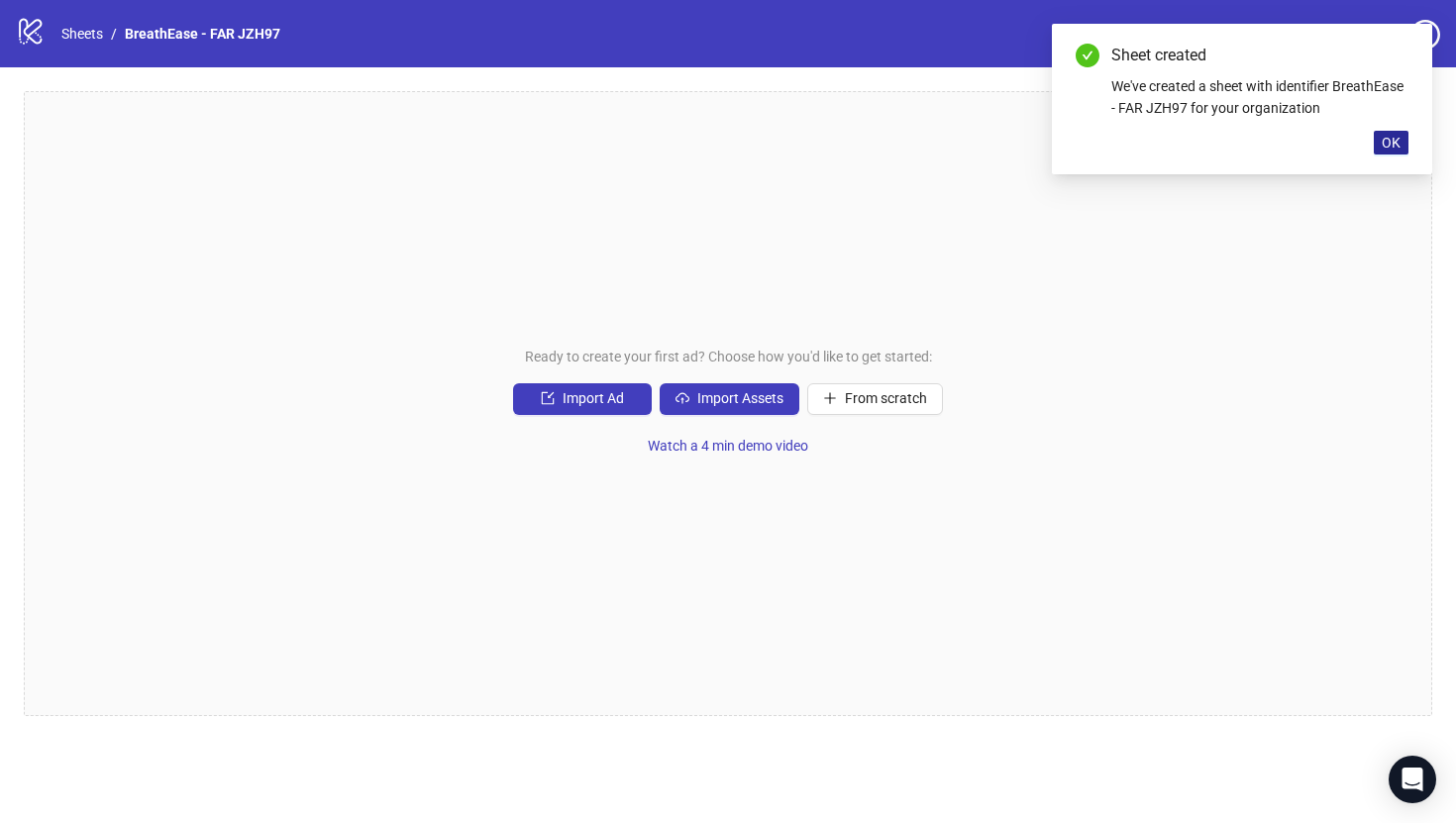 click on "OK" at bounding box center (1391, 143) 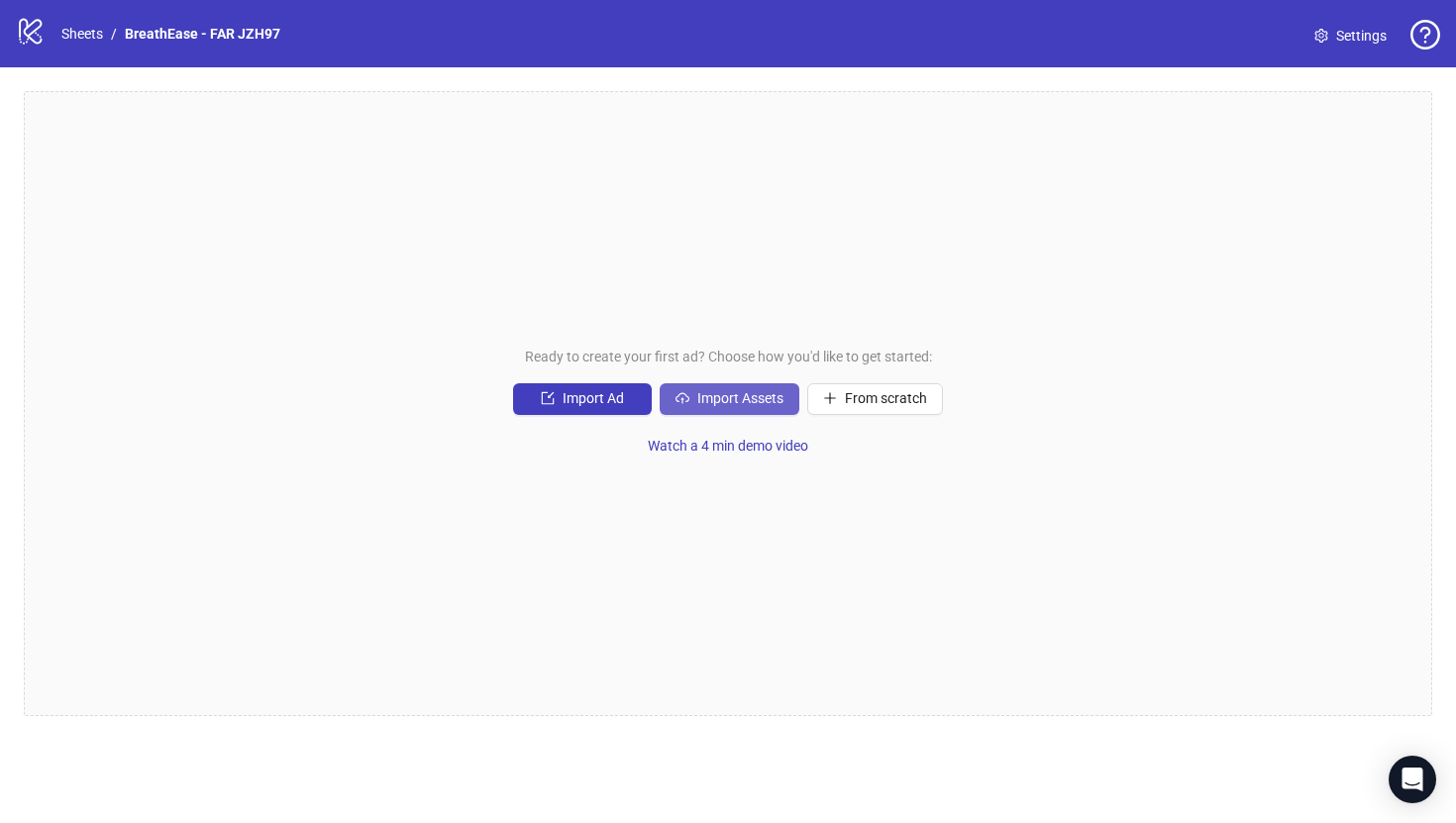 click on "Import Assets" at bounding box center [740, 398] 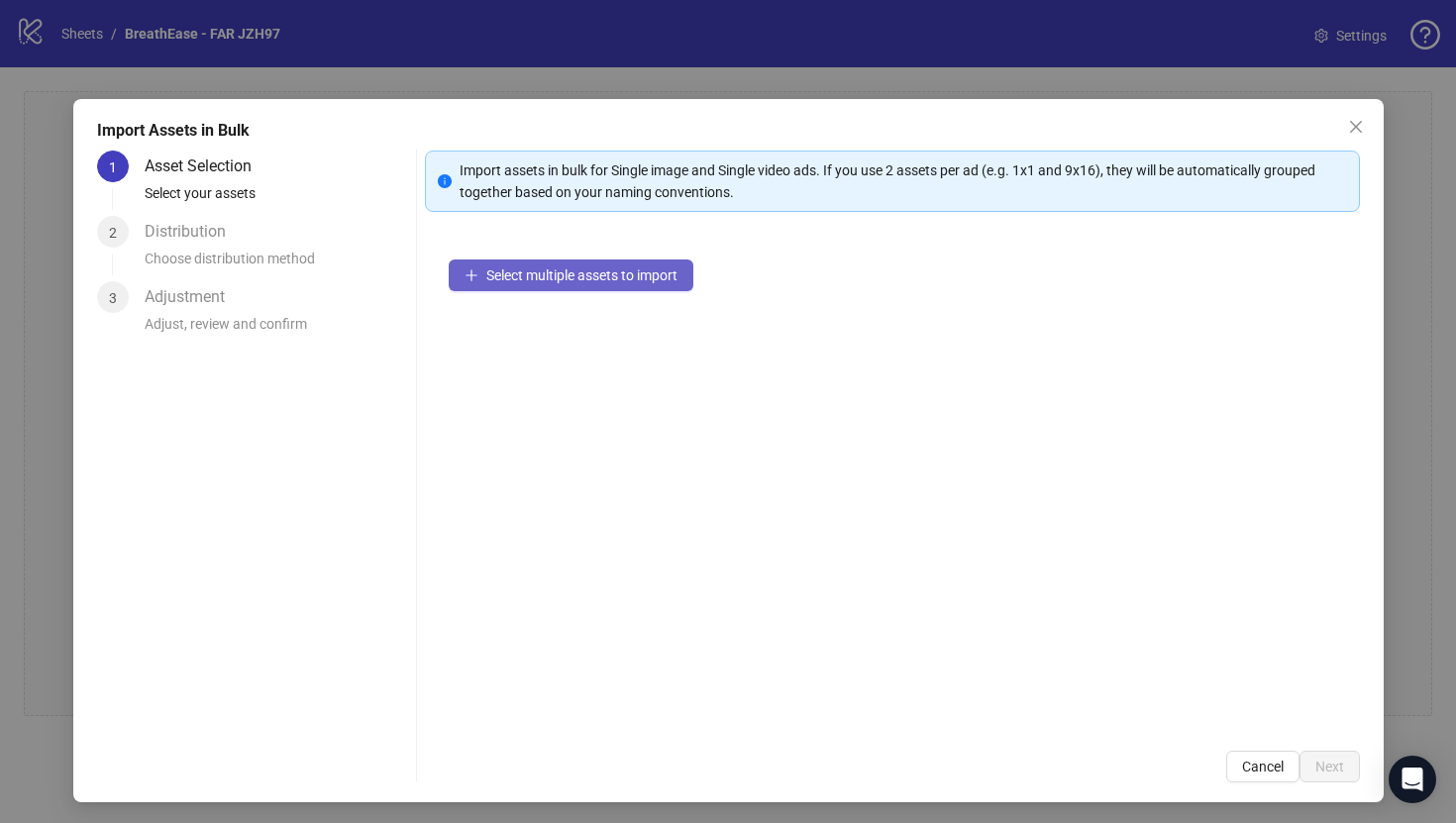 click on "Select multiple assets to import" at bounding box center (581, 275) 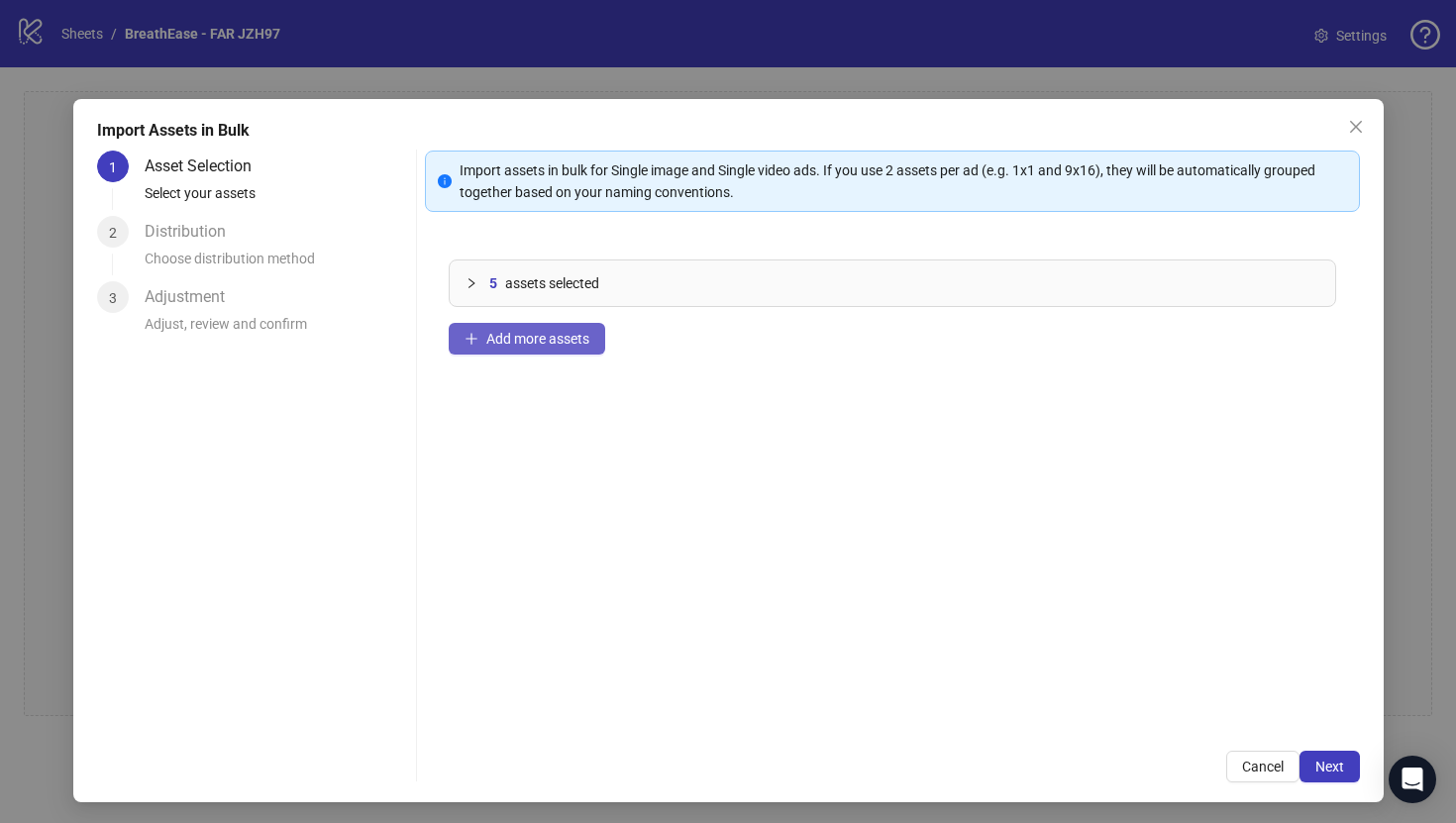 click on "Add more assets" at bounding box center [538, 339] 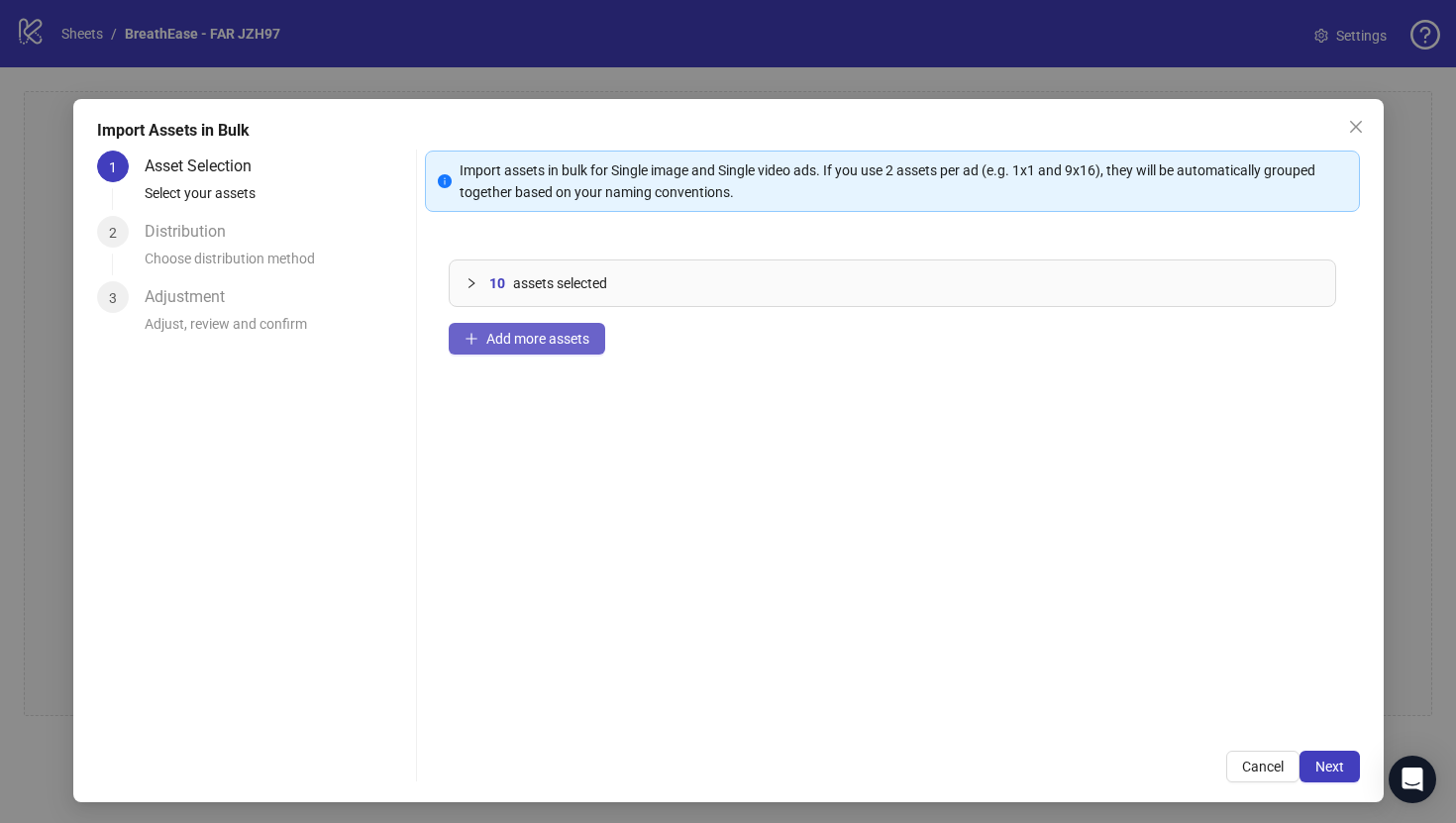 click on "Add more assets" at bounding box center [527, 339] 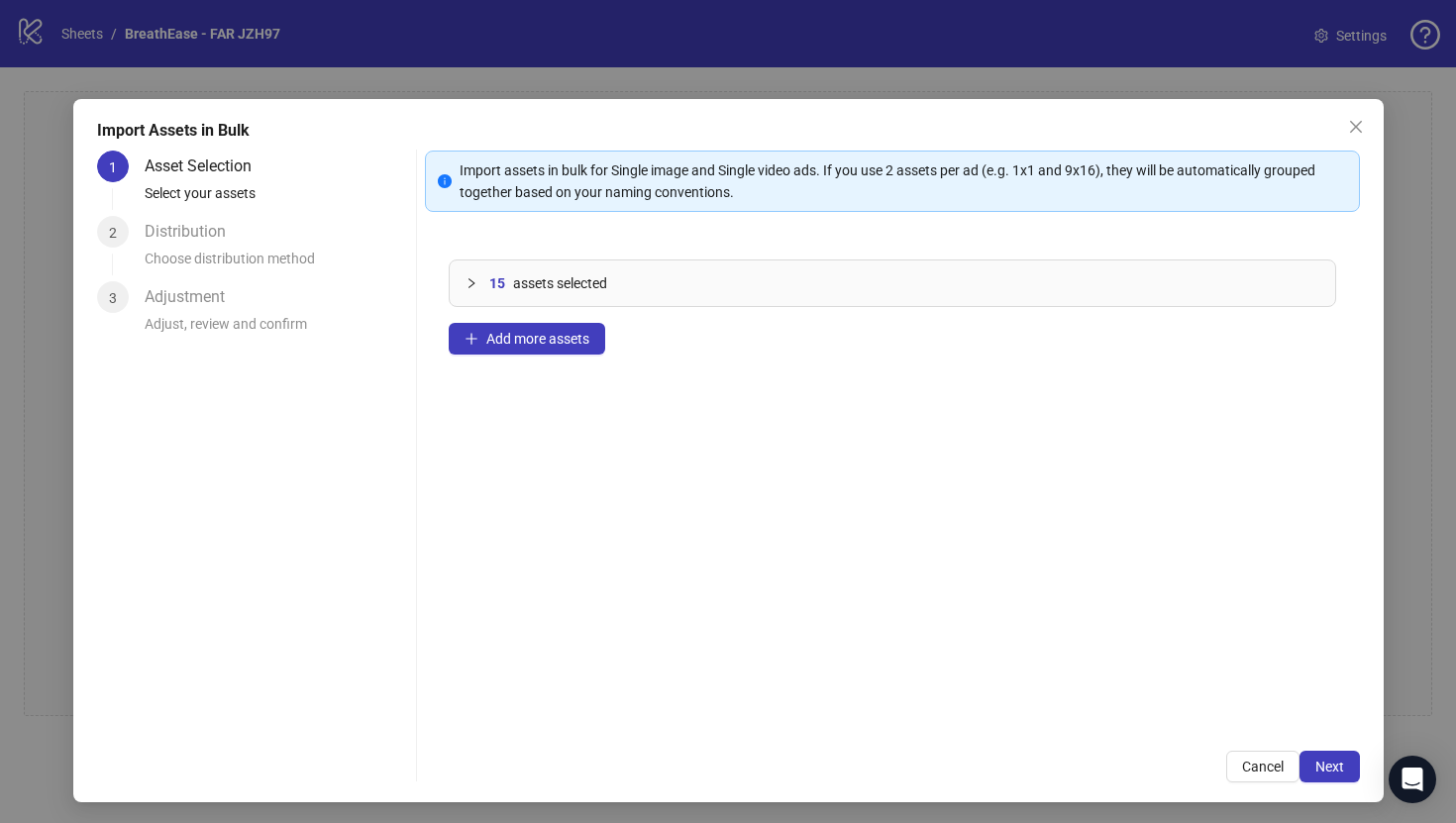 type 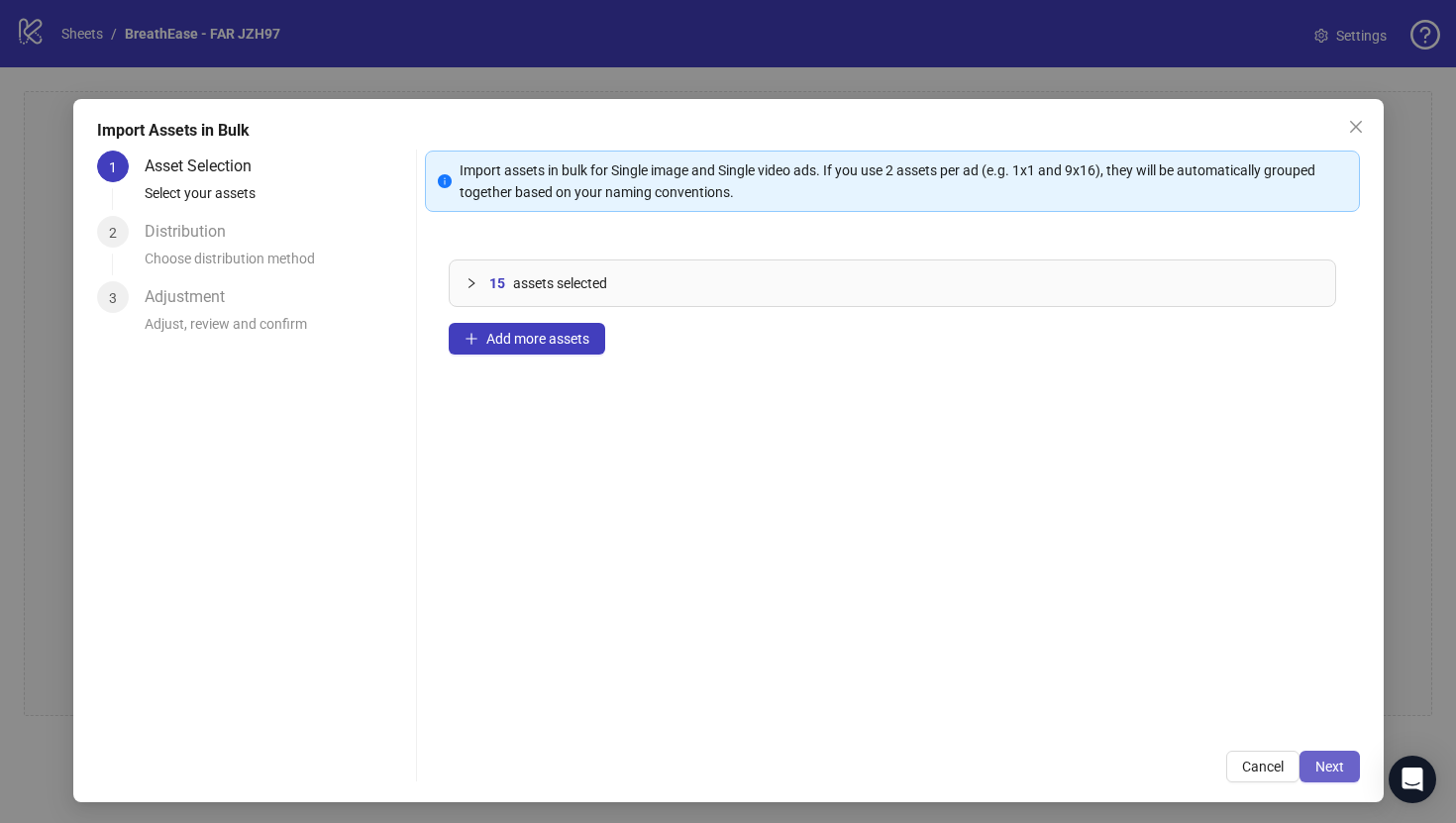 click on "Next" at bounding box center (1329, 767) 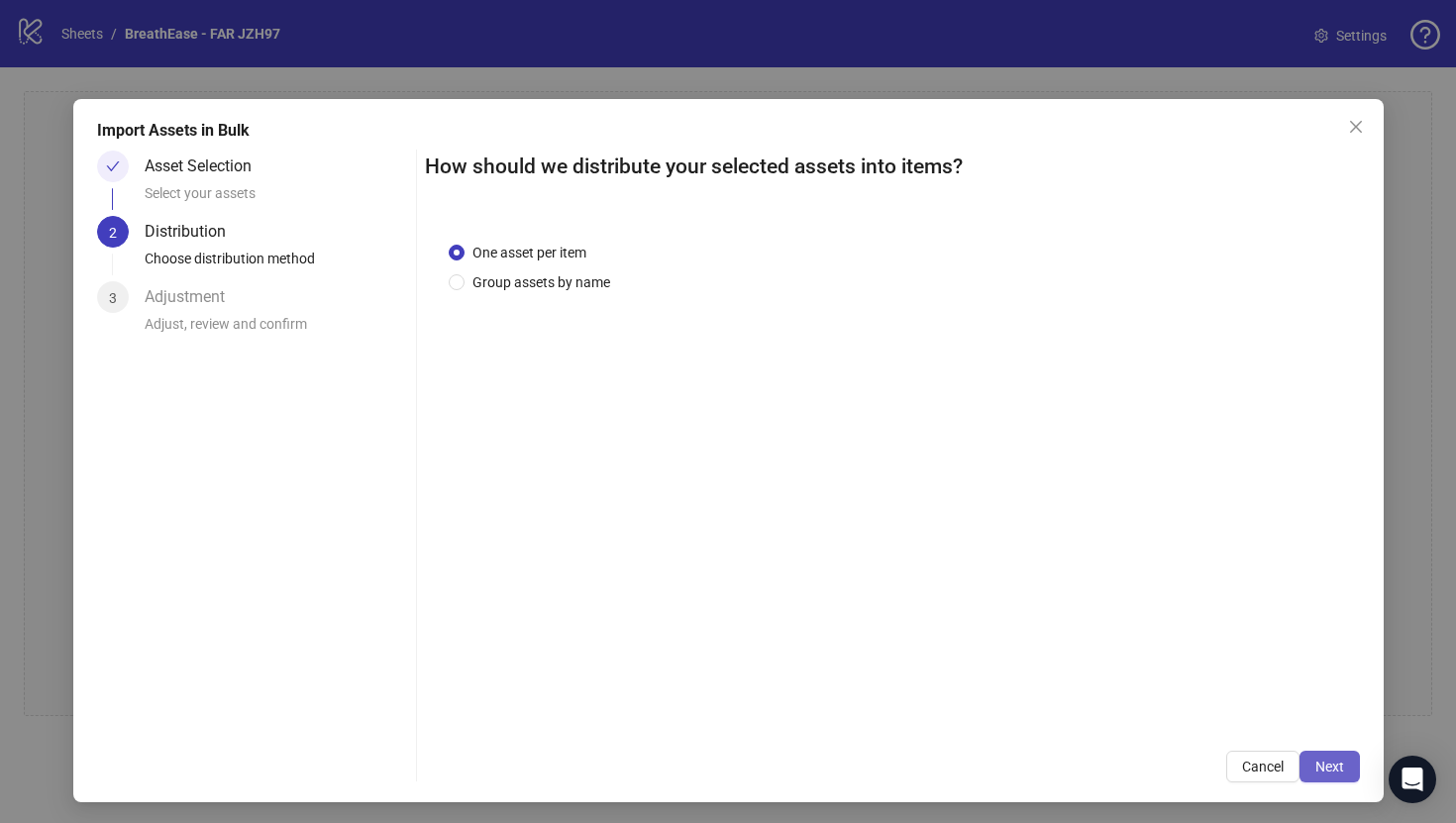 click on "Next" at bounding box center (1329, 767) 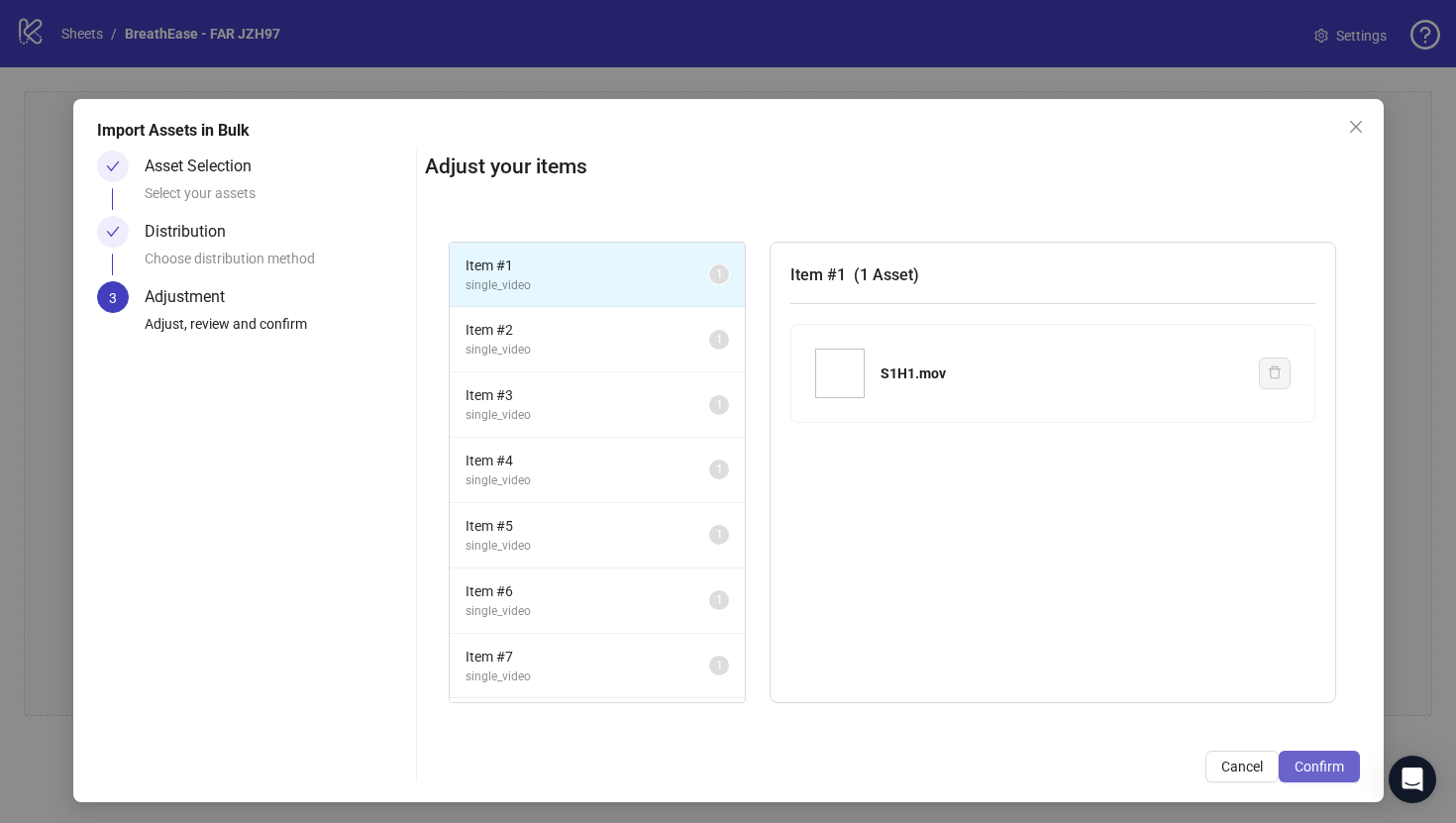 click on "Confirm" at bounding box center (1319, 767) 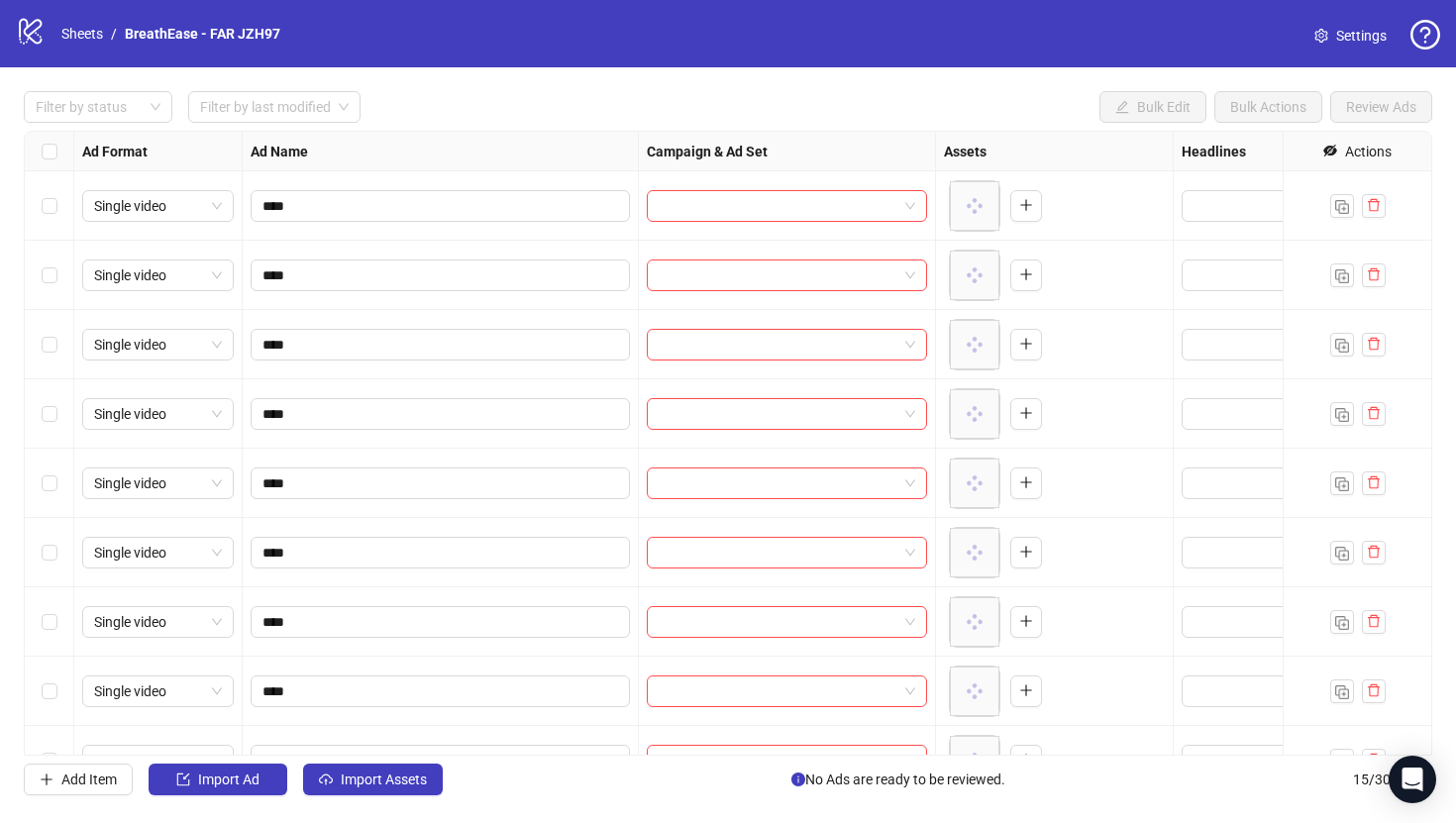 click at bounding box center (50, 206) 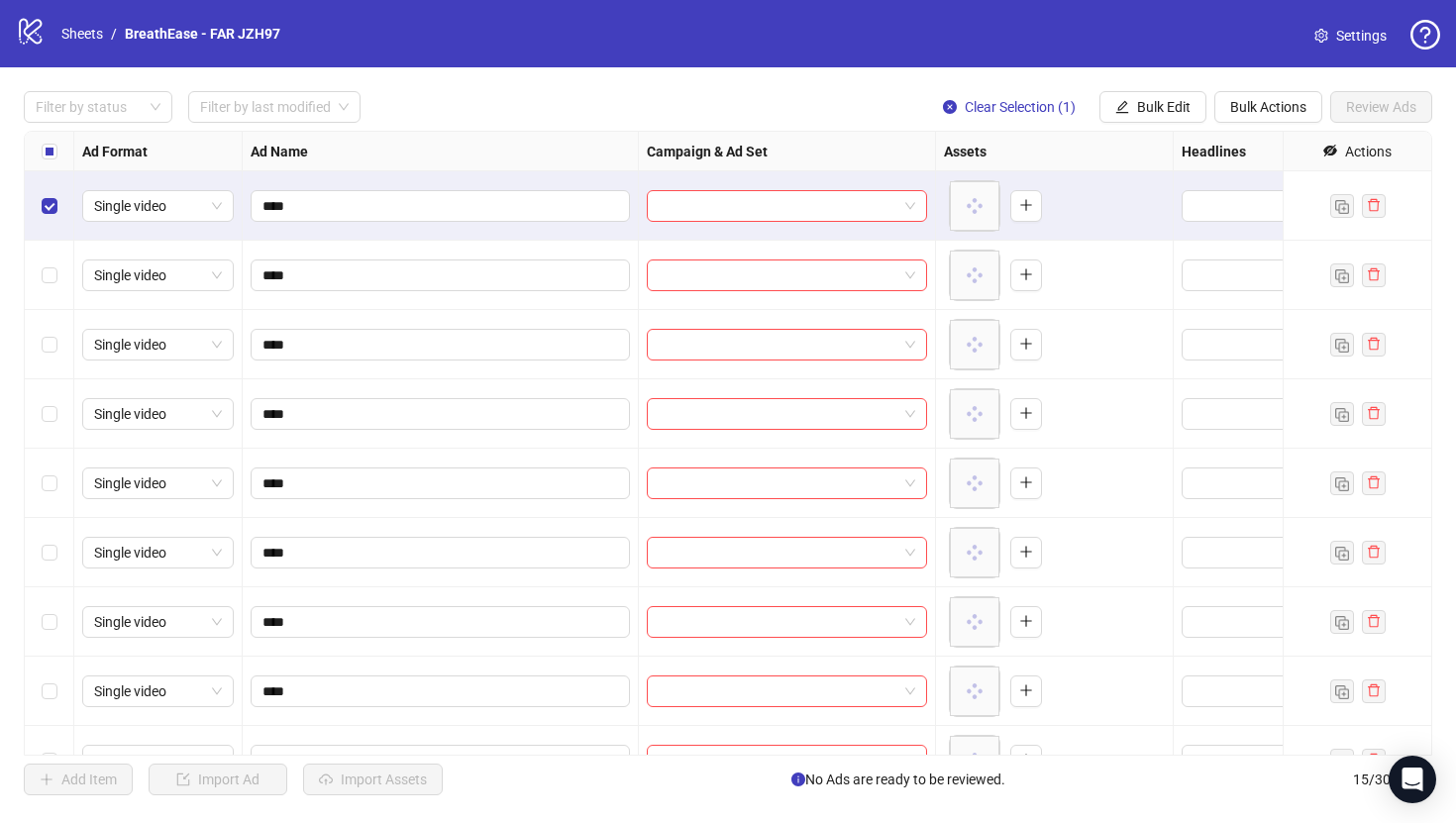 click at bounding box center [50, 483] 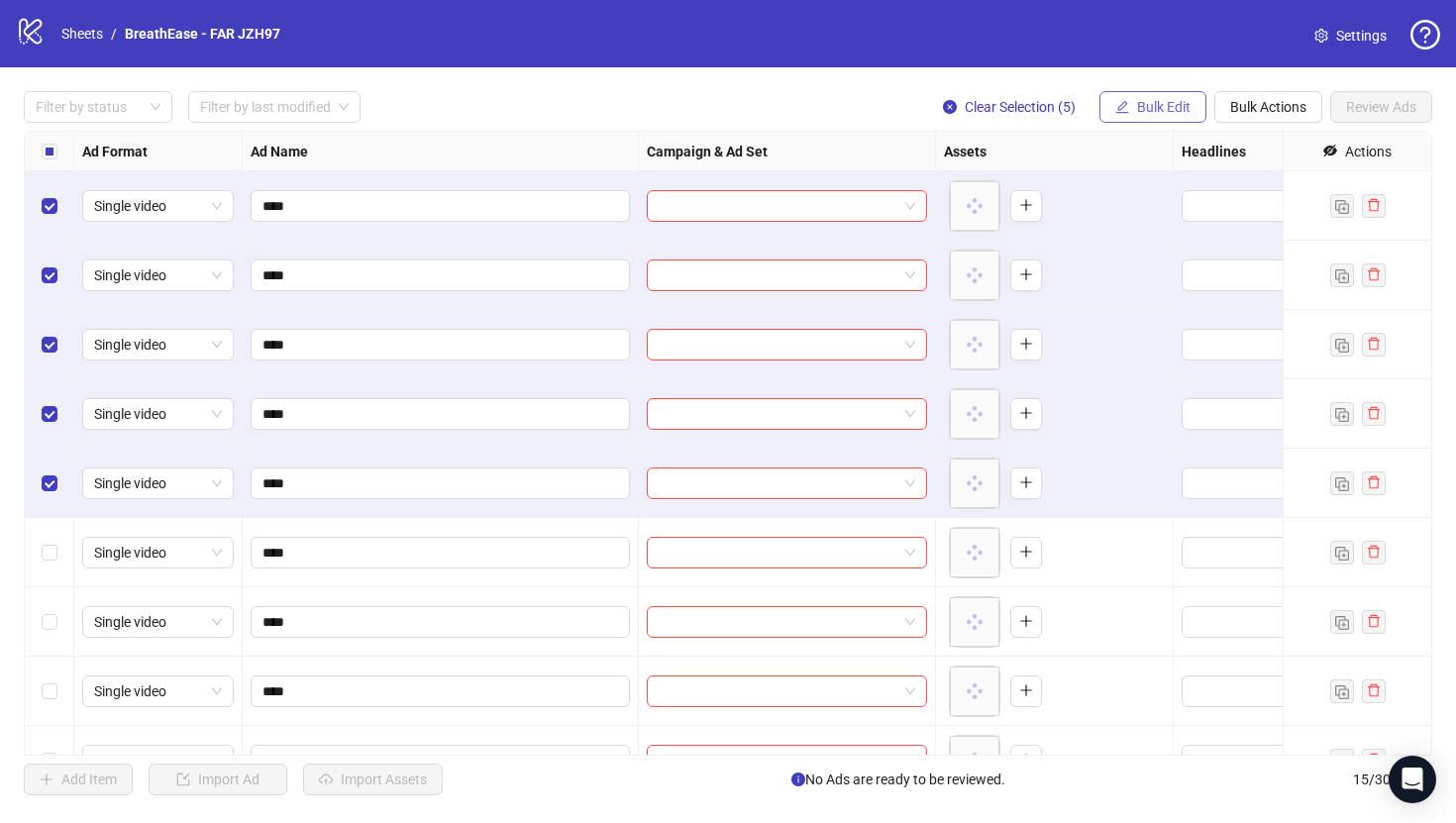 click on "Bulk Edit" at bounding box center (1164, 107) 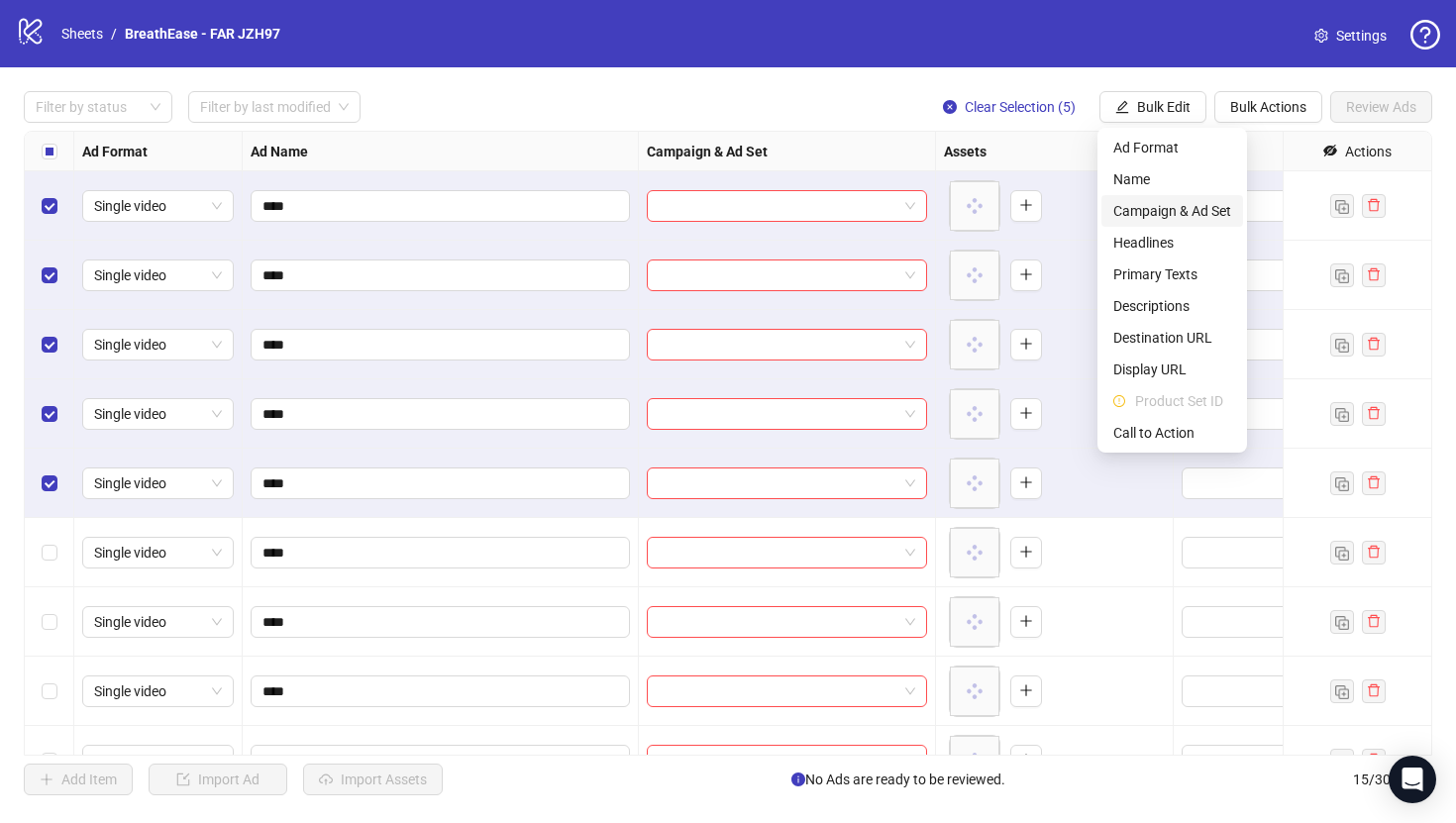 click on "Campaign & Ad Set" at bounding box center [1172, 211] 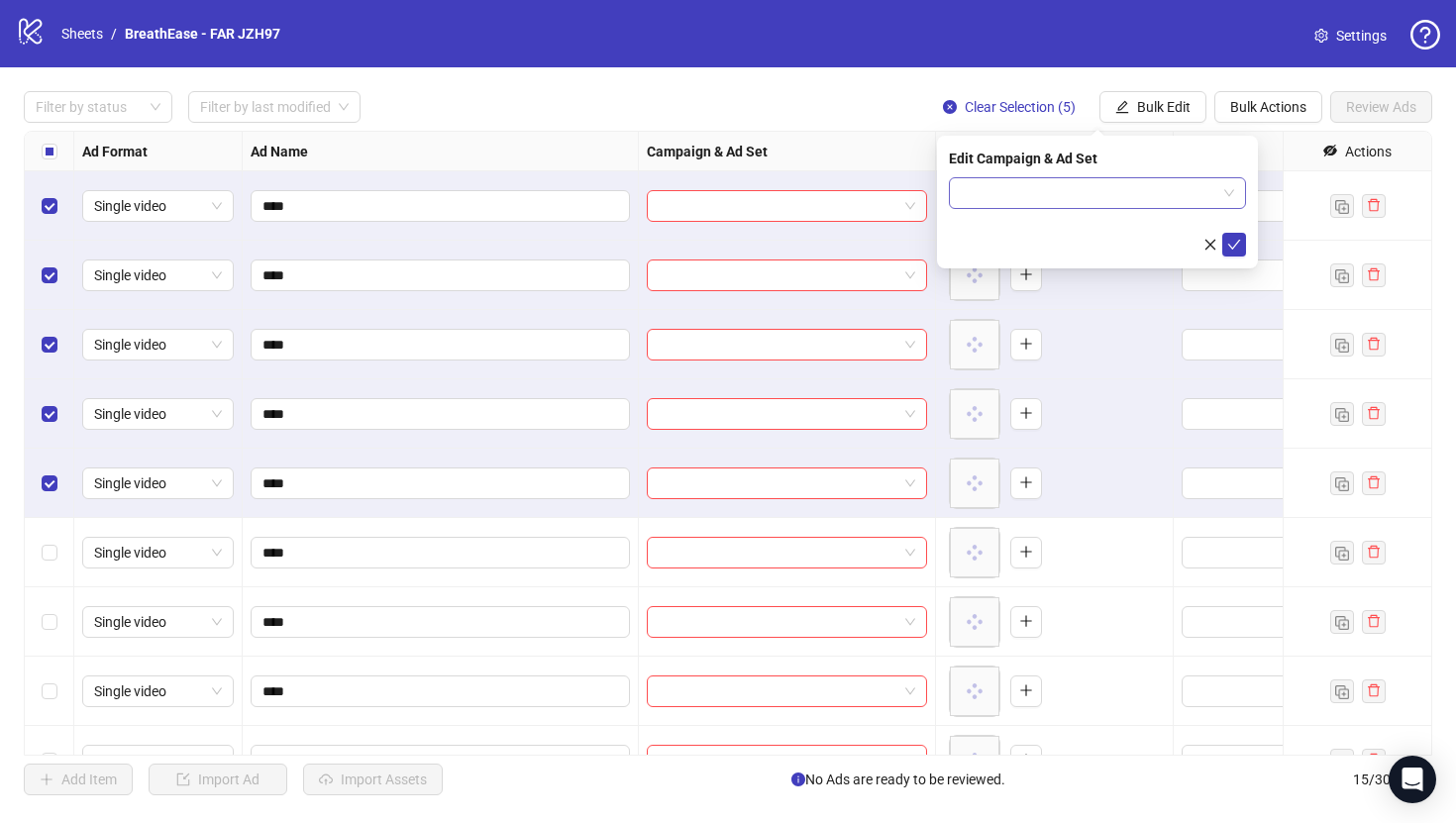 click at bounding box center [1089, 193] 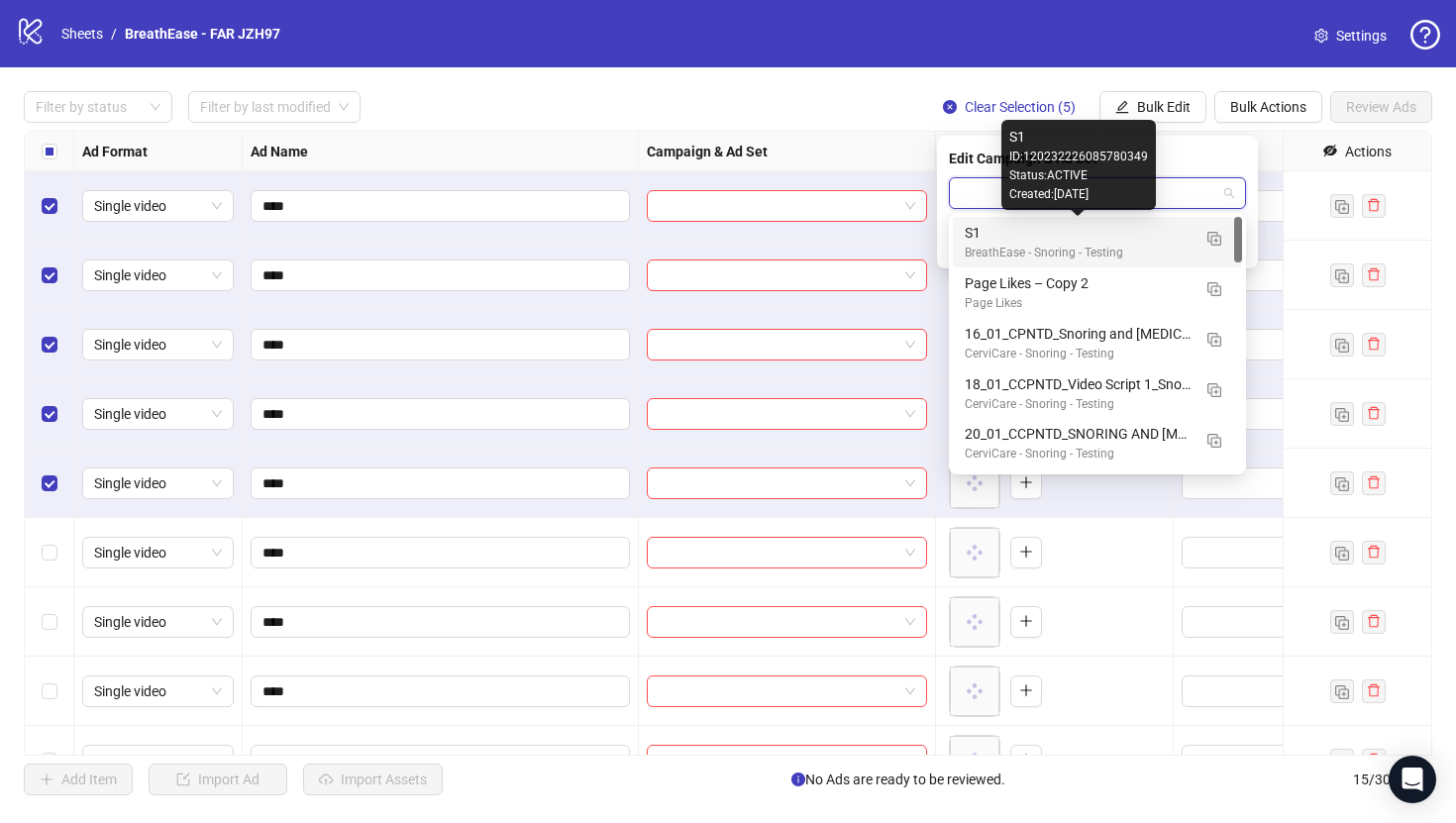 click on "S1" at bounding box center (1078, 233) 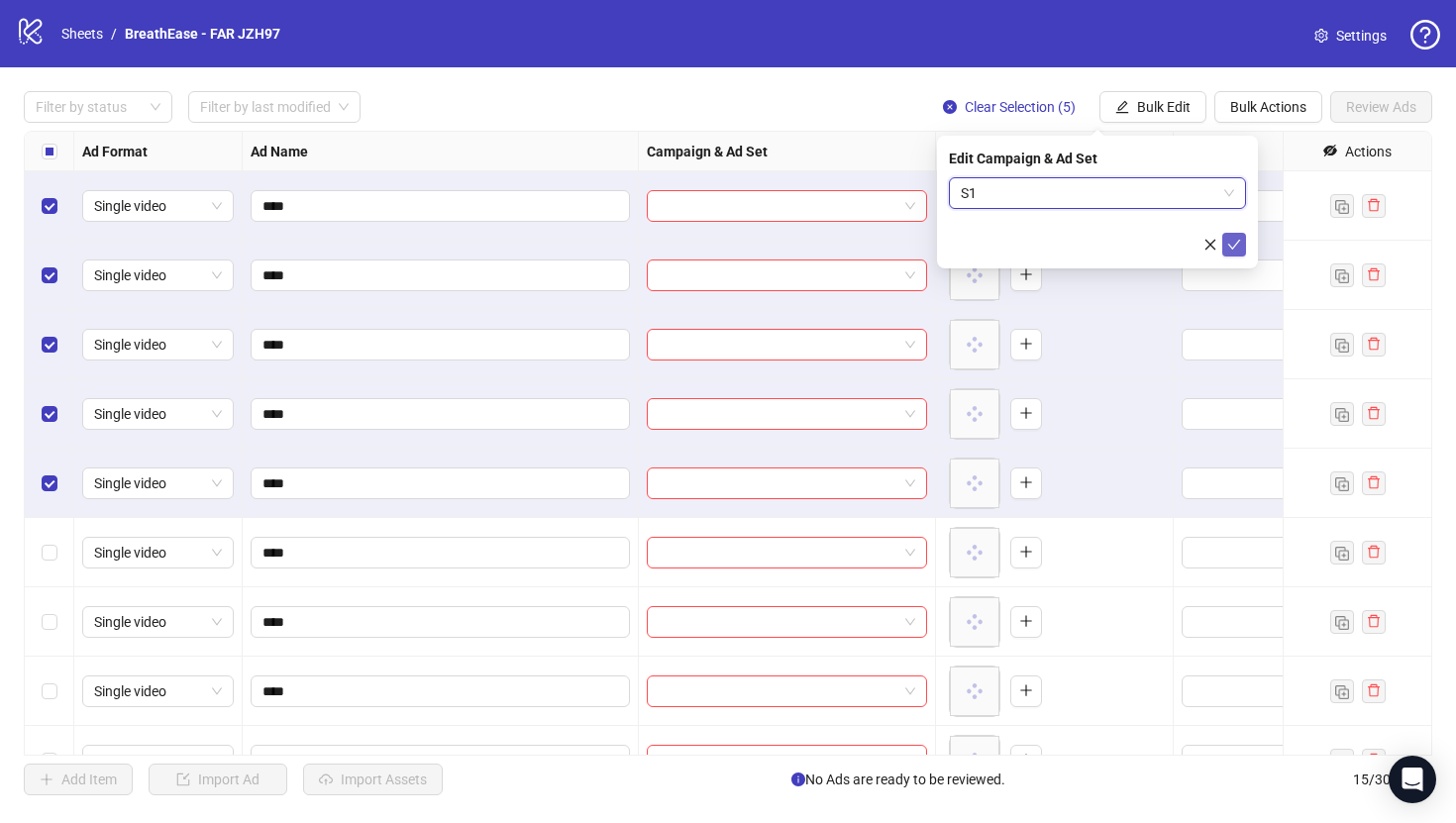 click at bounding box center (1234, 245) 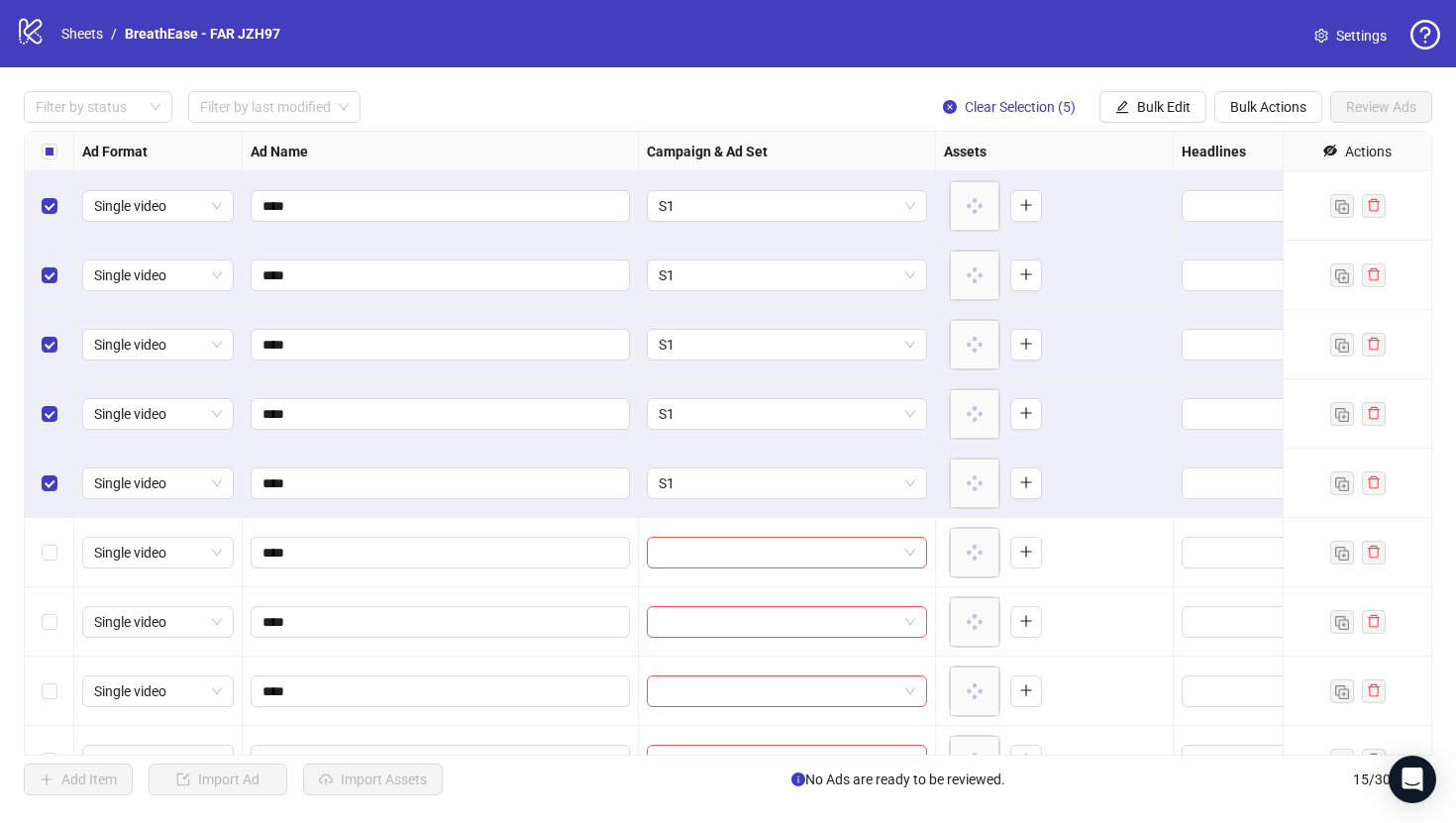 click at bounding box center [50, 152] 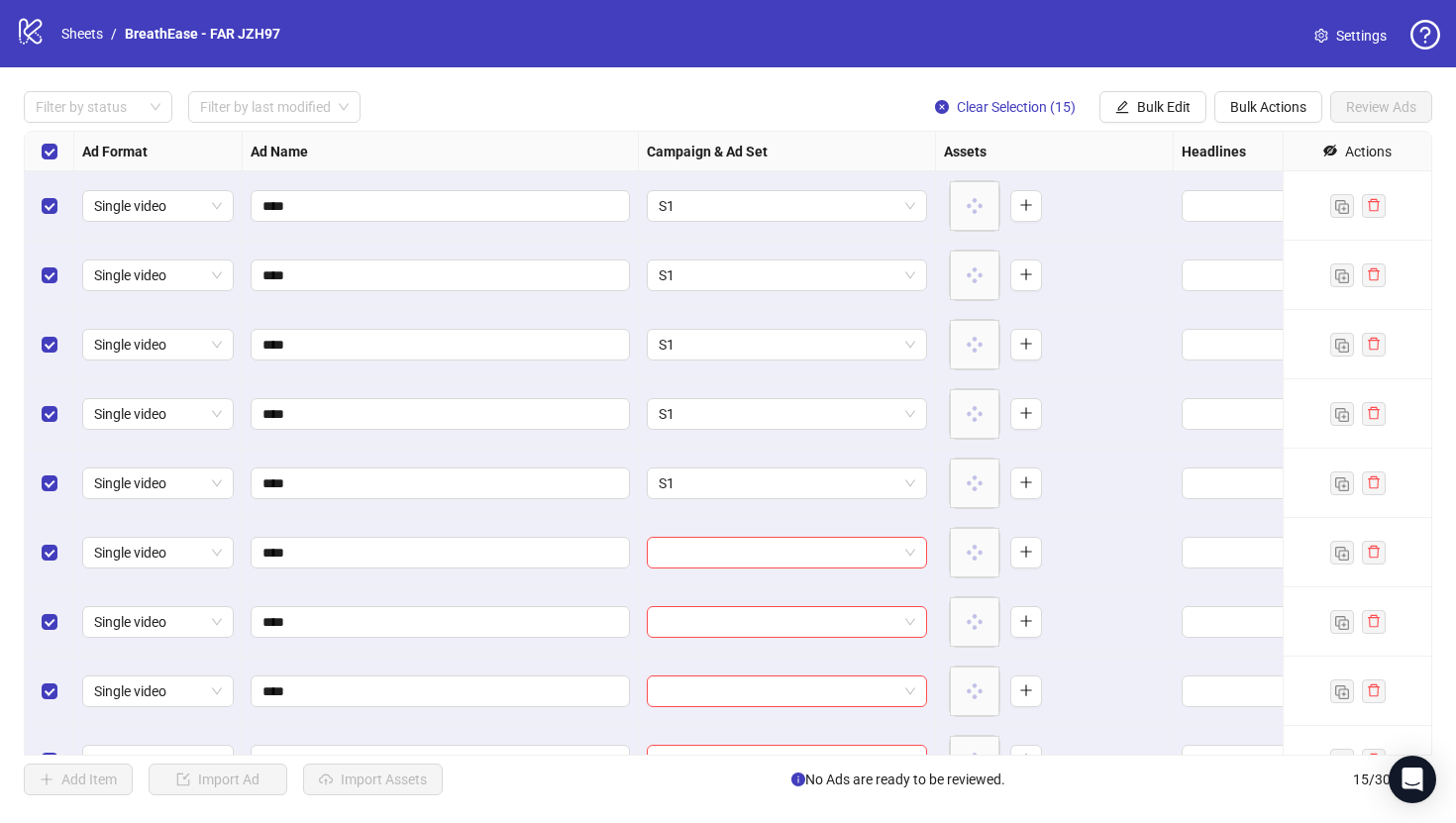 click at bounding box center (50, 152) 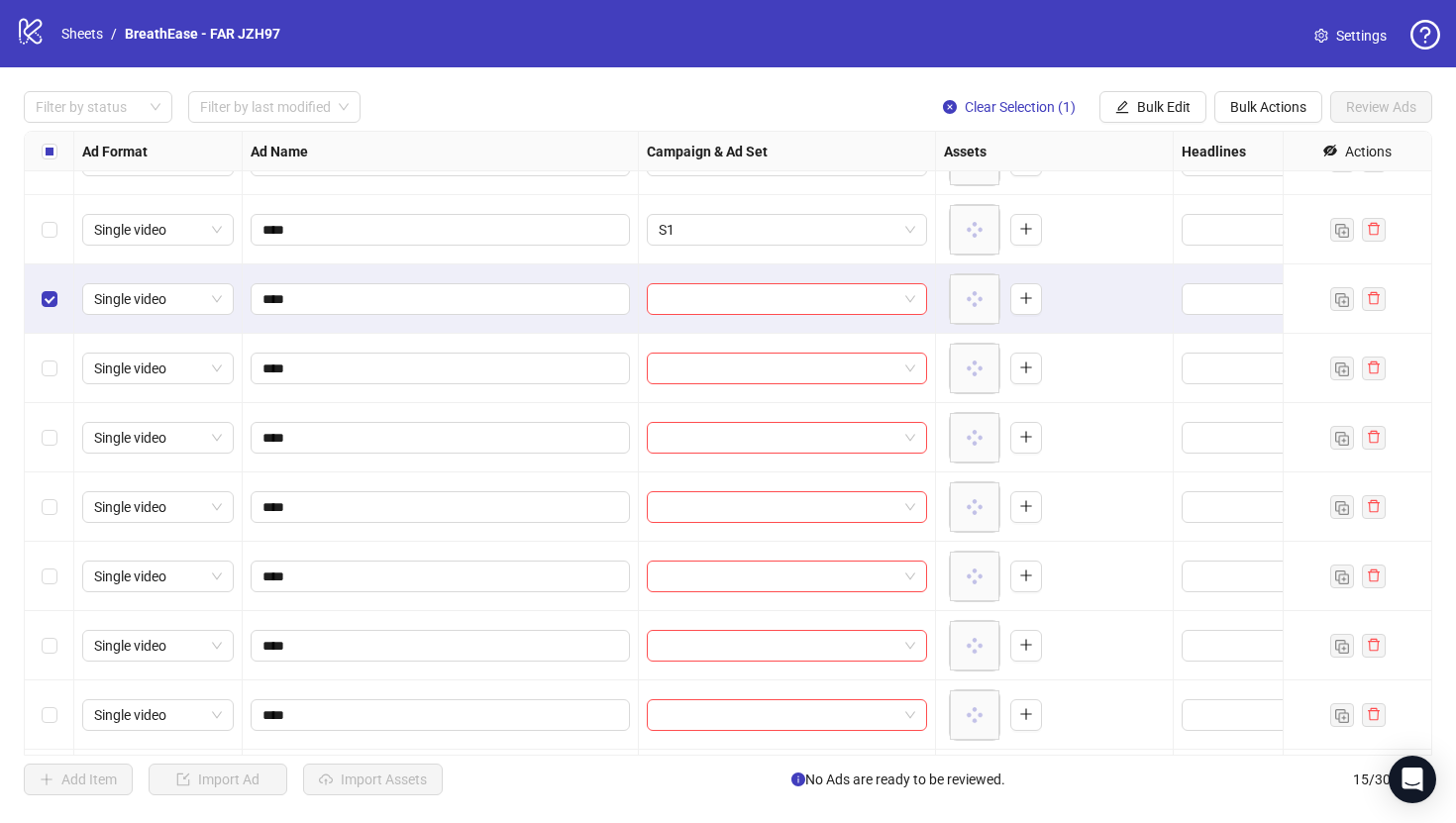 scroll, scrollTop: 258, scrollLeft: 0, axis: vertical 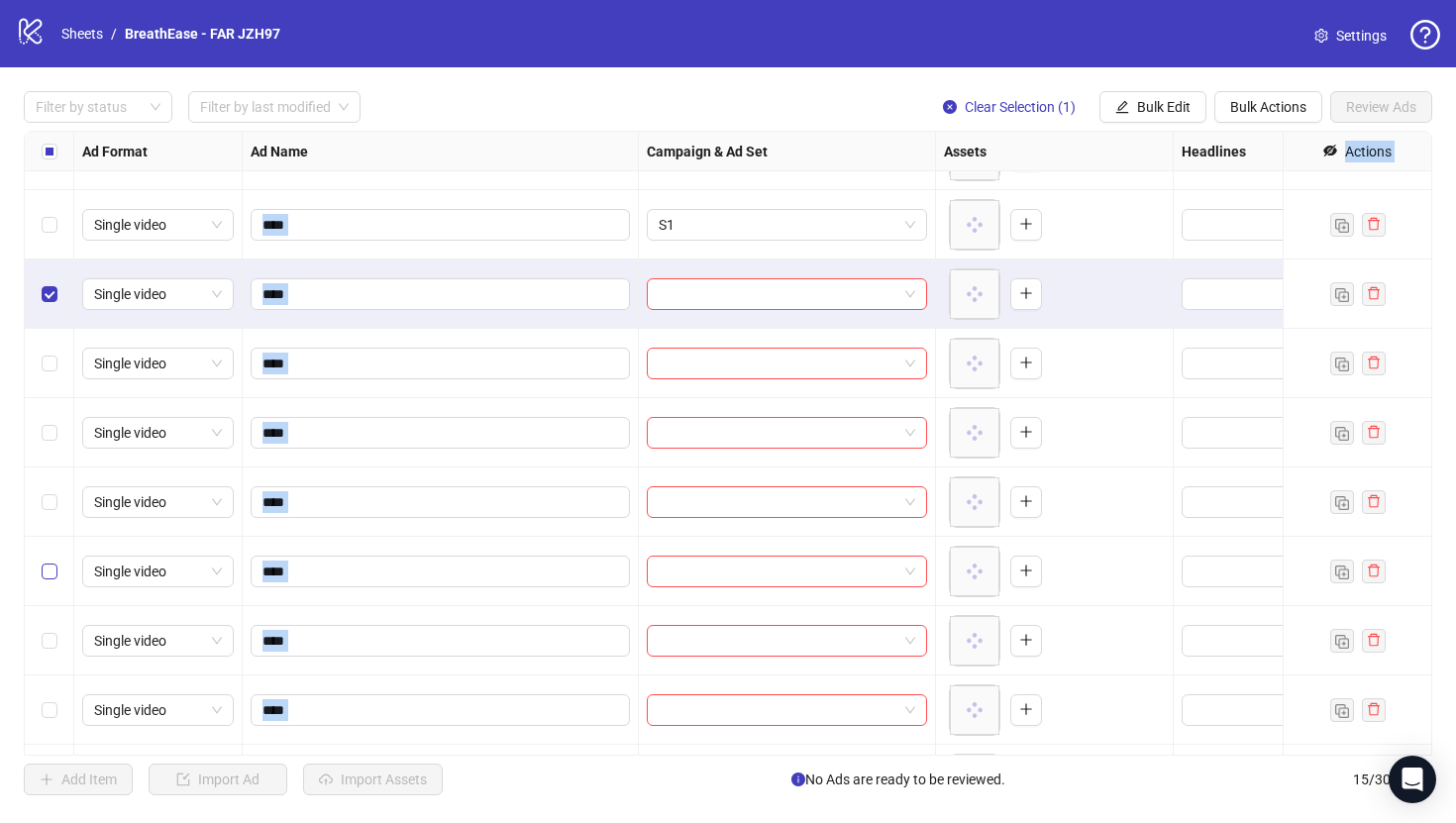 click at bounding box center (50, 571) 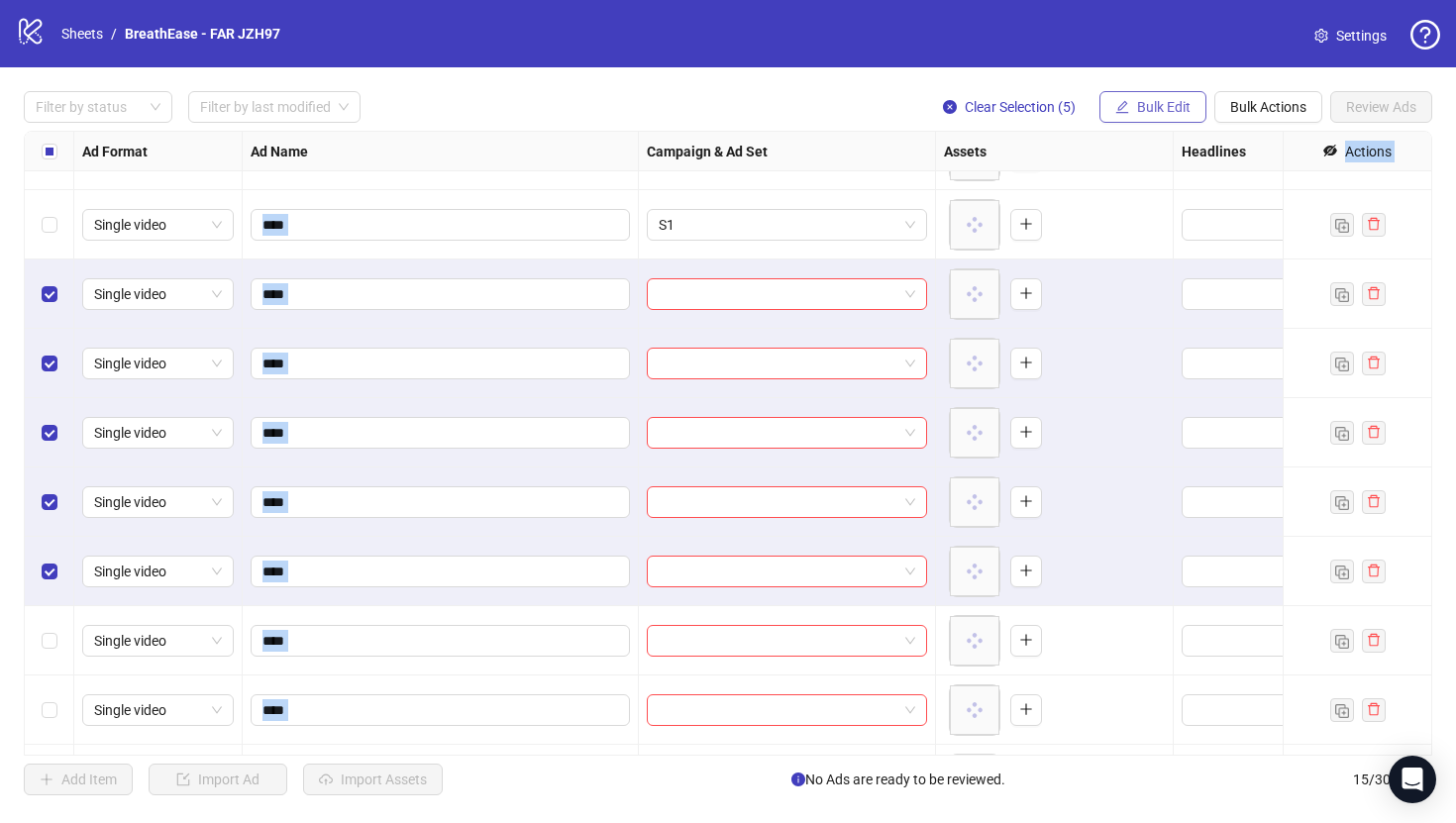 click on "Bulk Edit" at bounding box center (1164, 107) 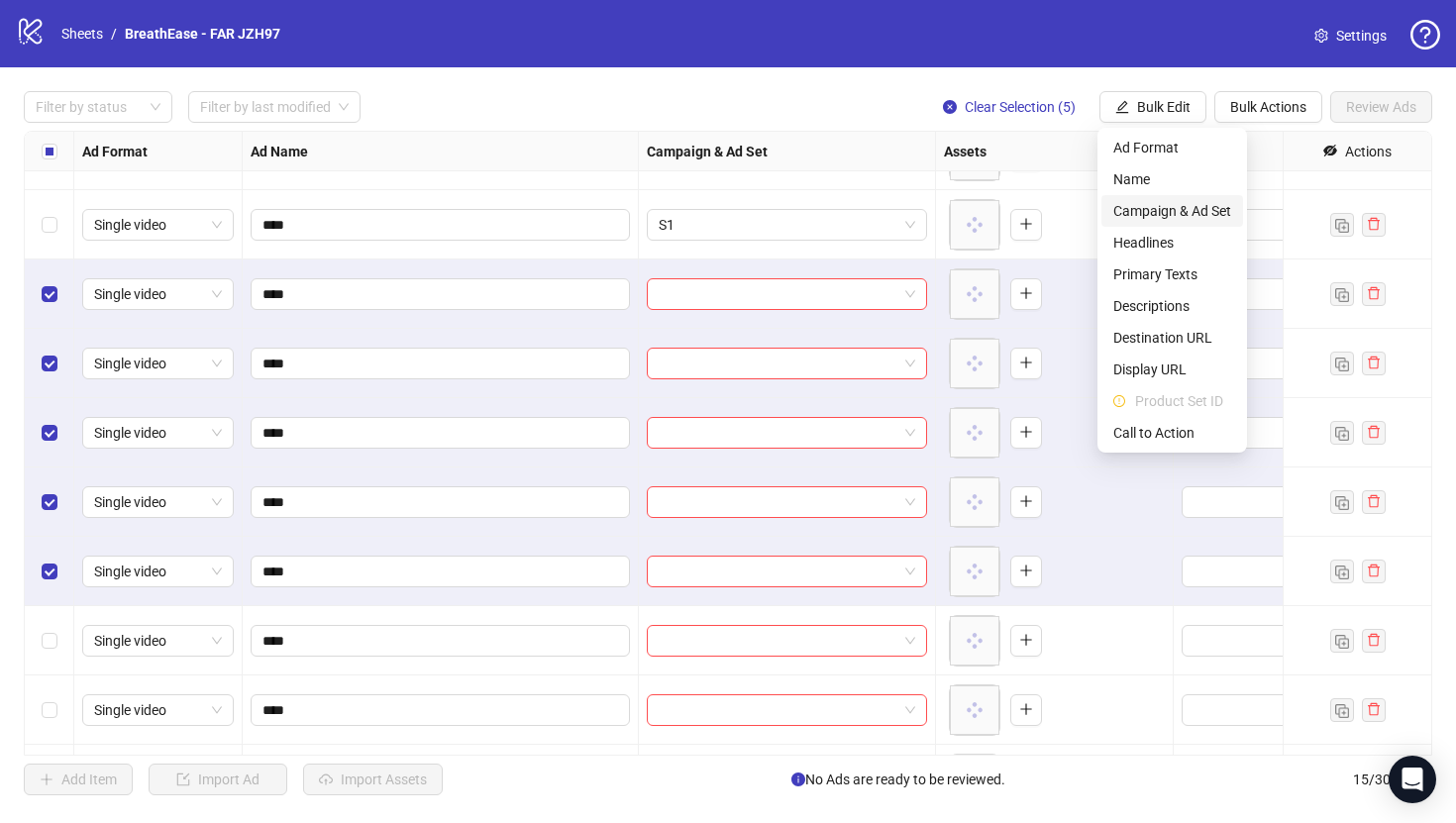 click on "Campaign & Ad Set" at bounding box center (1172, 211) 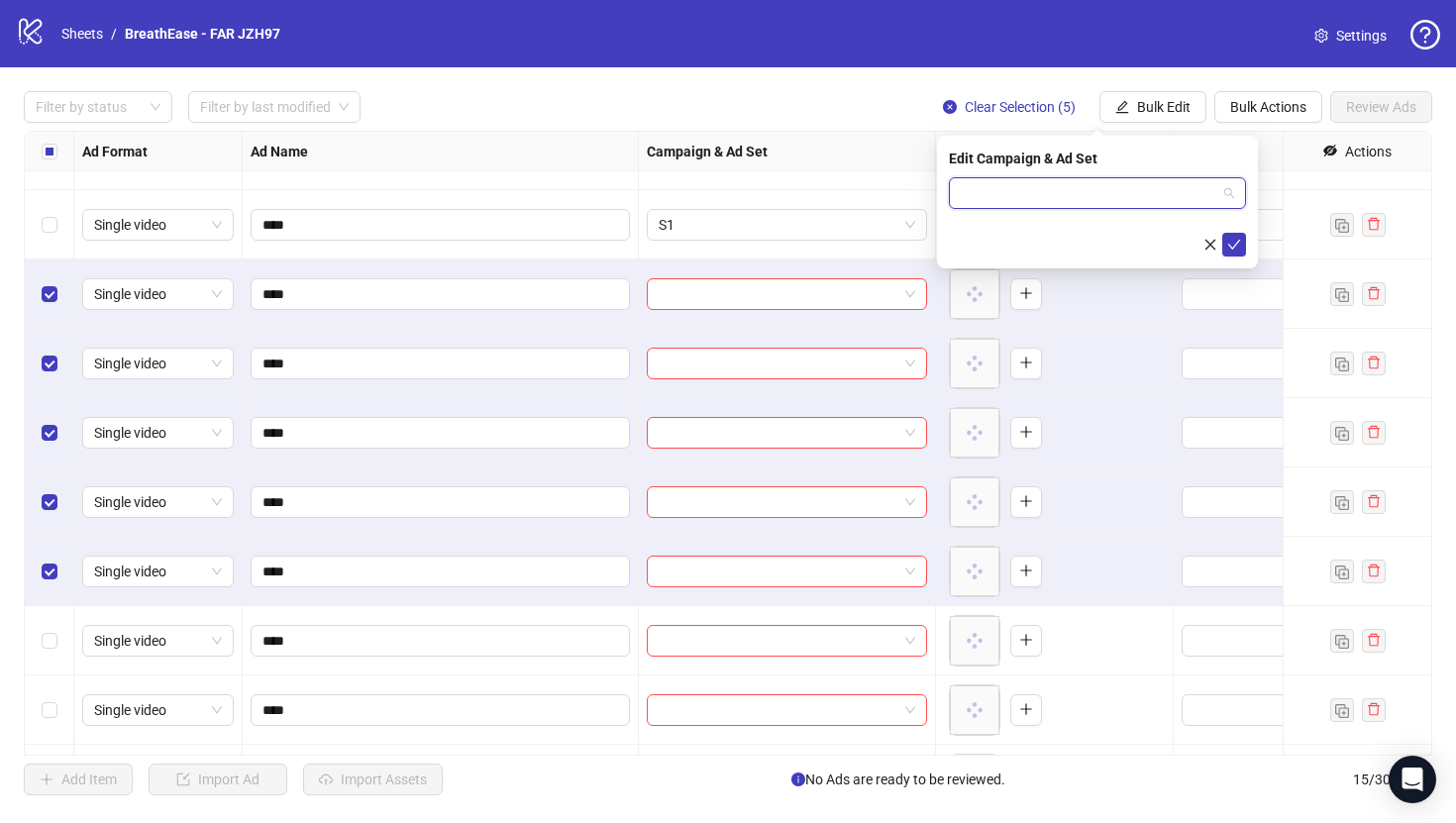click at bounding box center [1089, 193] 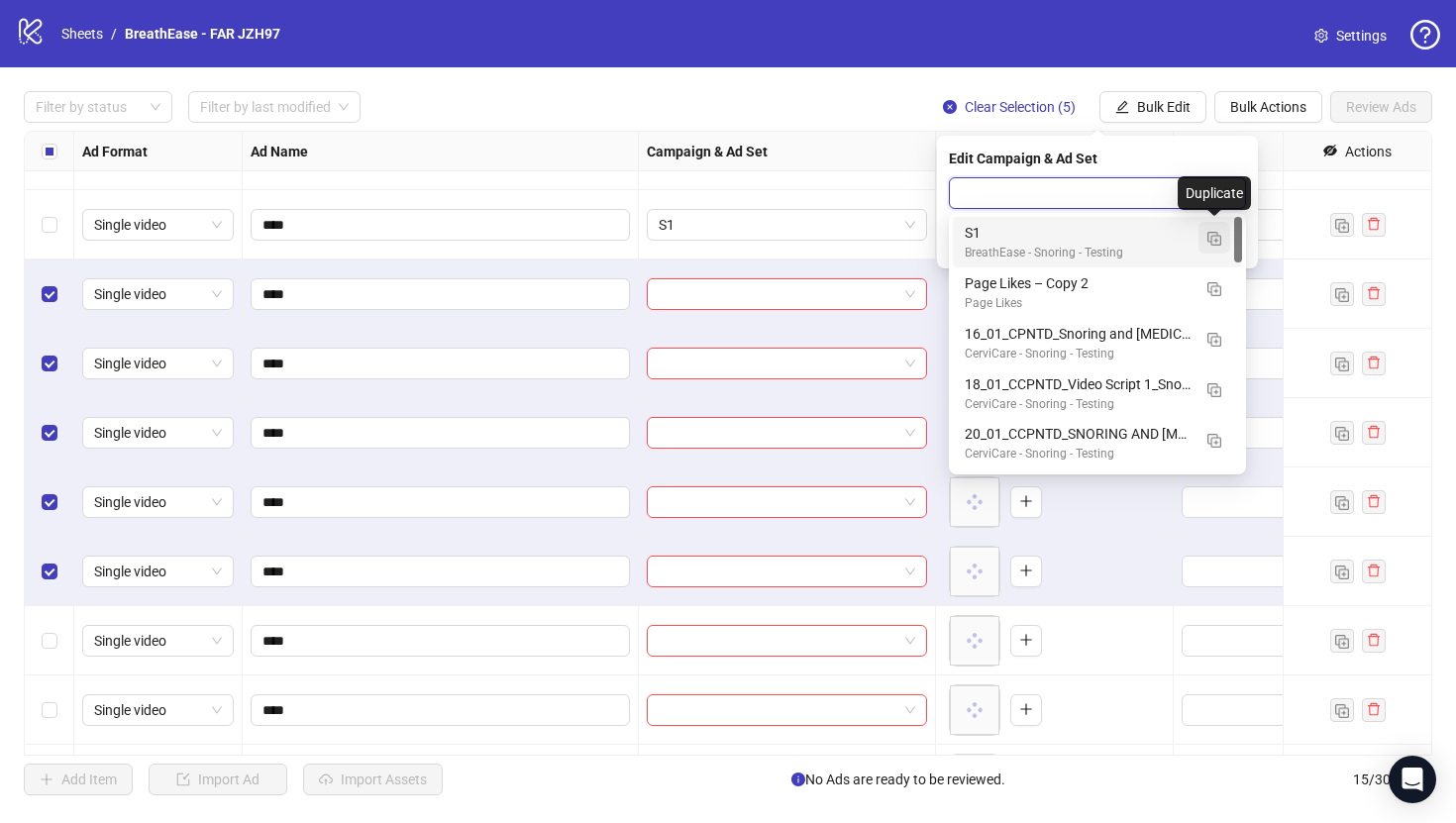 click at bounding box center [1214, 239] 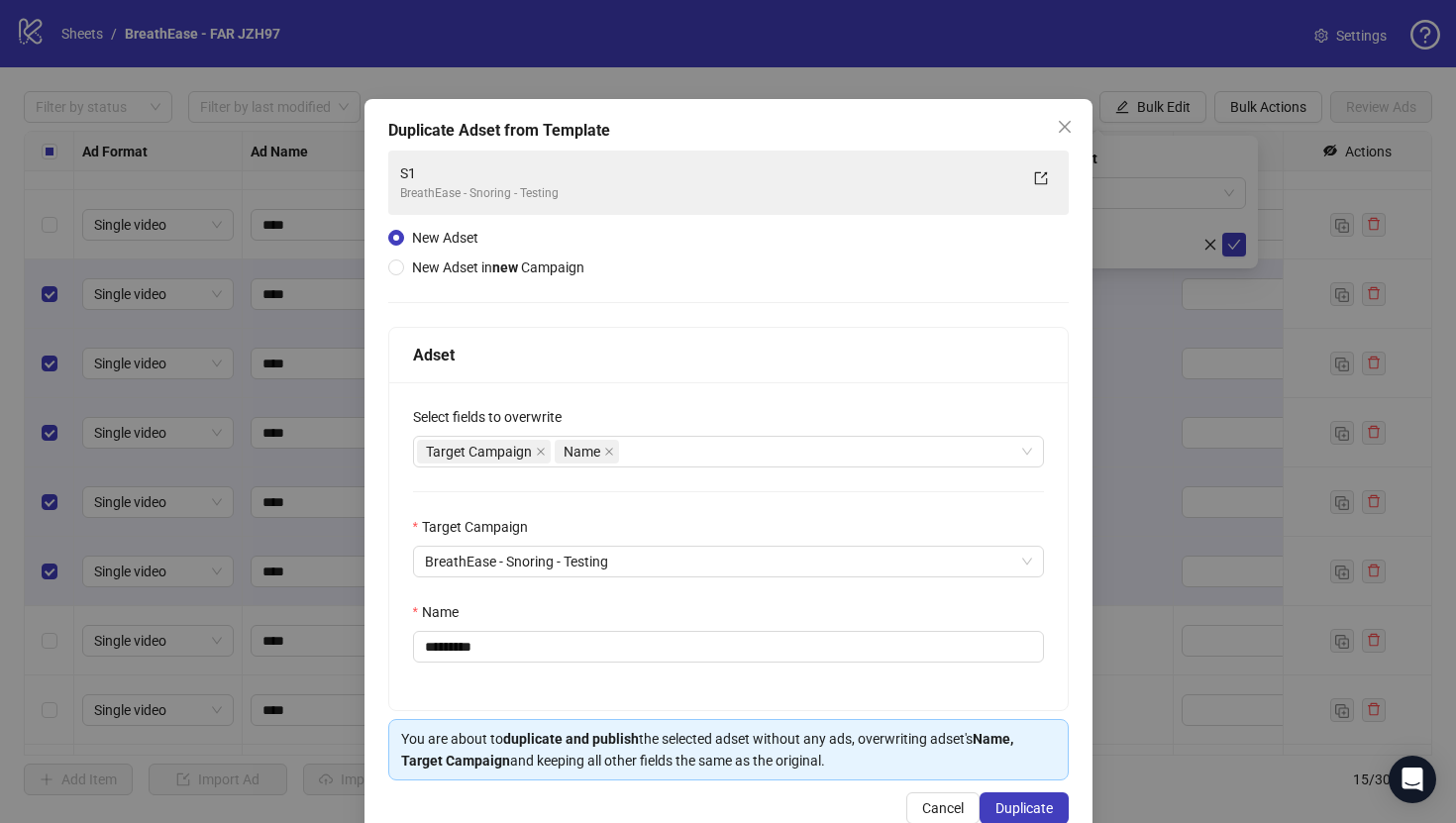 scroll, scrollTop: 46, scrollLeft: 0, axis: vertical 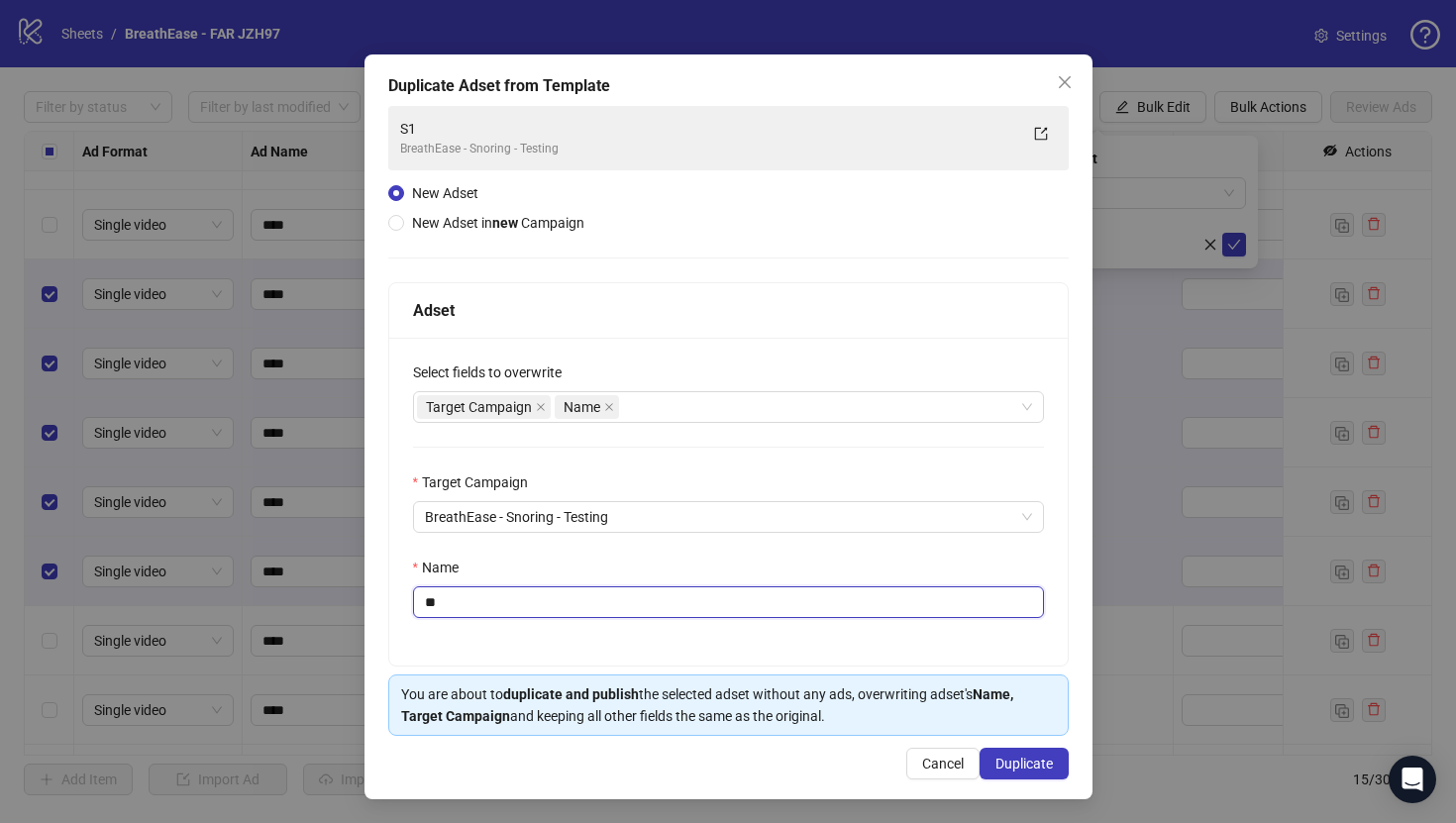 click on "**" at bounding box center [728, 602] 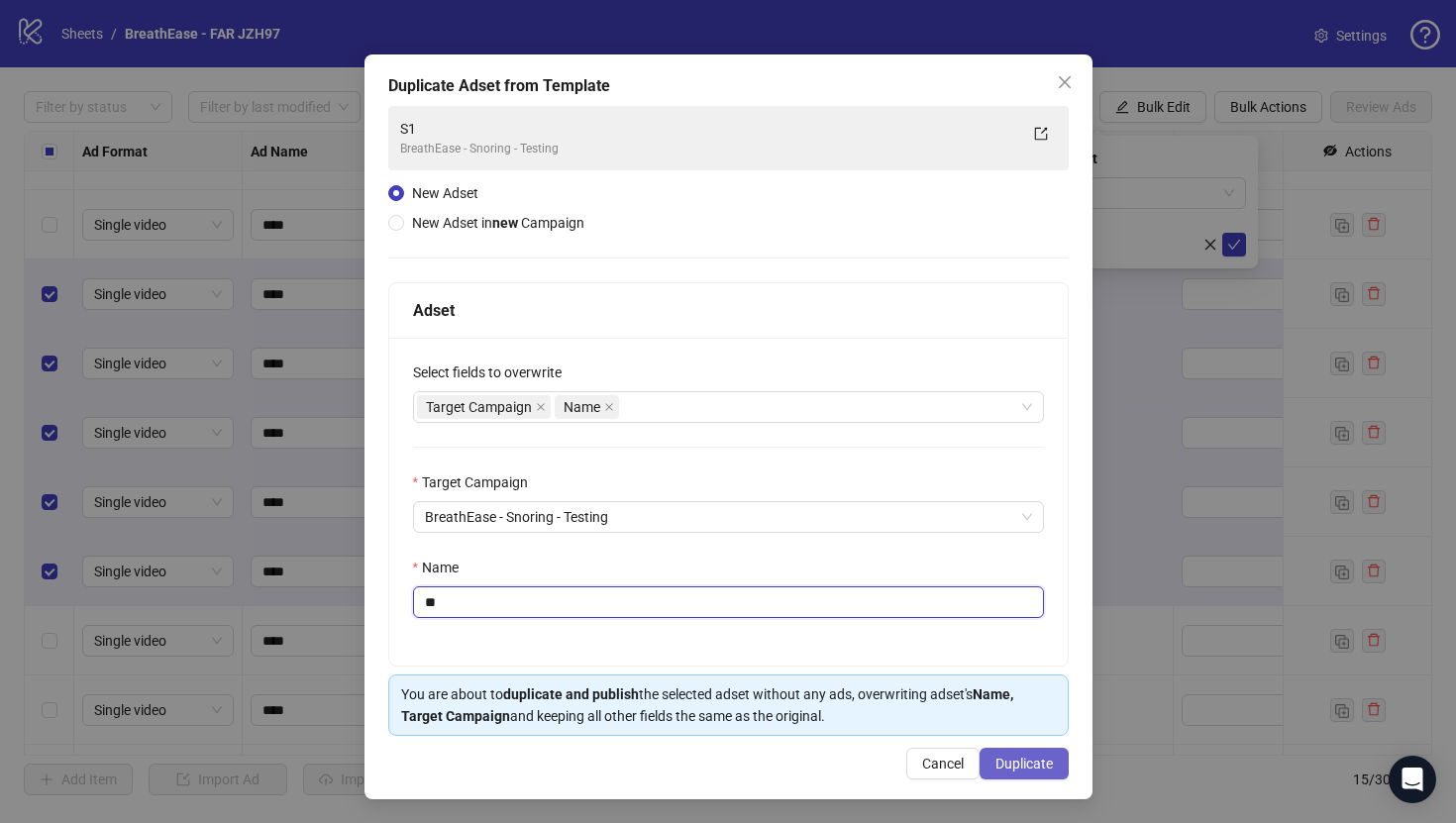 type on "**" 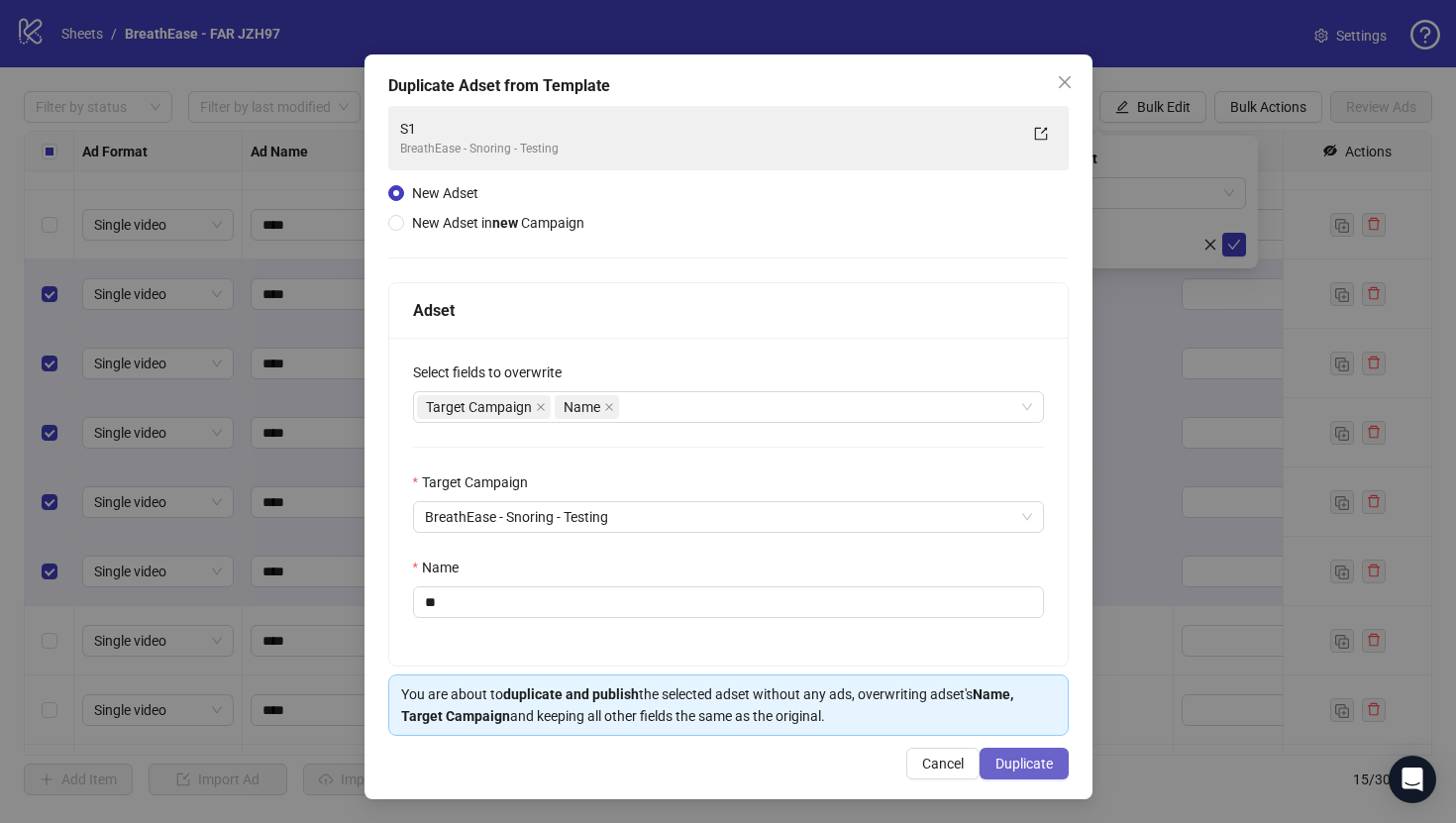 click on "Duplicate" at bounding box center (1024, 764) 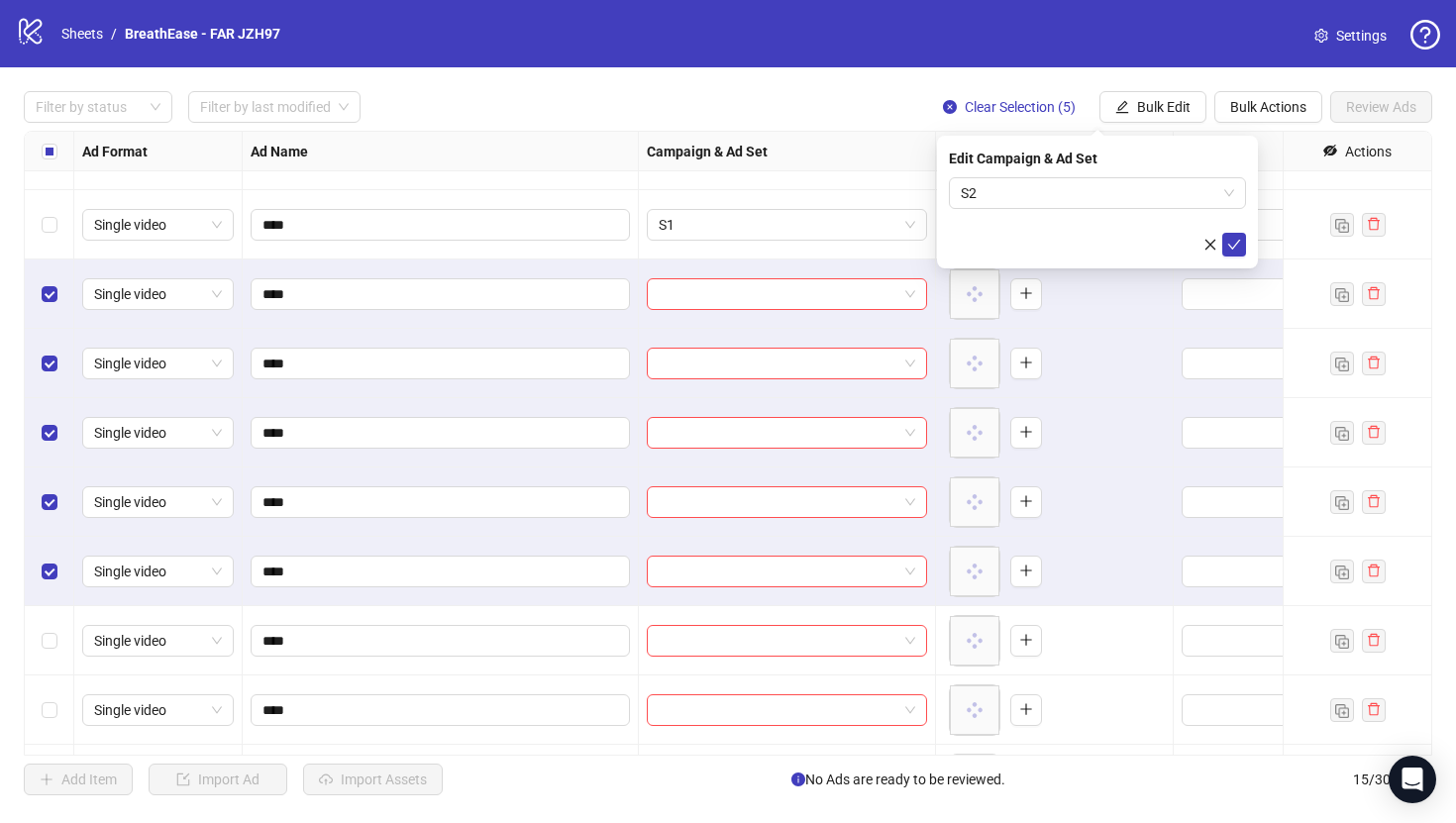 click 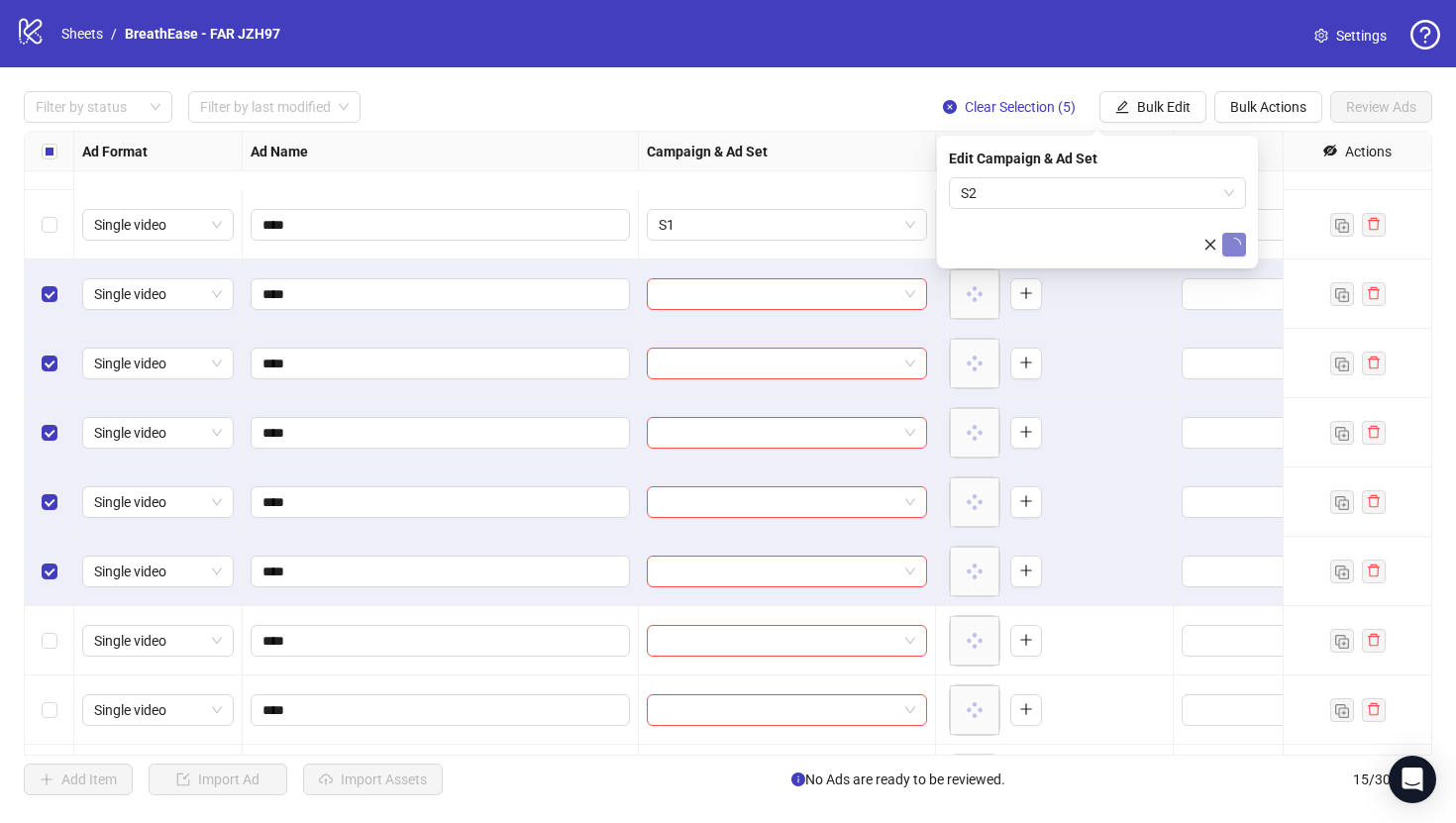 scroll, scrollTop: 457, scrollLeft: 0, axis: vertical 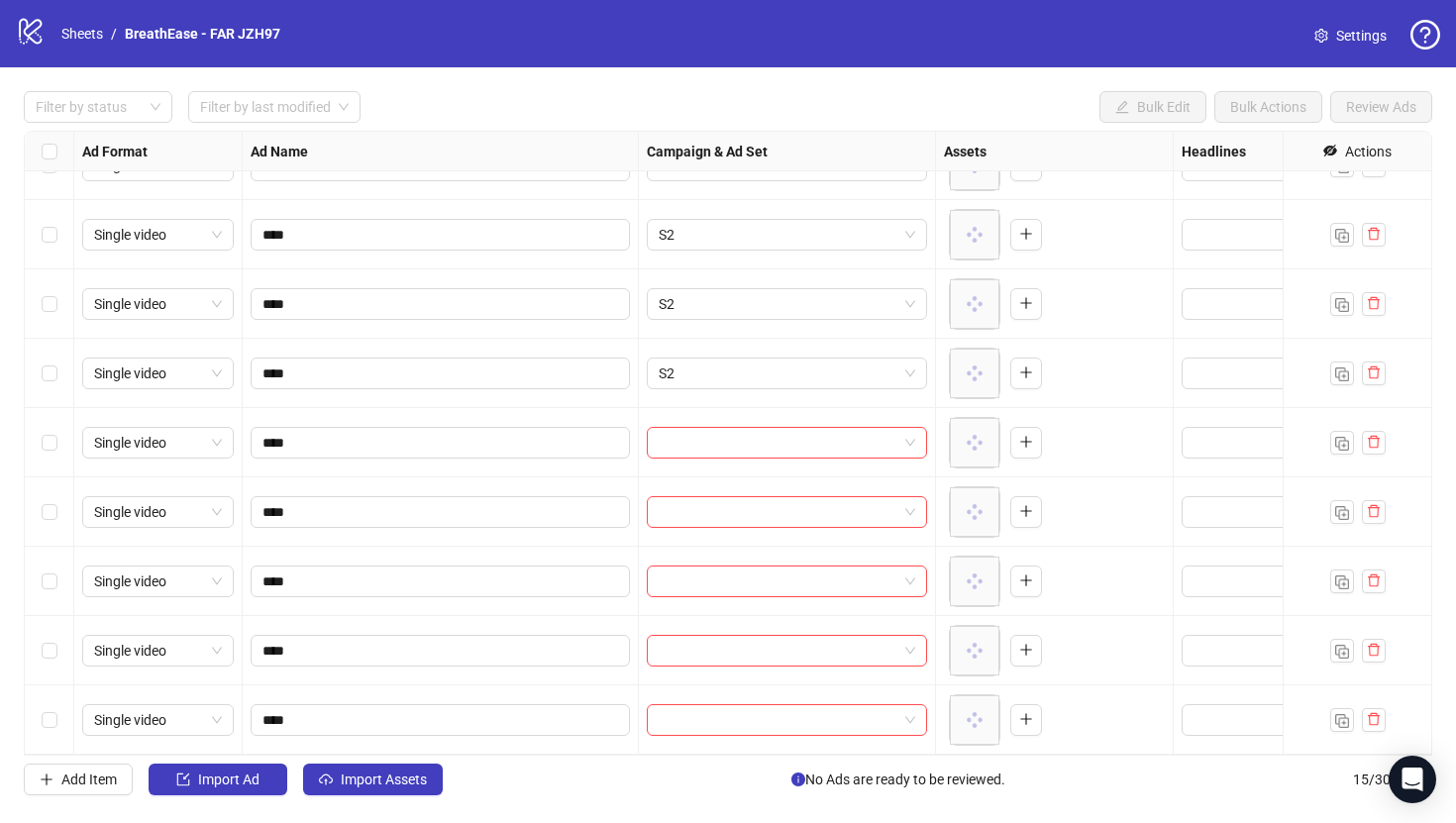 click at bounding box center [50, 443] 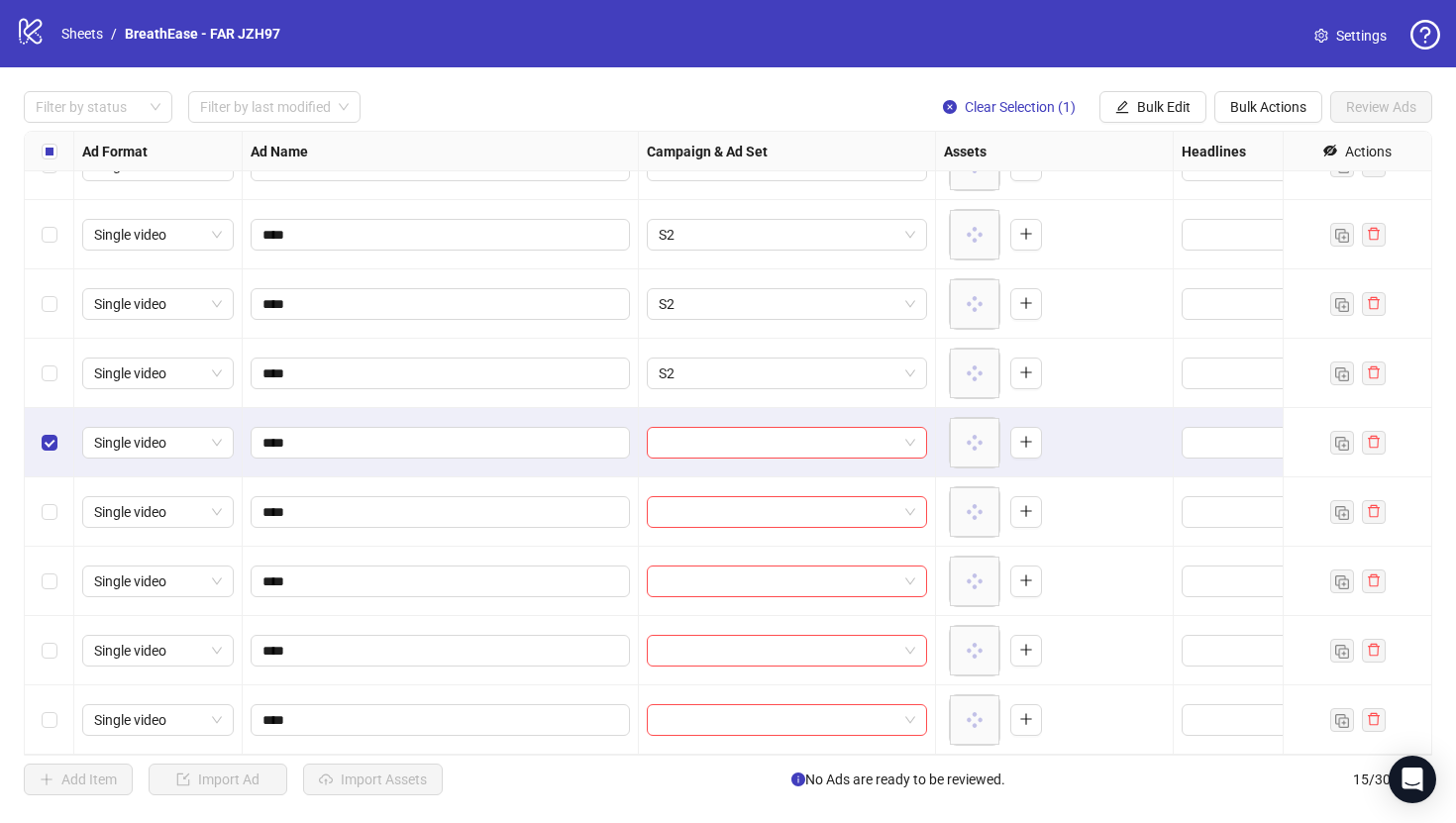 click at bounding box center [50, 720] 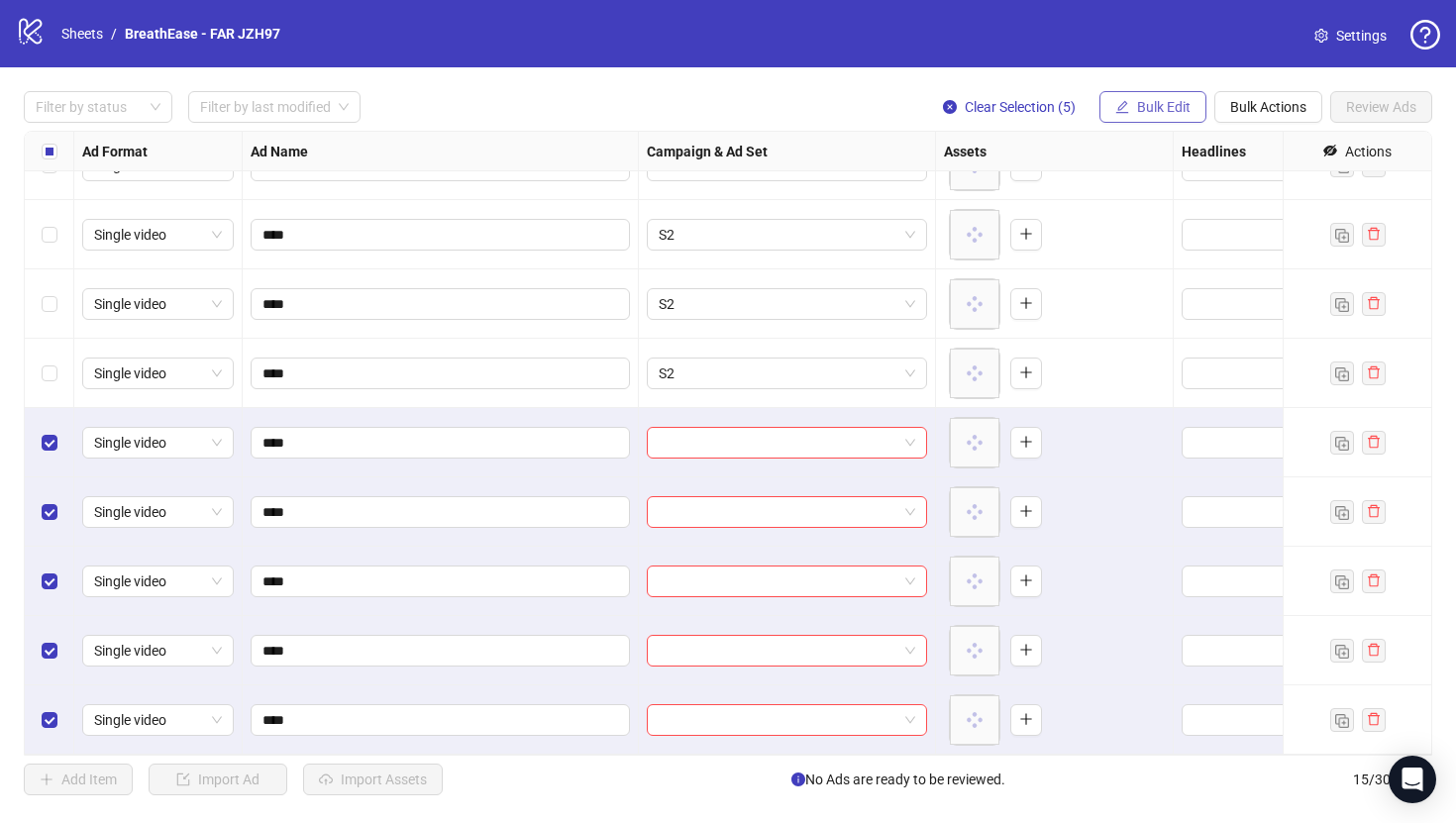 click on "Bulk Edit" at bounding box center (1153, 107) 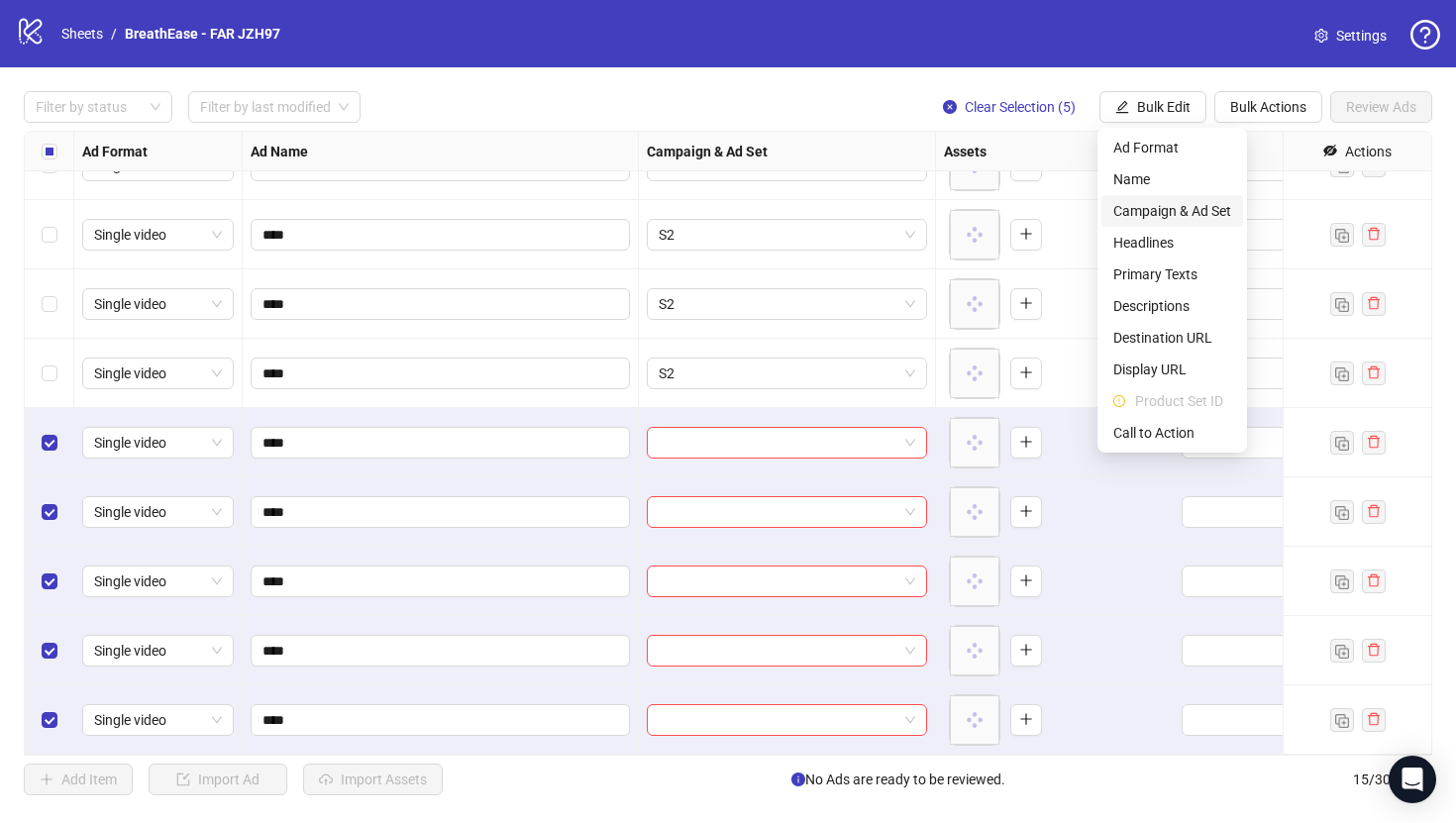 click on "Campaign & Ad Set" at bounding box center [1172, 211] 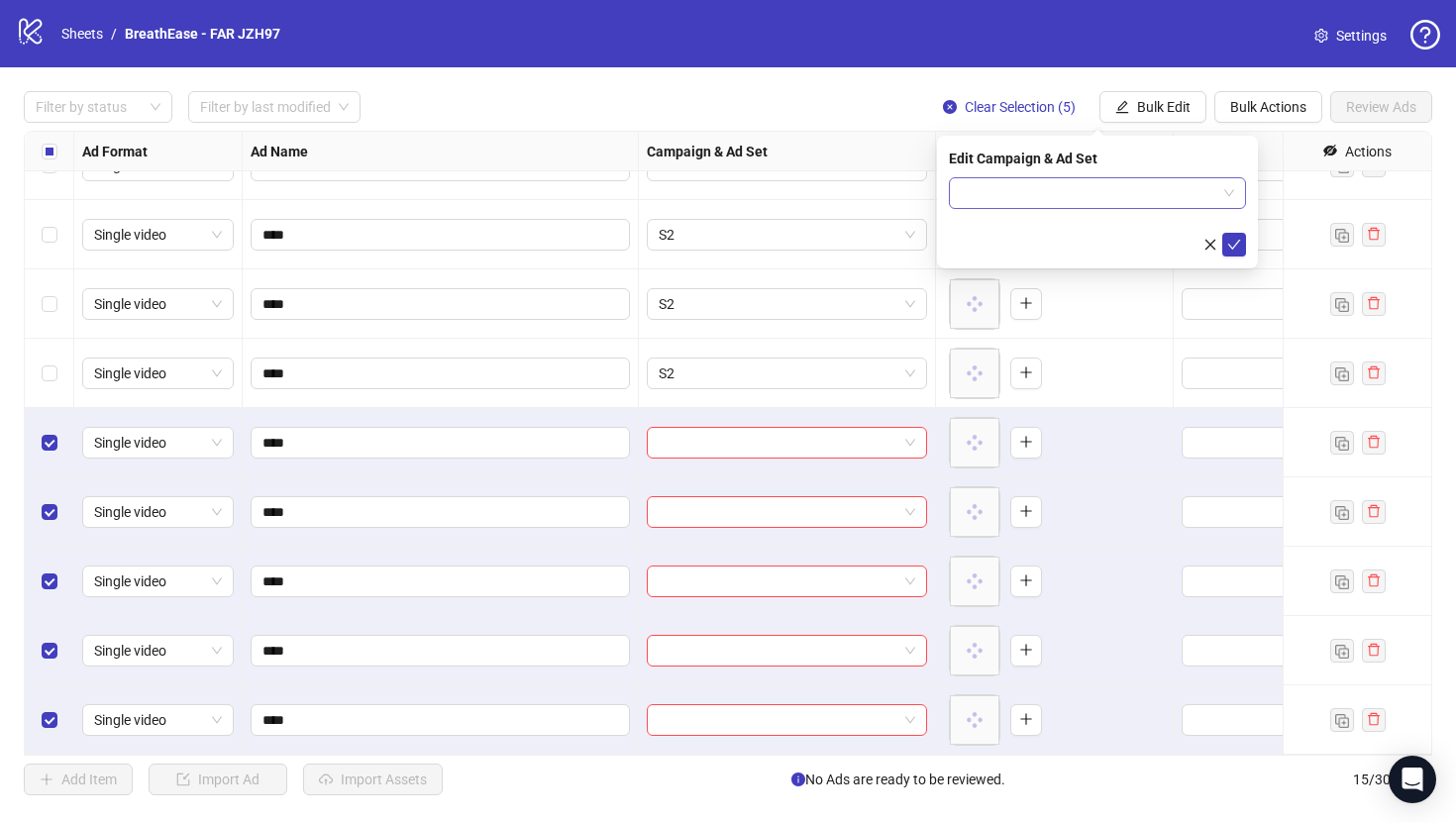 click at bounding box center [1089, 193] 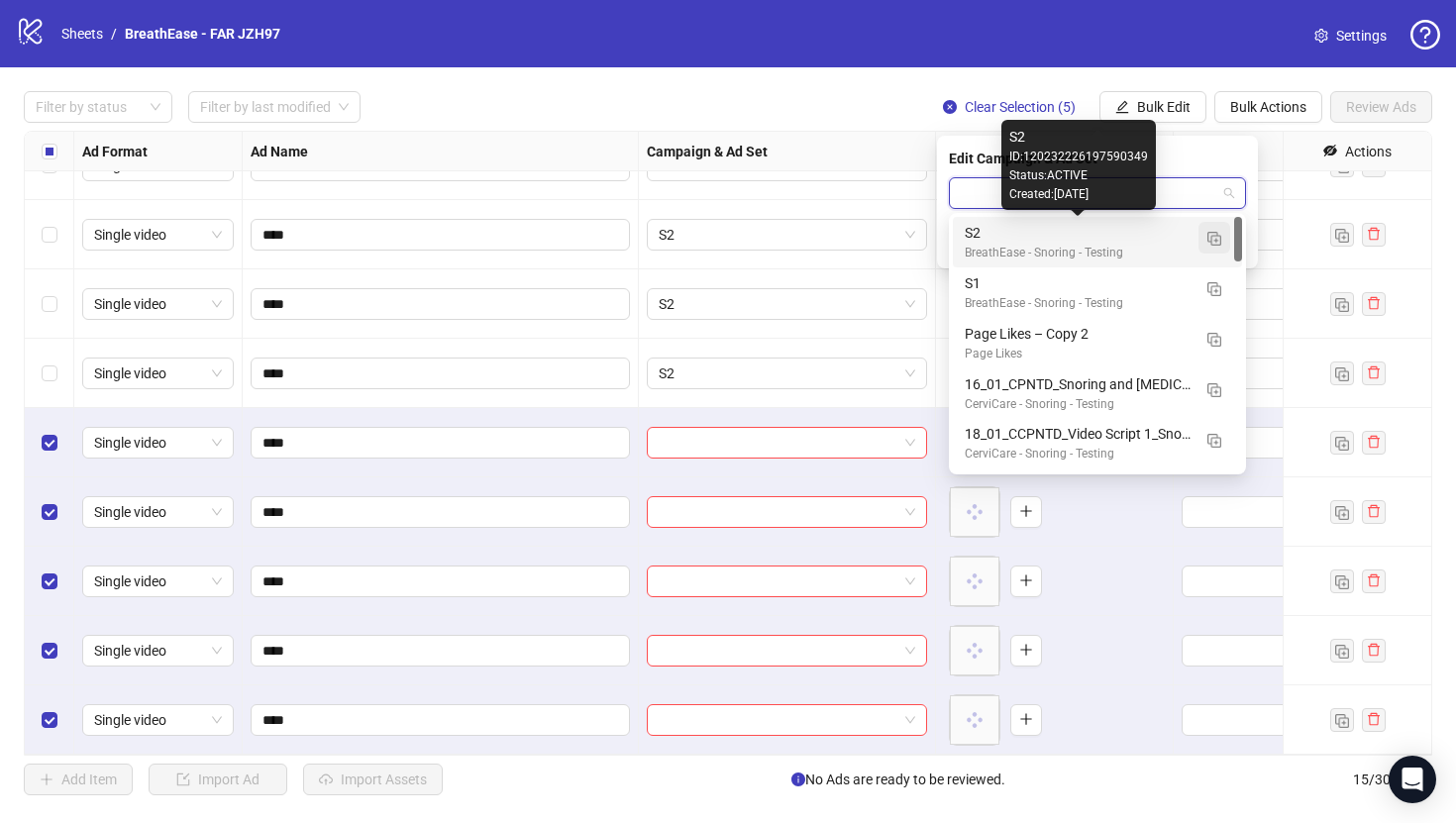 click at bounding box center [1214, 239] 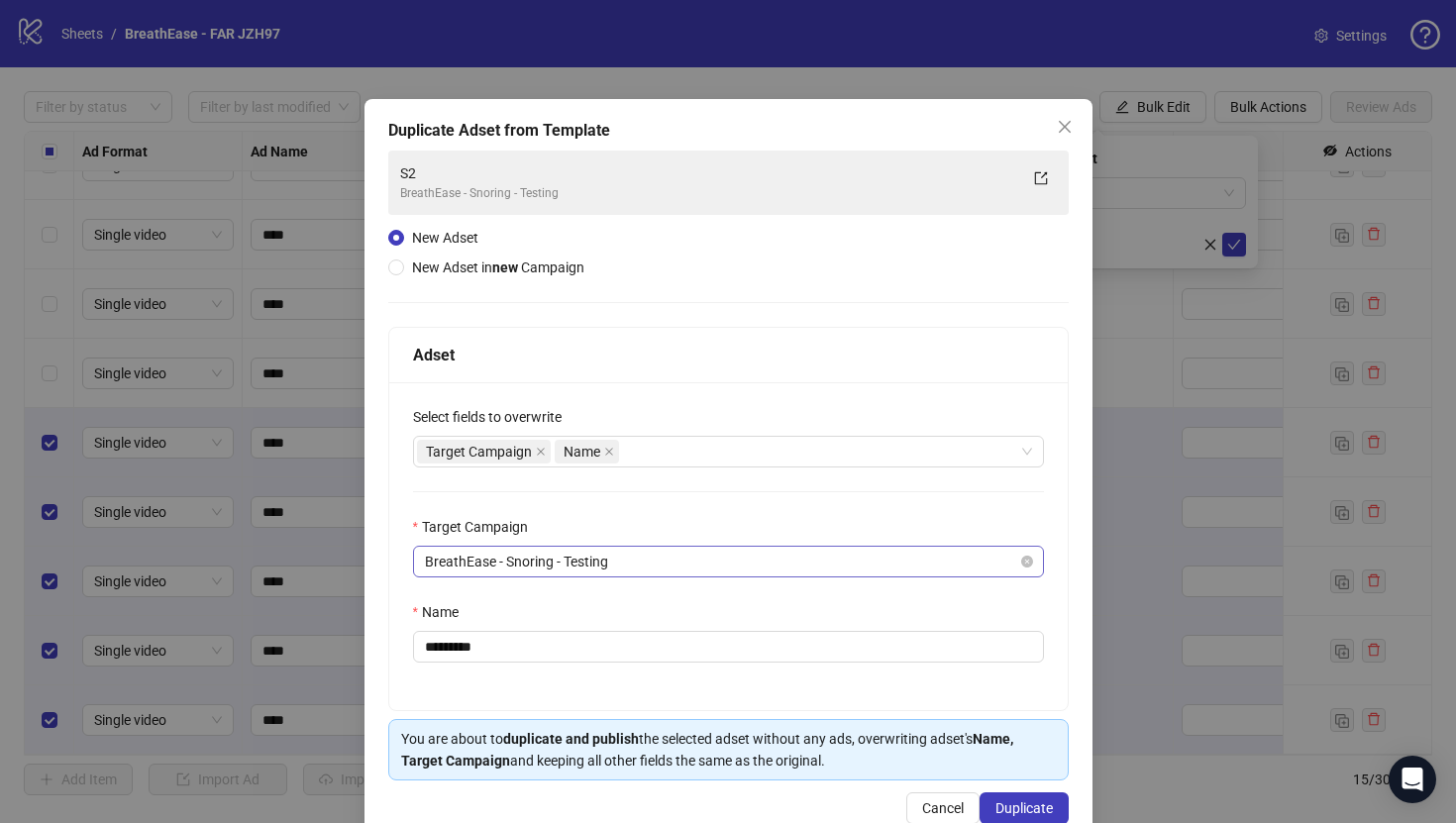 scroll, scrollTop: 46, scrollLeft: 0, axis: vertical 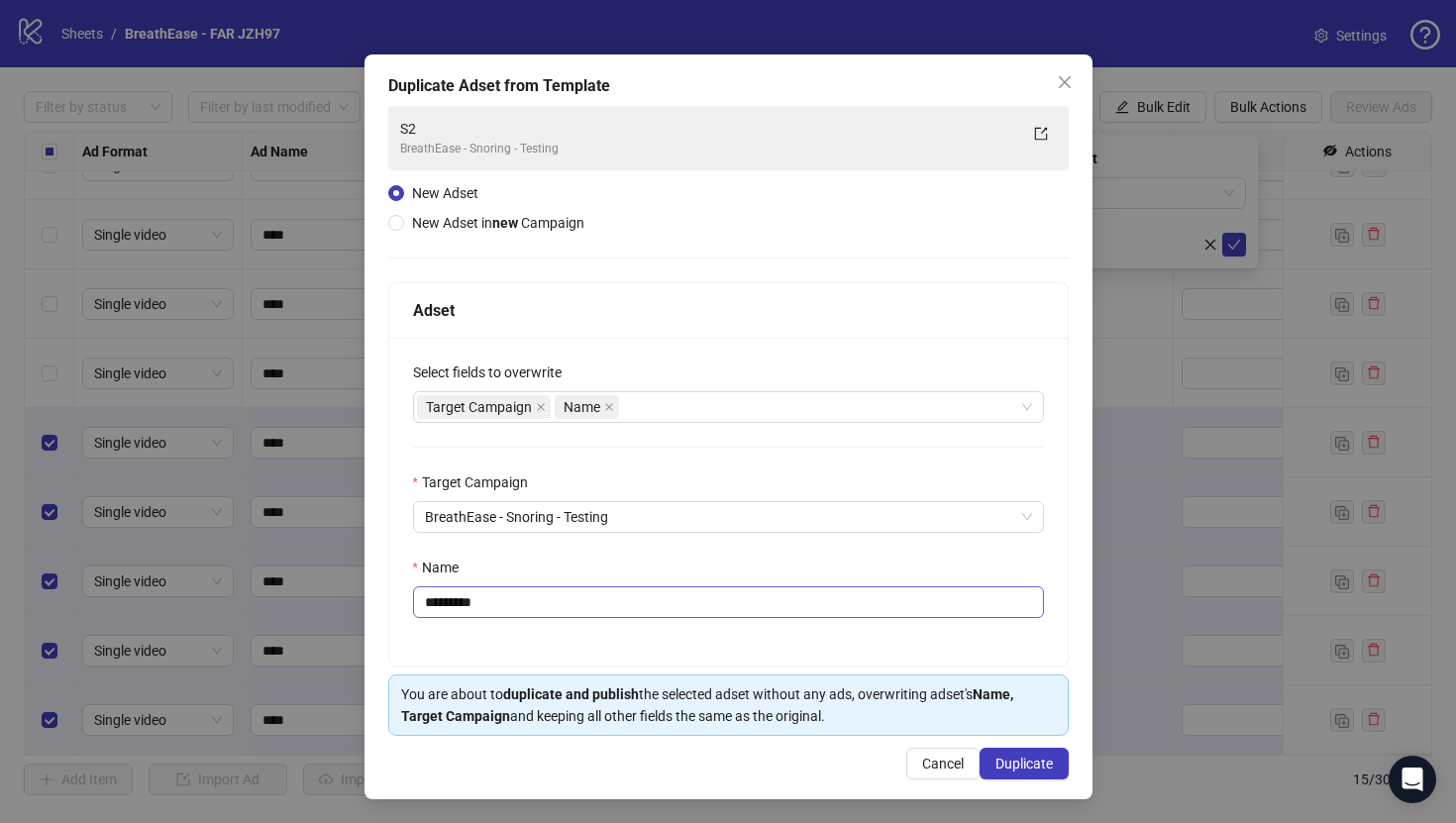 click on "*********" at bounding box center [728, 602] 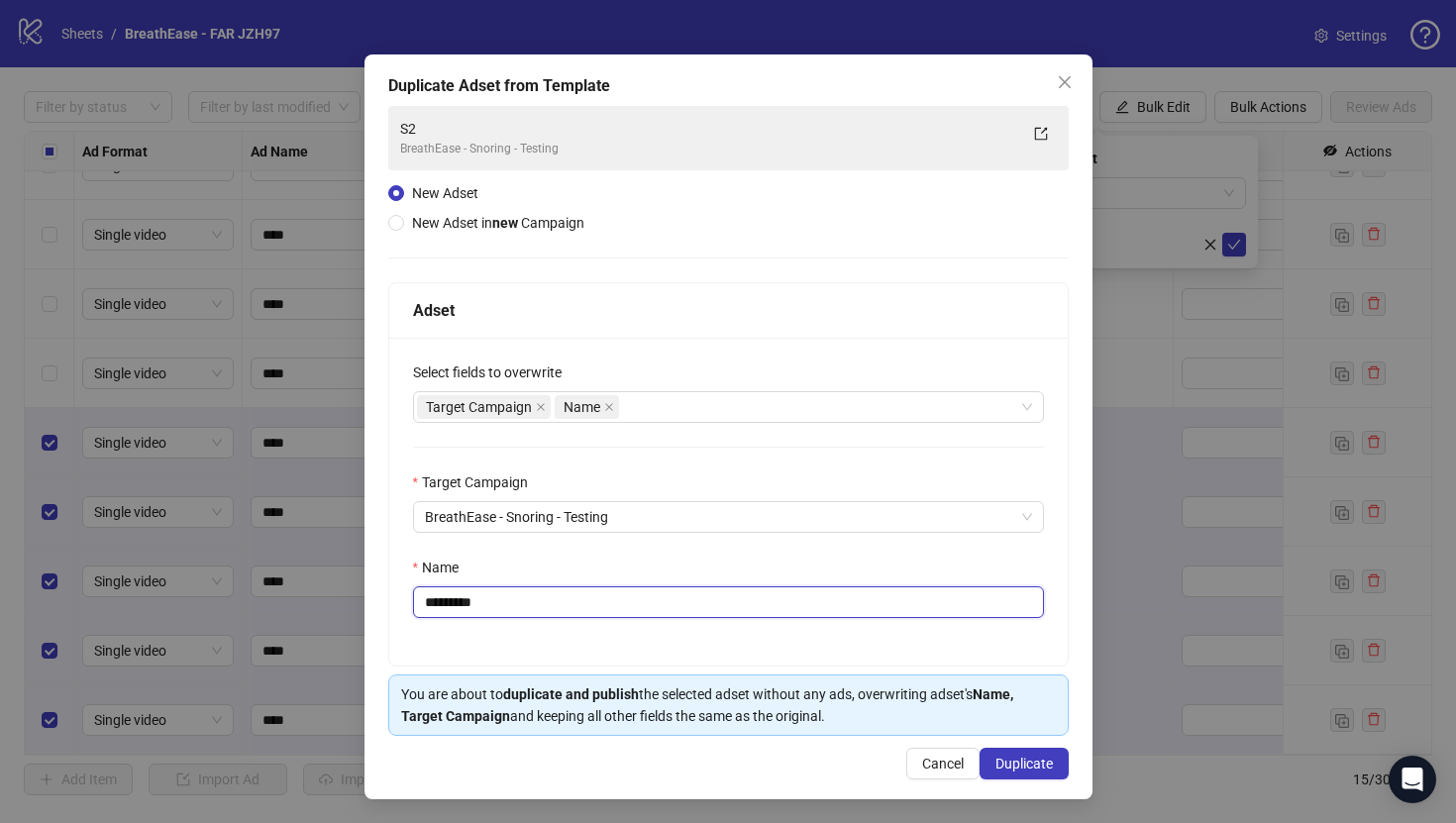 type on "*" 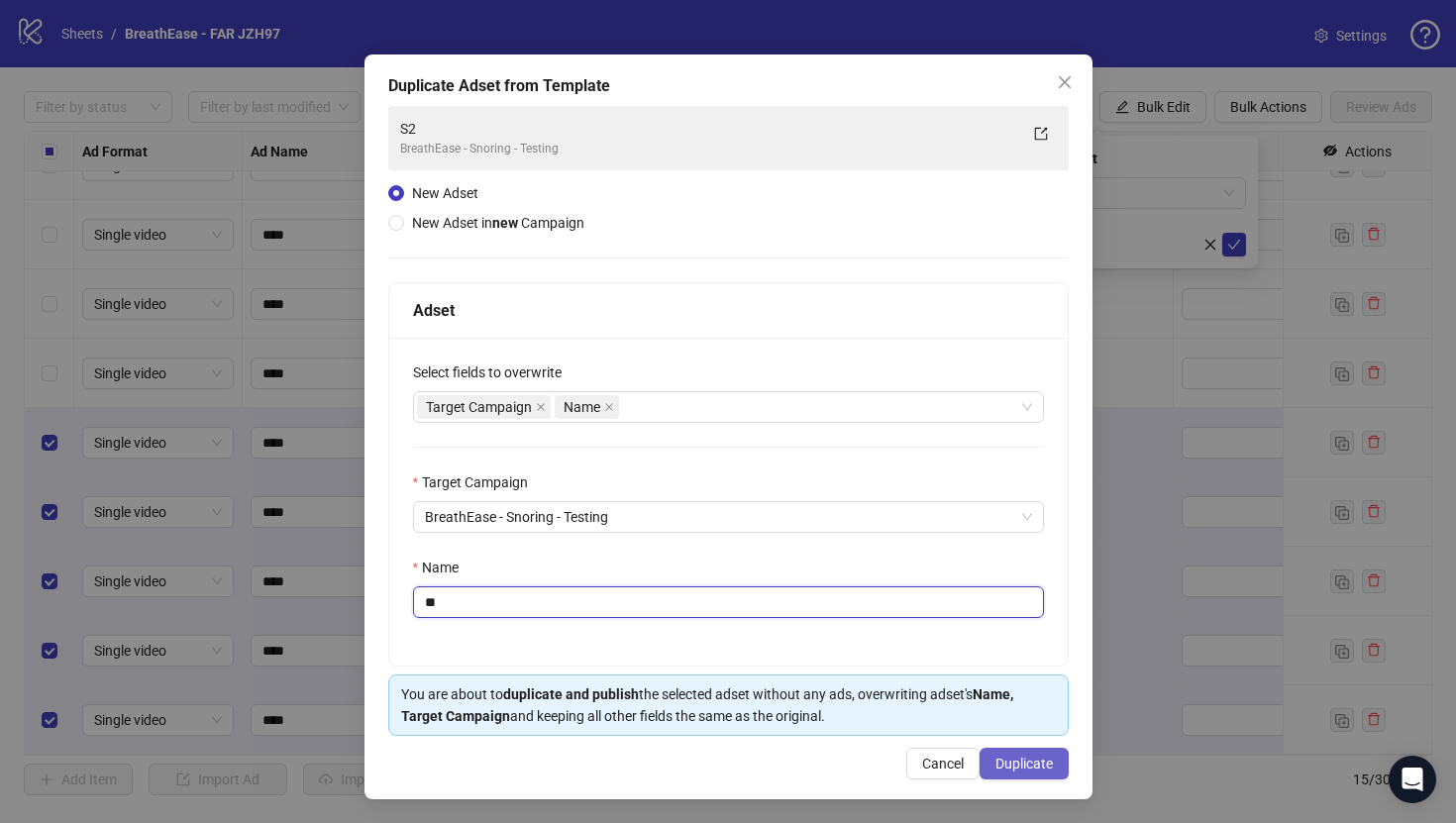 type on "**" 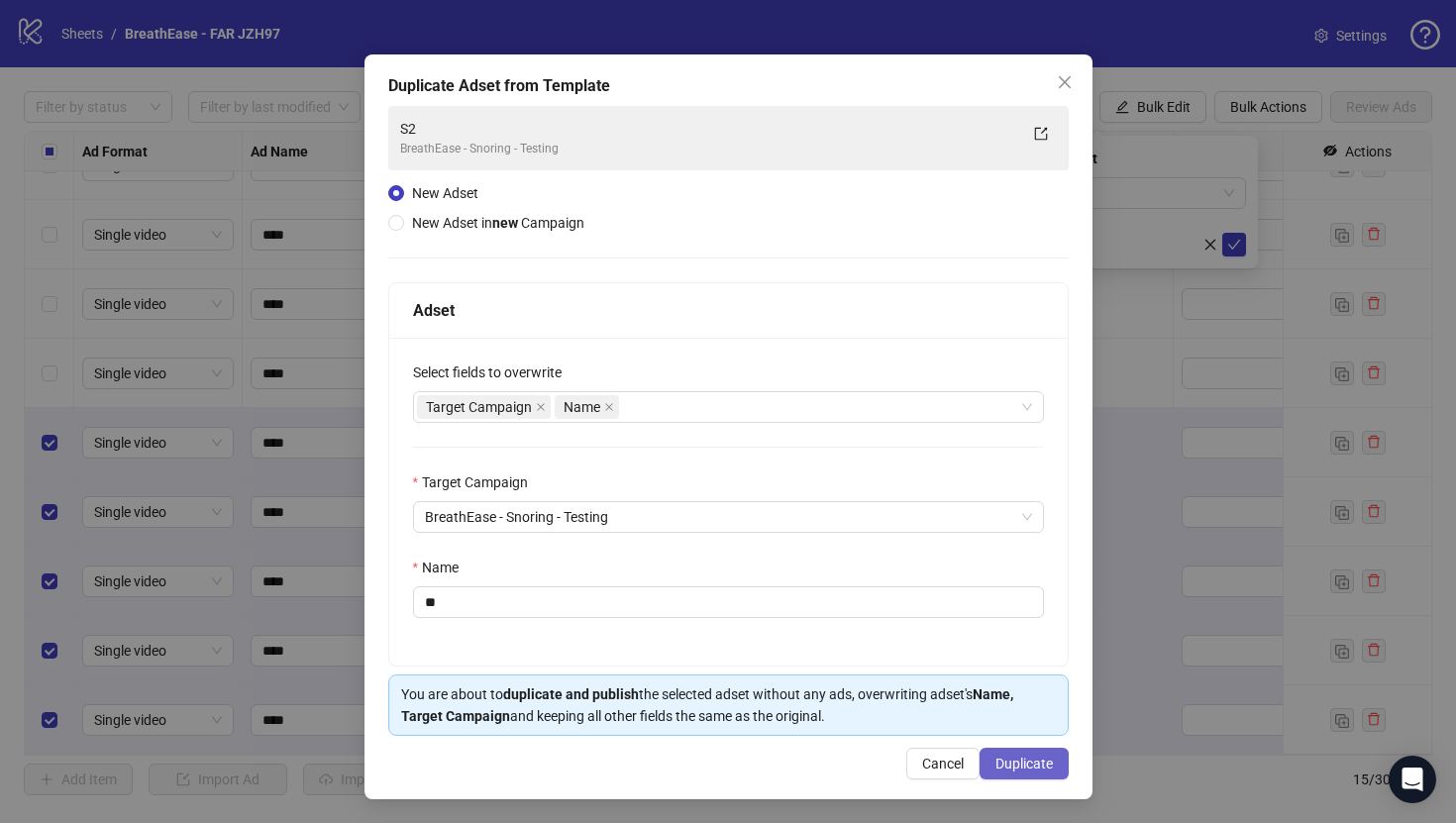 click on "Duplicate" at bounding box center [1024, 764] 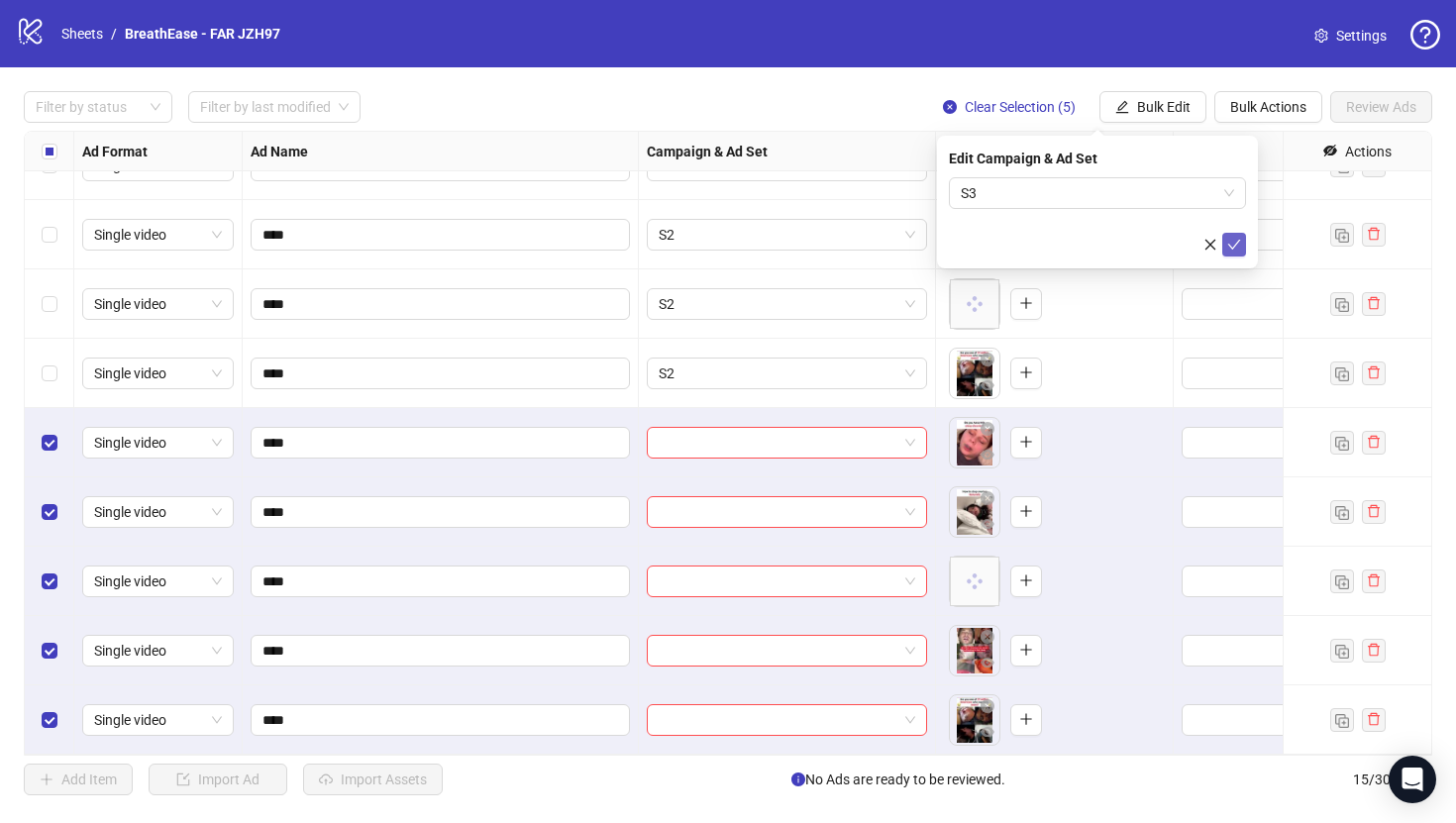 click at bounding box center (1234, 245) 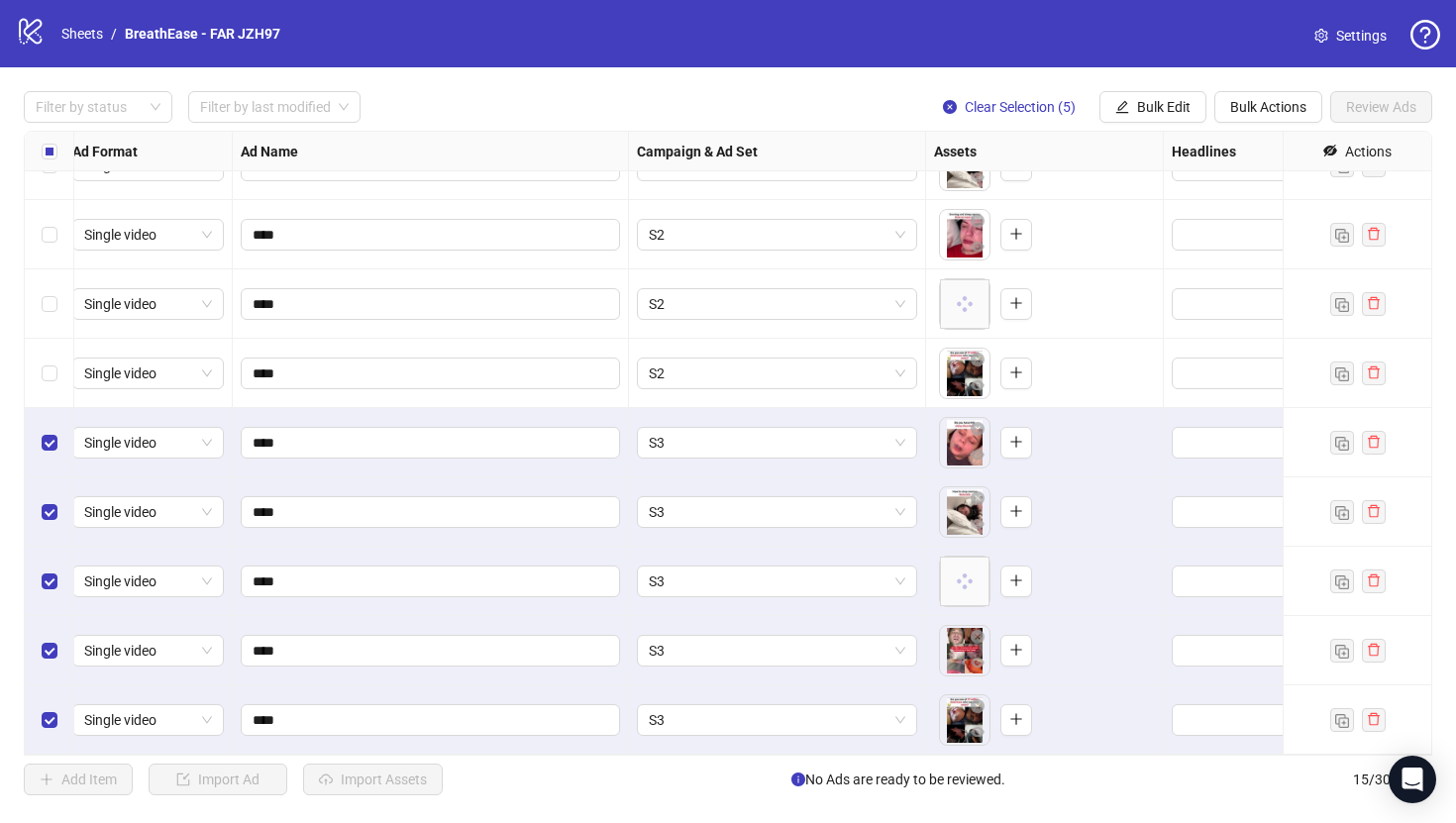 scroll, scrollTop: 457, scrollLeft: 0, axis: vertical 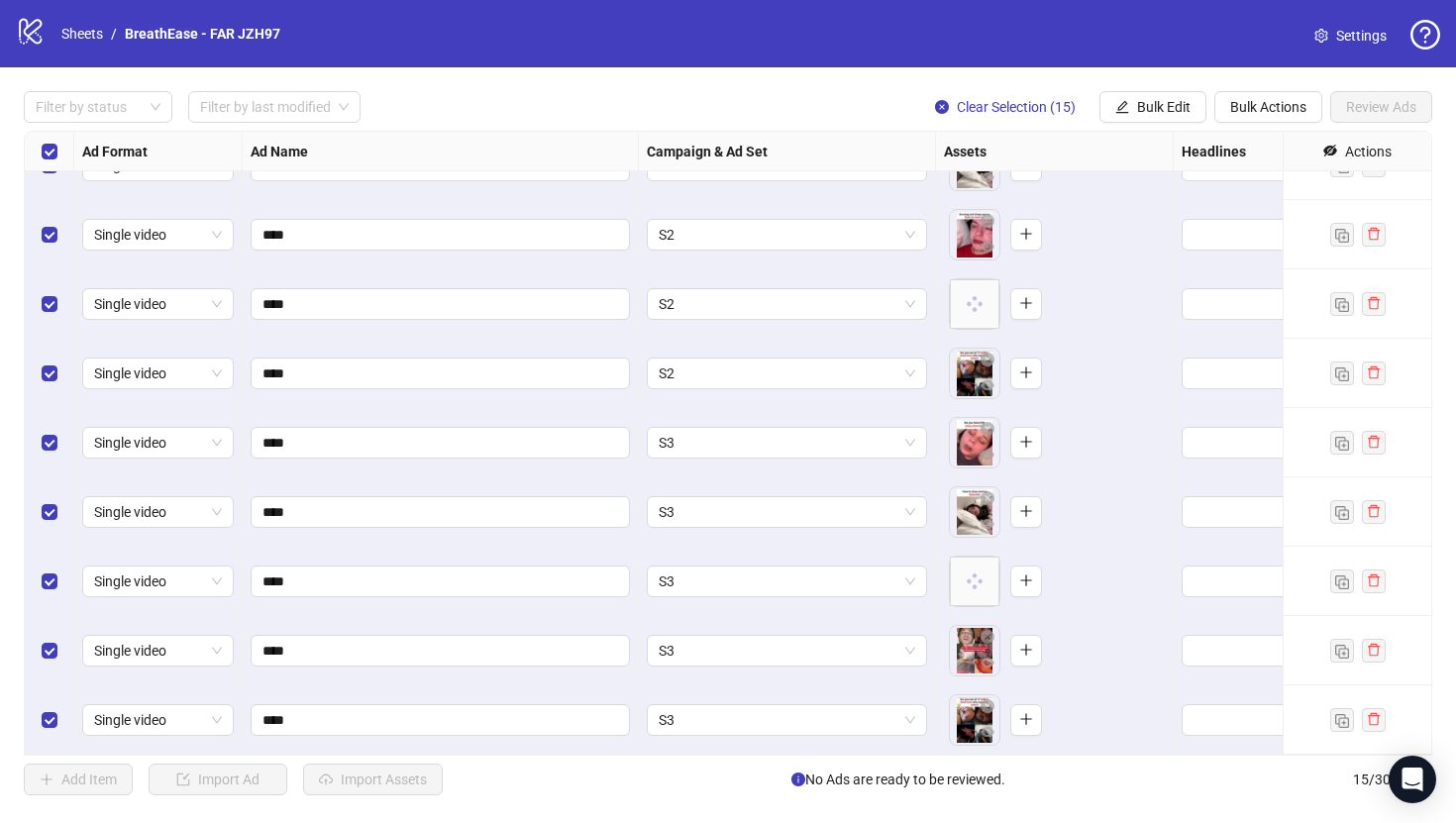 click on "Filter by status Filter by last modified Clear Selection (15) Bulk Edit Bulk Actions Review Ads Ad Format Ad Name Campaign & Ad Set Assets Headlines Primary Texts Descriptions Destination URL App Product Page ID Display URL Leadgen Form Product Set ID Call to Action Actions Single video **** S2
To pick up a draggable item, press the space bar.
While dragging, use the arrow keys to move the item.
Press space again to drop the item in its new position, or press escape to cancel.
Single video **** S2
To pick up a draggable item, press the space bar.
While dragging, use the arrow keys to move the item.
Press space again to drop the item in its new position, or press escape to cancel.
Single video **** S2
To pick up a draggable item, press the space bar.
While dragging, use the arrow keys to move the item.
Press space again to drop the item in its new position, or press escape to cancel.
Single video **** S2 Single video **** S2 Single video **** S3 Single video /" at bounding box center (728, 443) 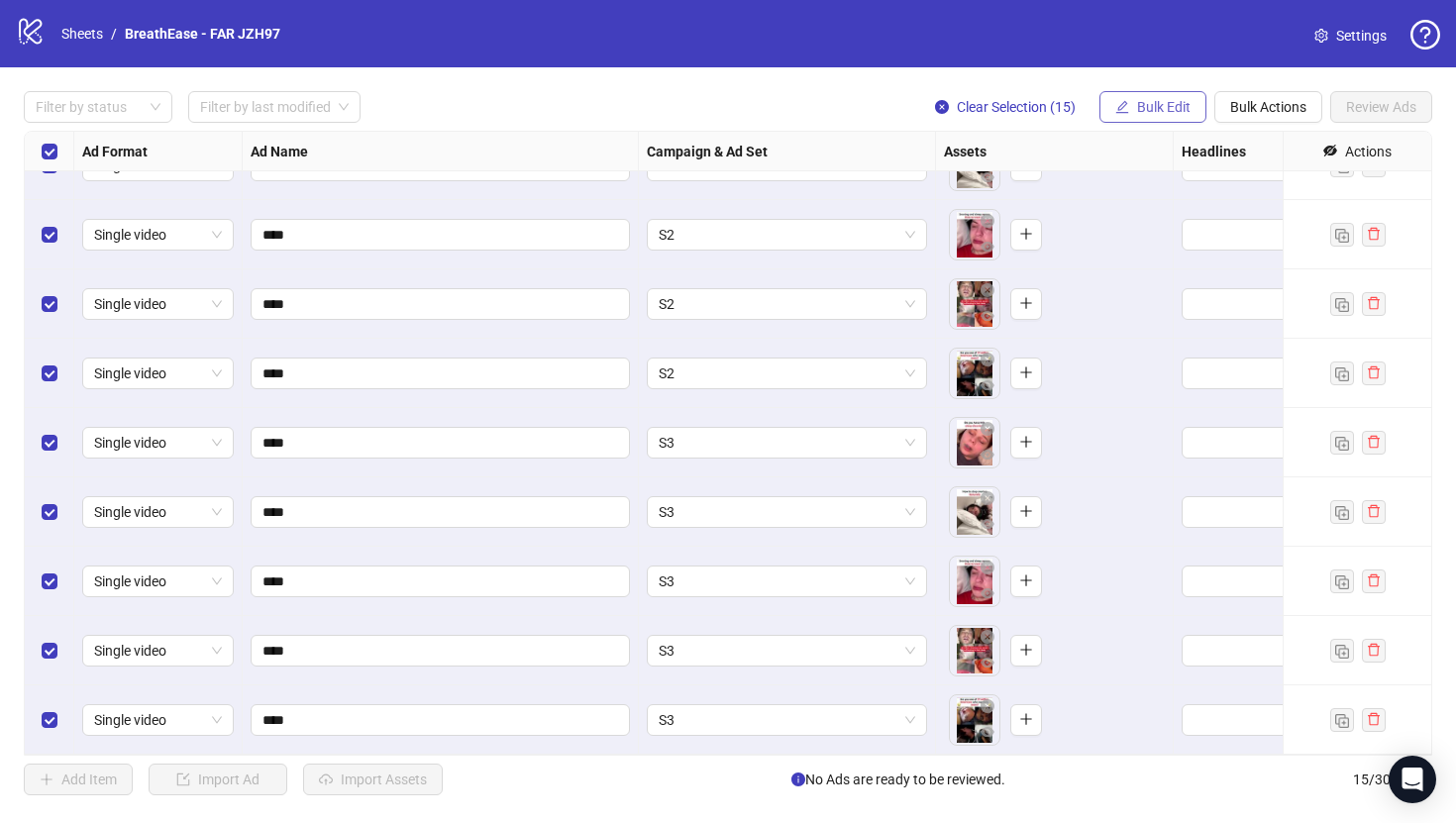 click on "Bulk Edit" at bounding box center [1153, 107] 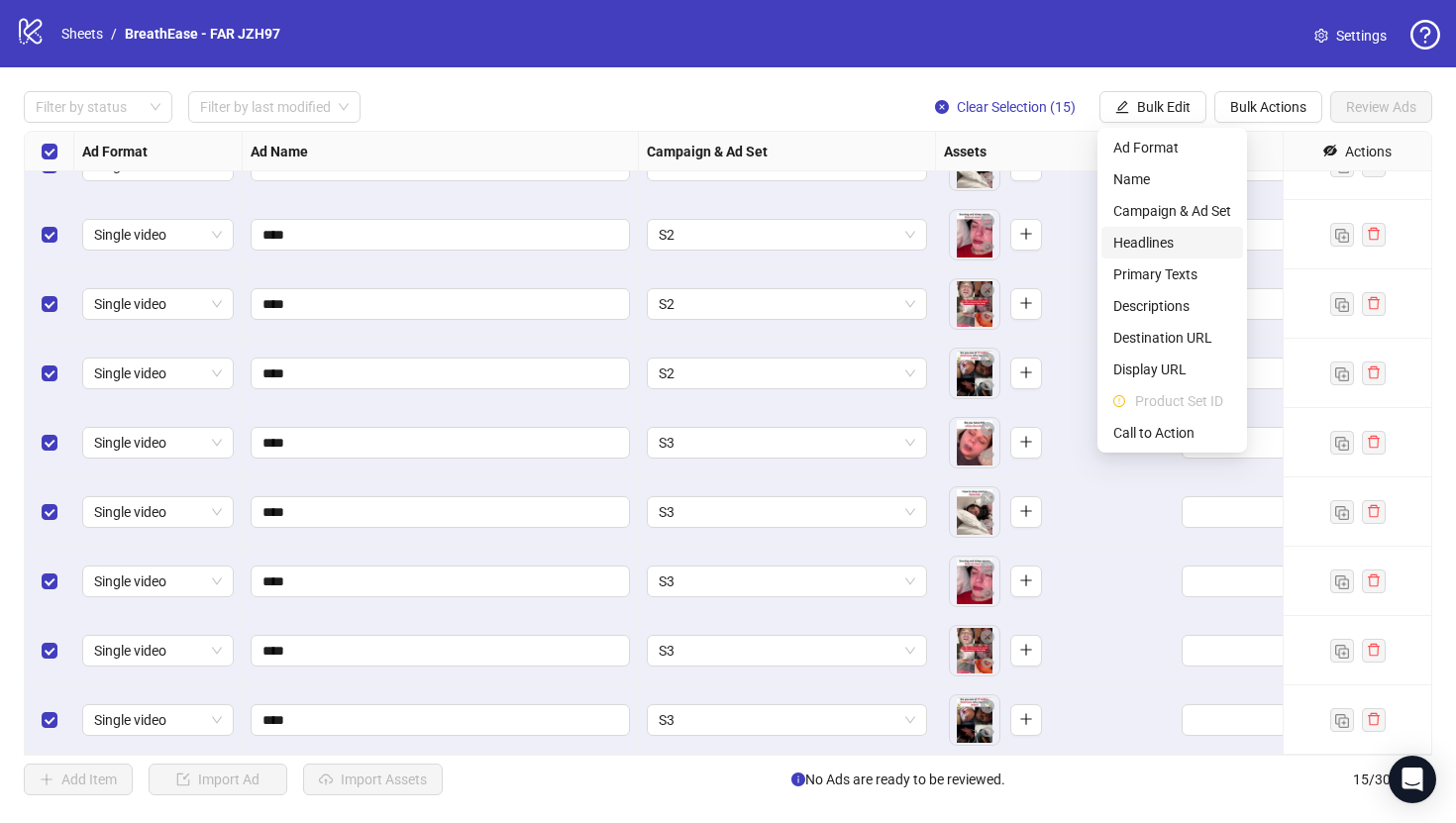 click on "Headlines" at bounding box center [1172, 243] 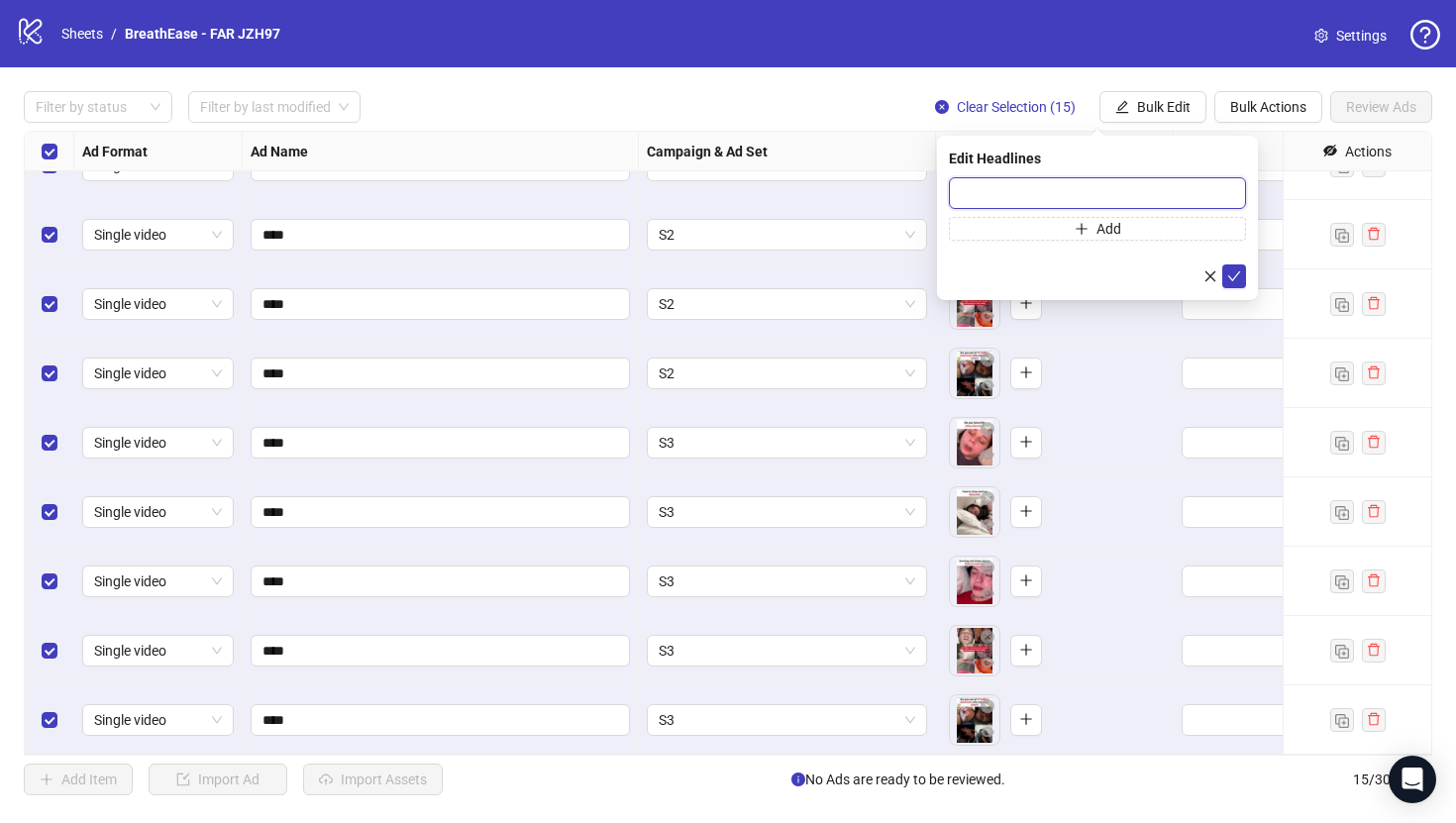 click at bounding box center [1097, 193] 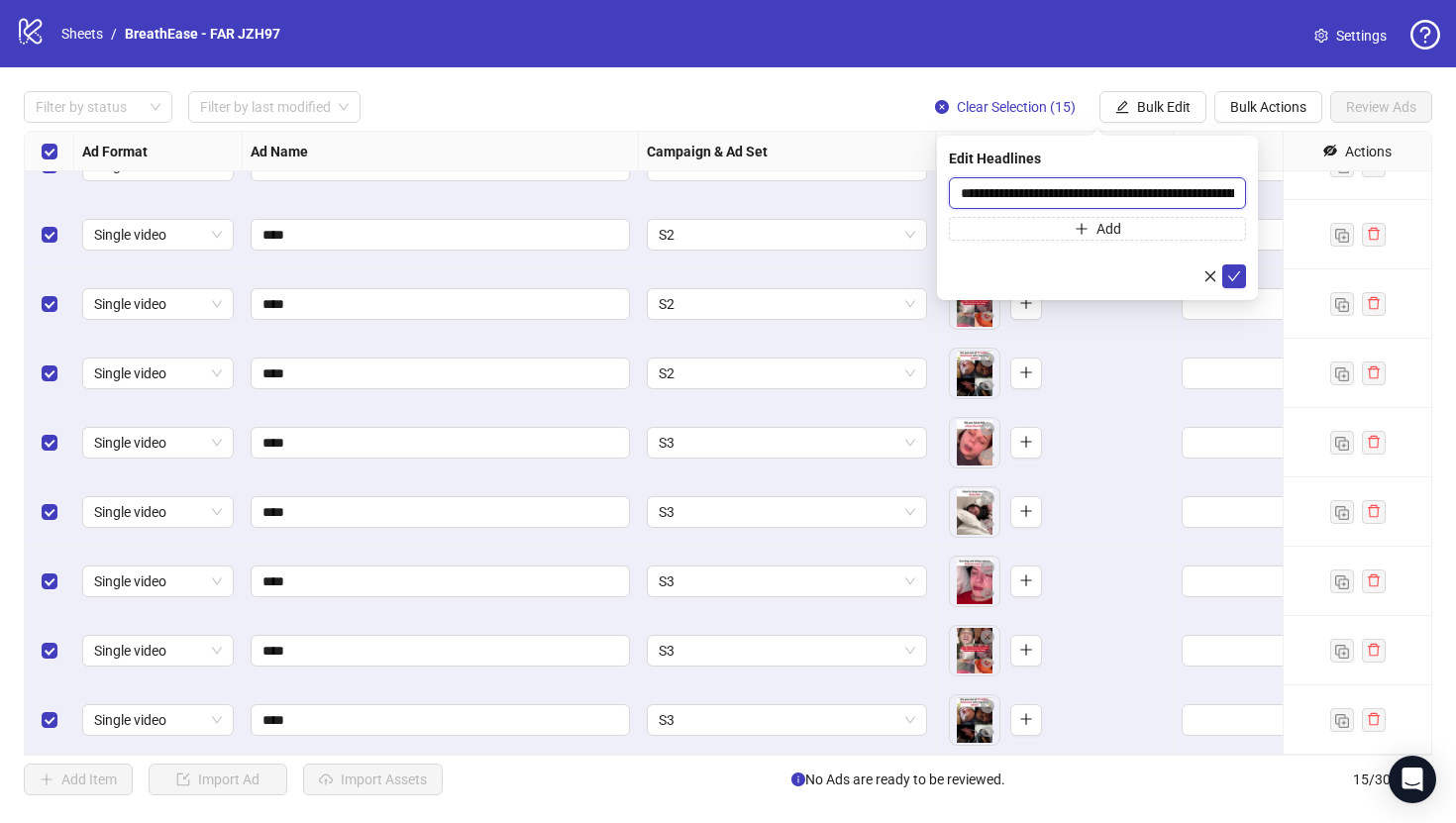 scroll, scrollTop: 0, scrollLeft: 118, axis: horizontal 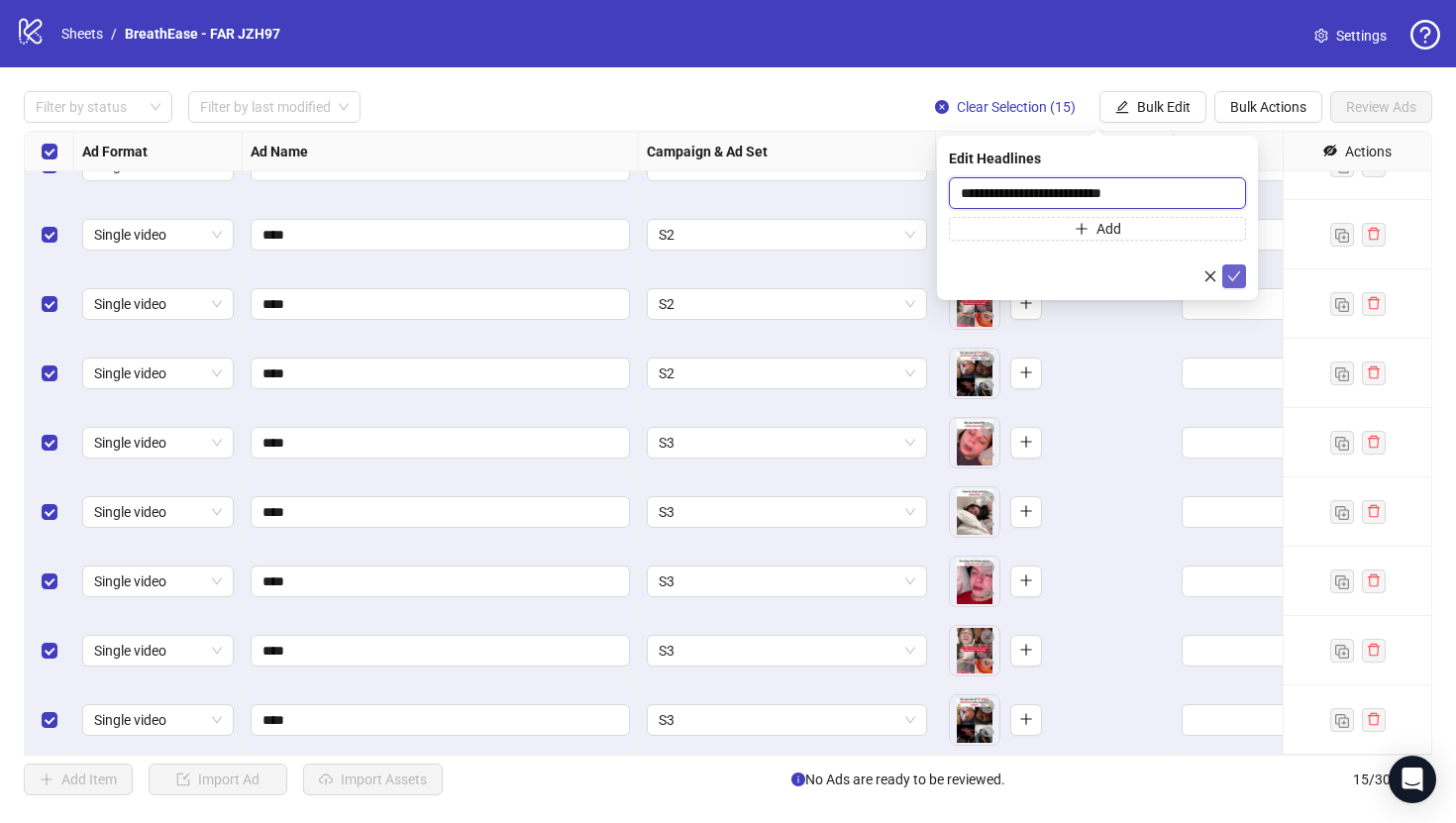 type on "**********" 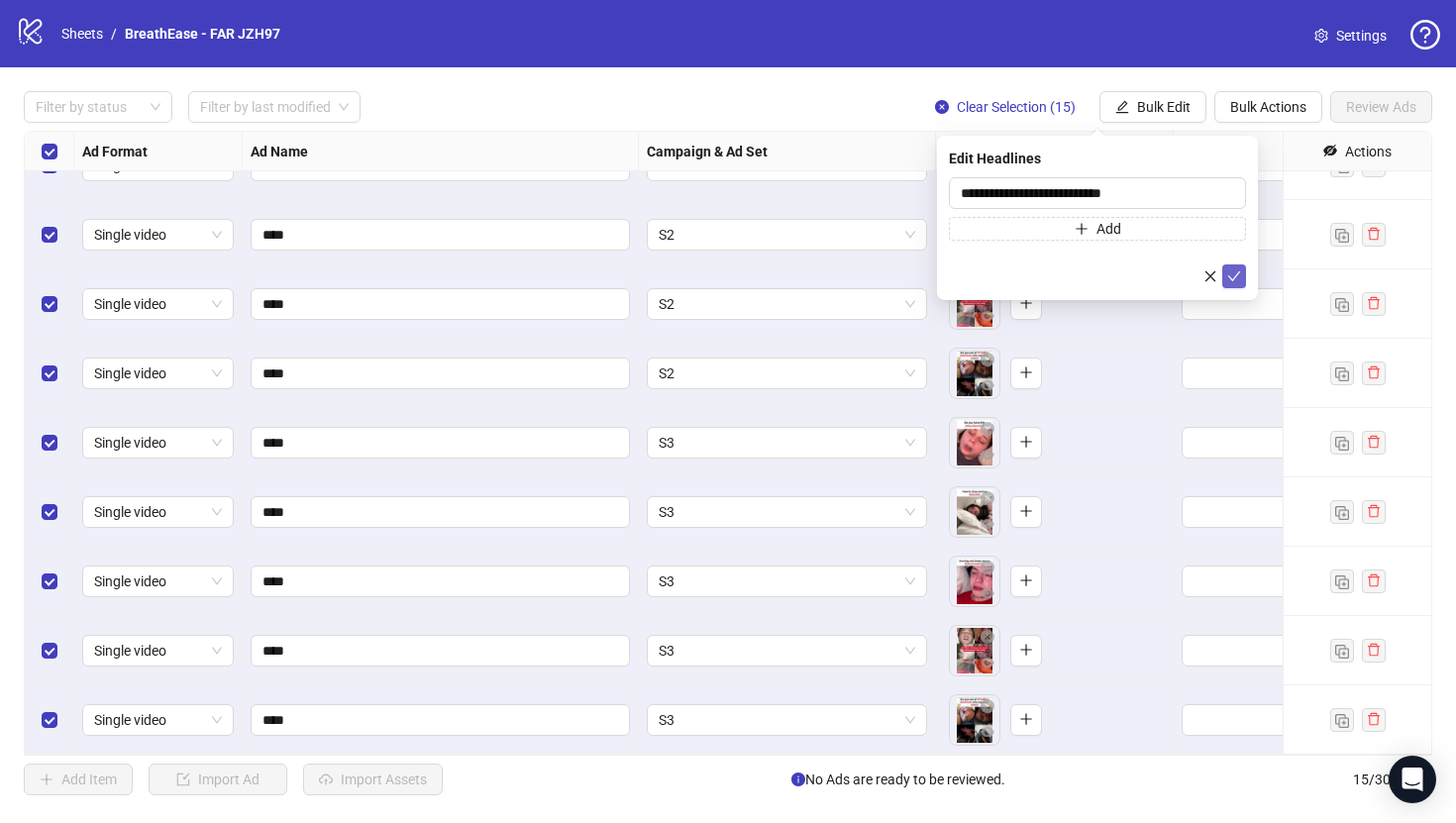 click 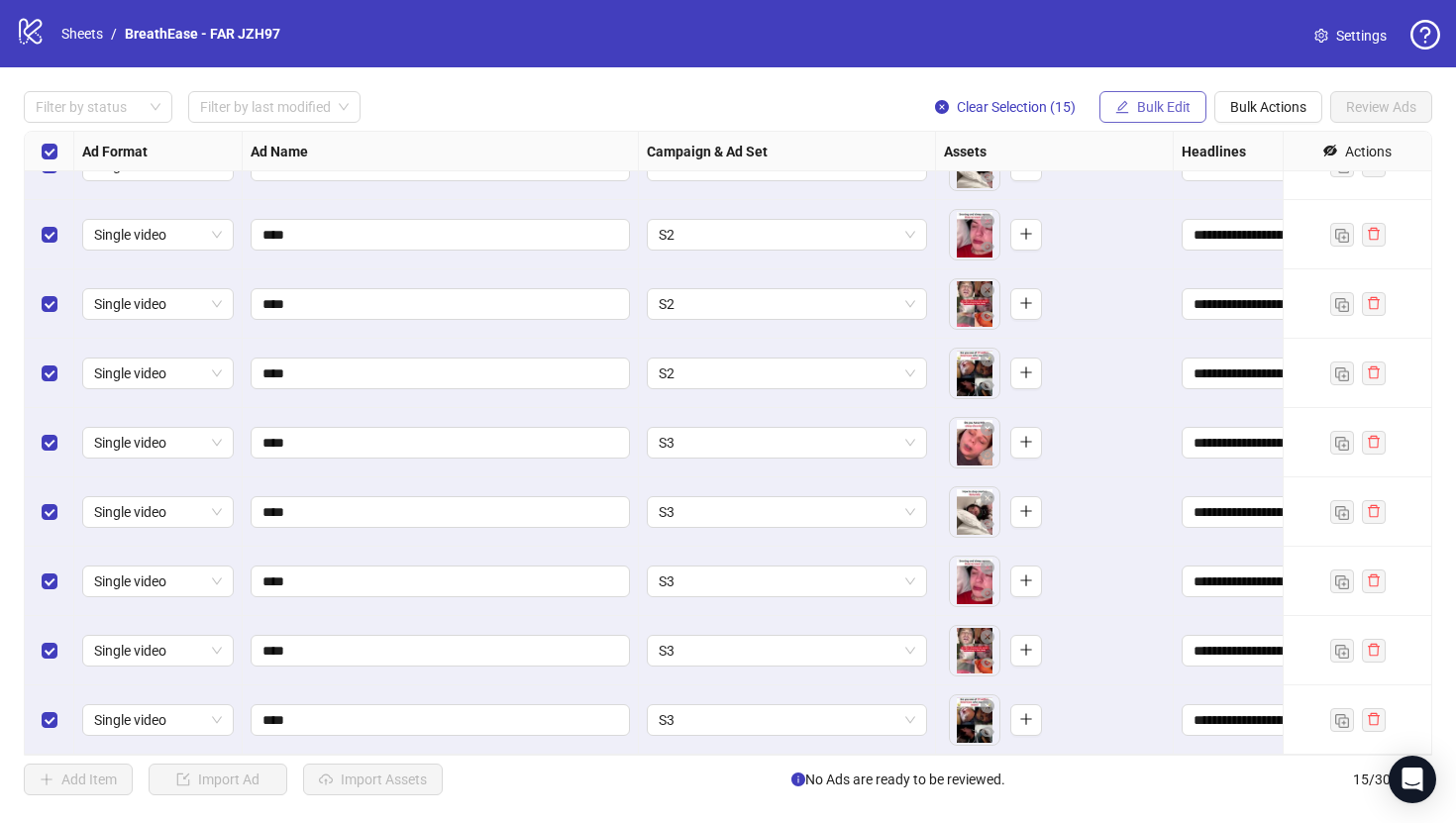 click on "Bulk Edit" at bounding box center (1164, 107) 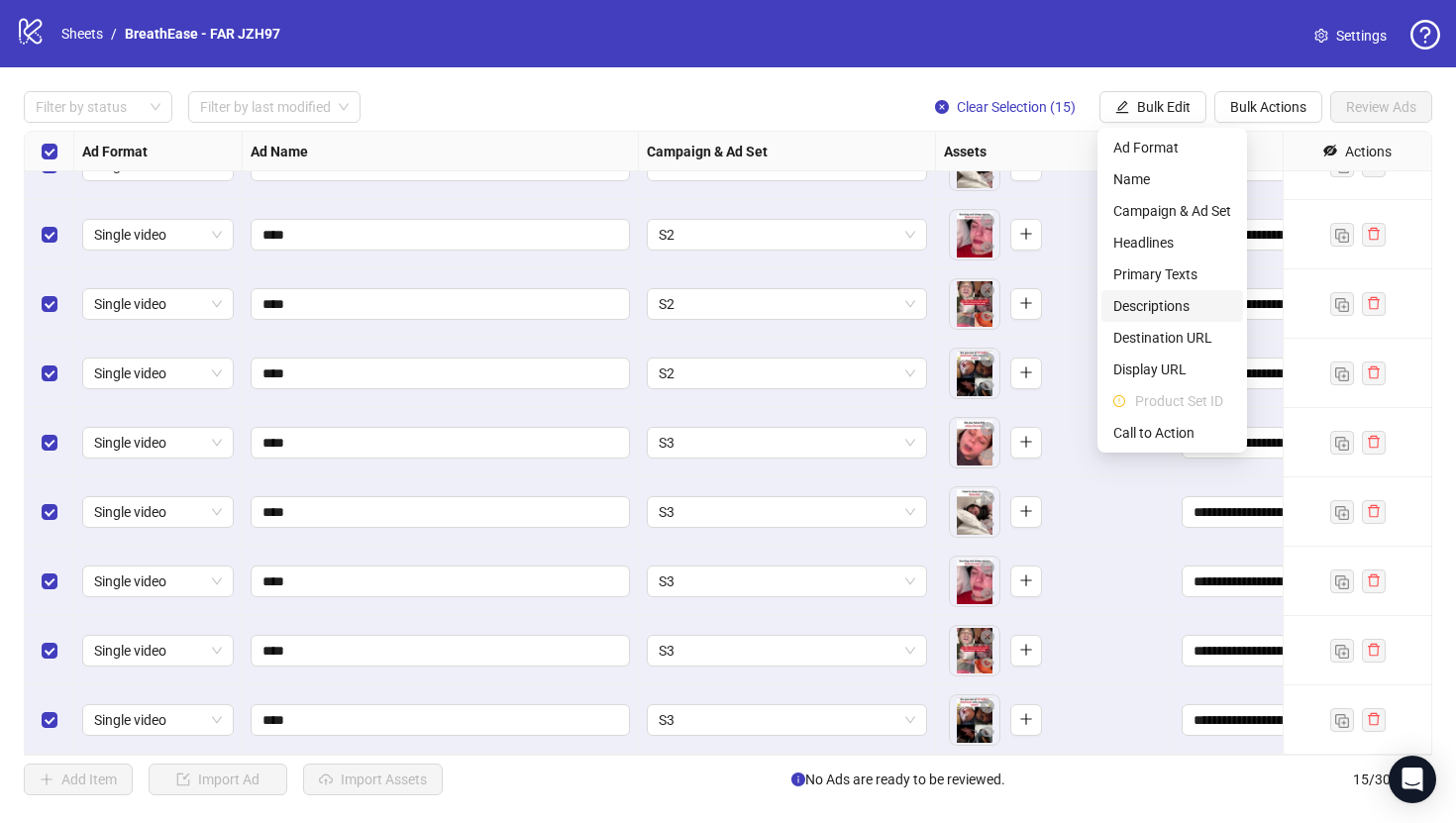 click on "Descriptions" at bounding box center [1172, 306] 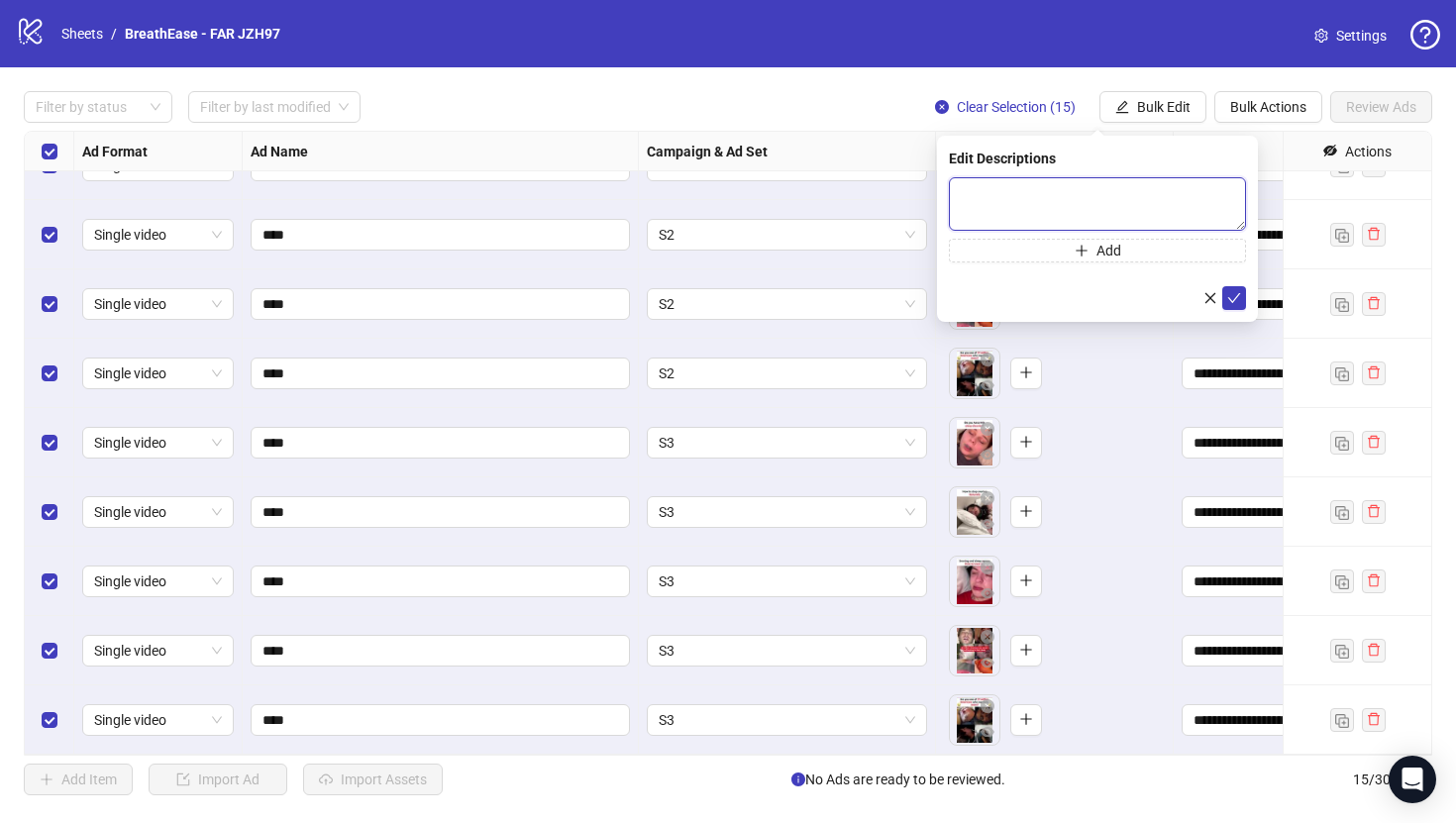 click at bounding box center [1097, 204] 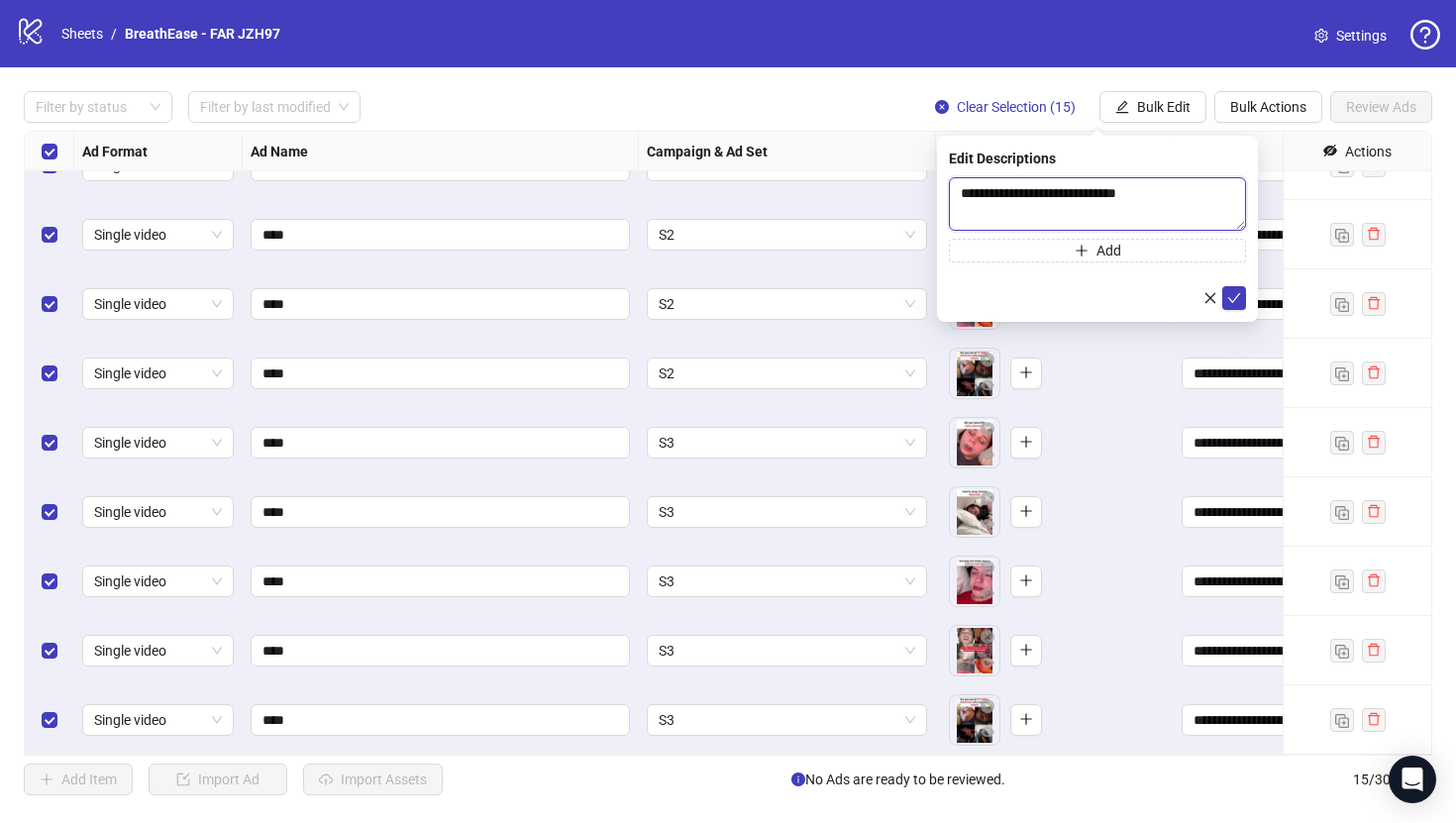 click on "**********" at bounding box center [1097, 204] 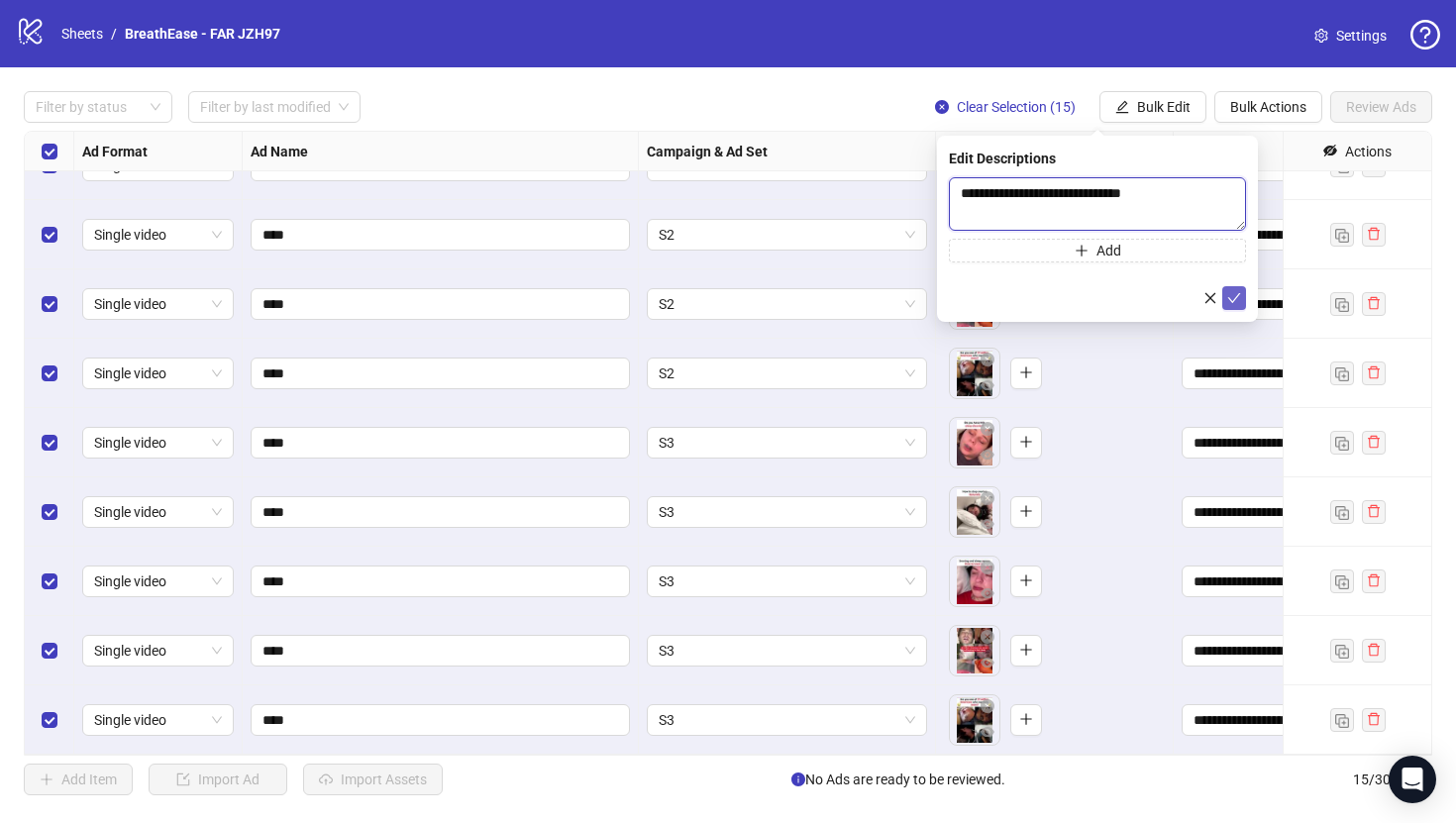 type on "**********" 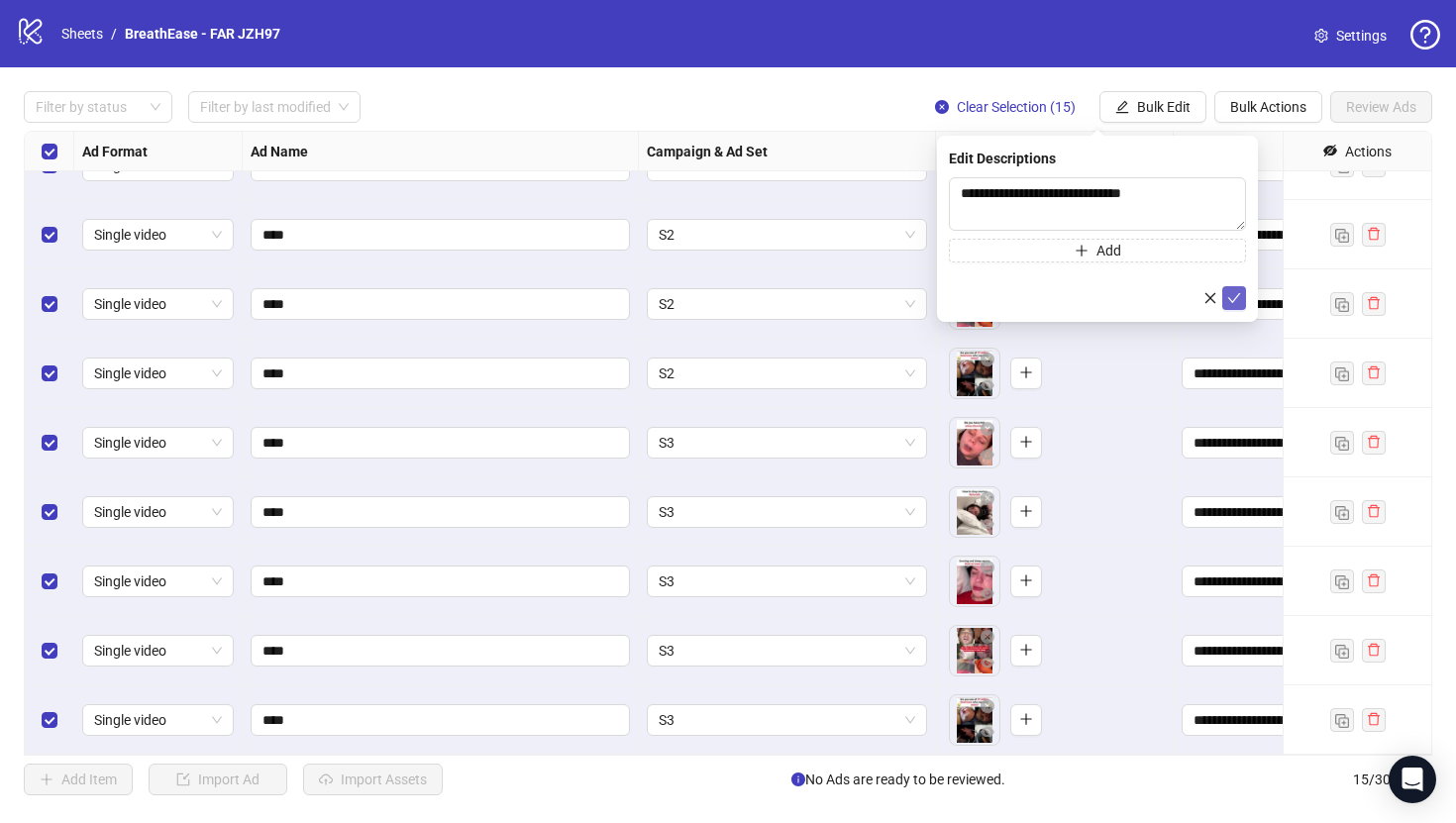 click 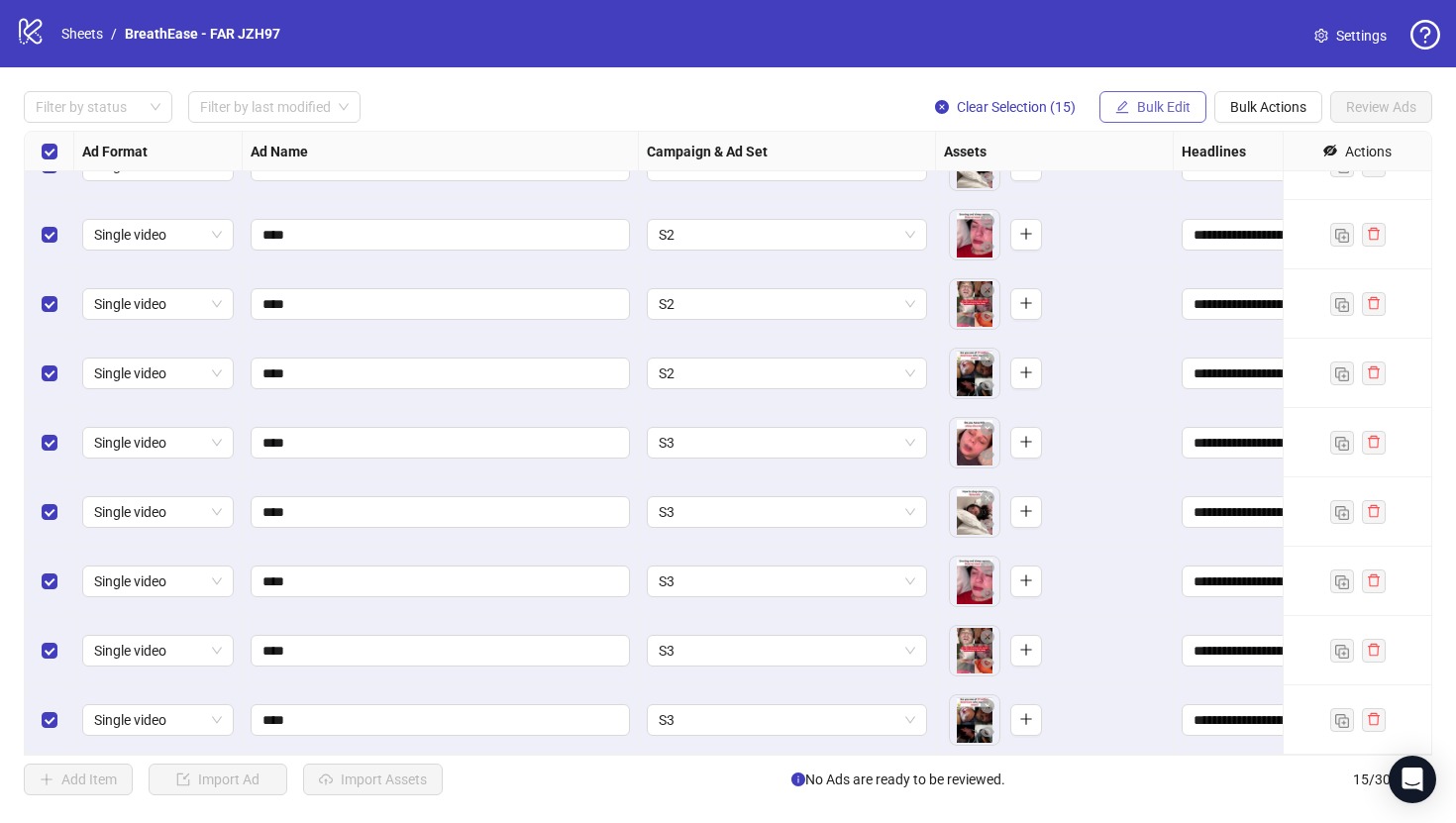 click on "Bulk Edit" at bounding box center [1164, 107] 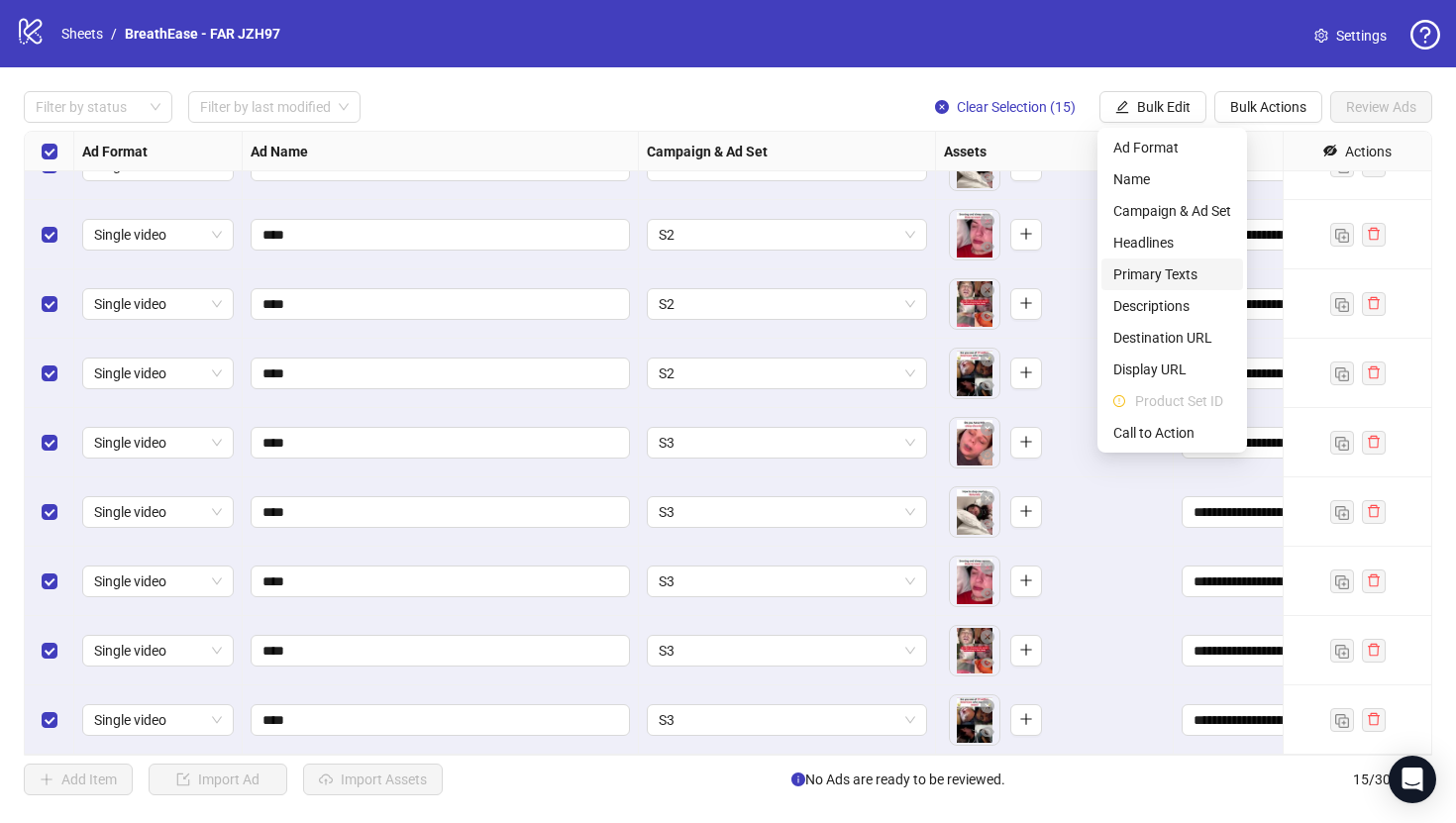 click on "Primary Texts" at bounding box center (1172, 274) 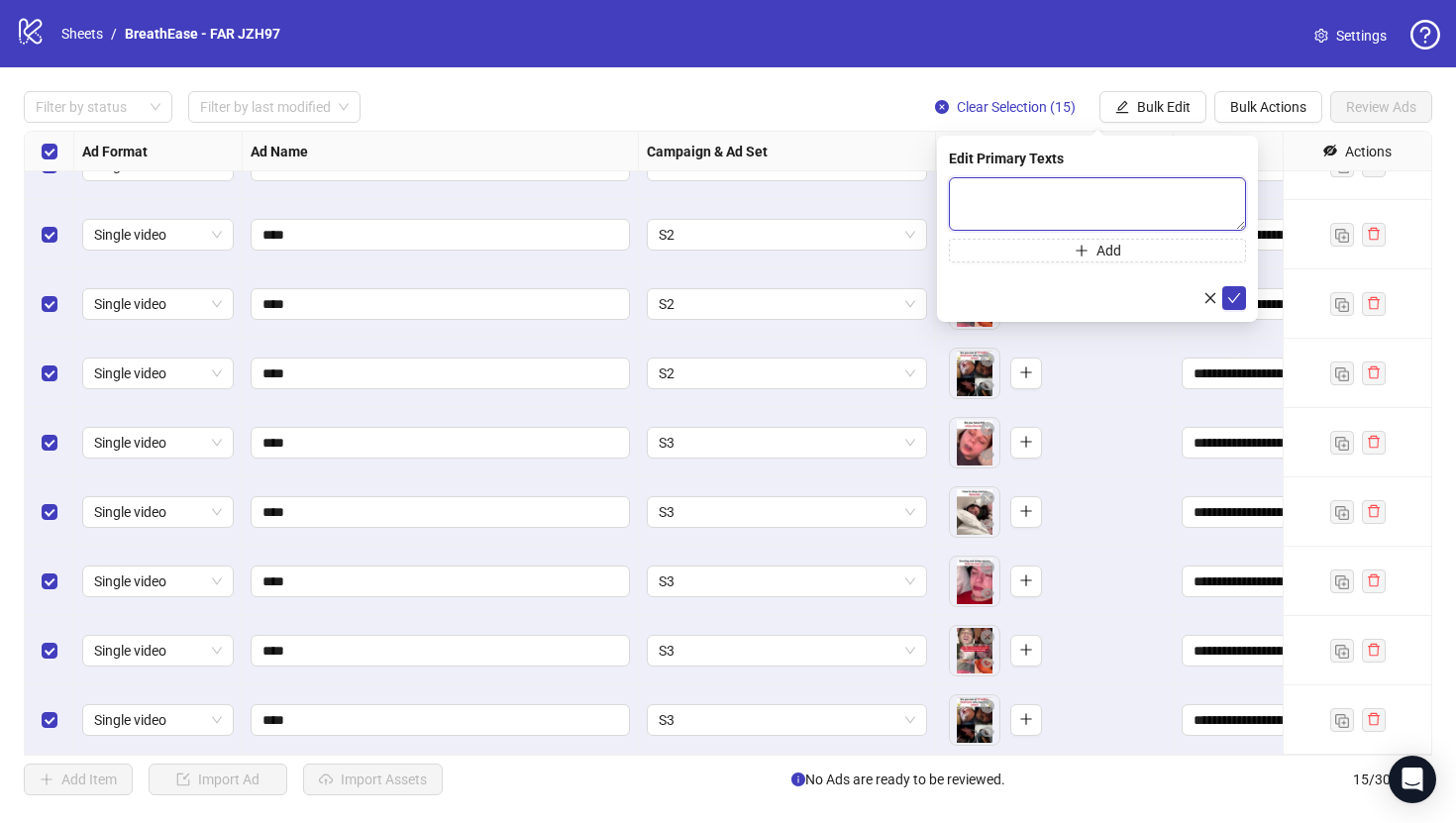 click at bounding box center (1097, 204) 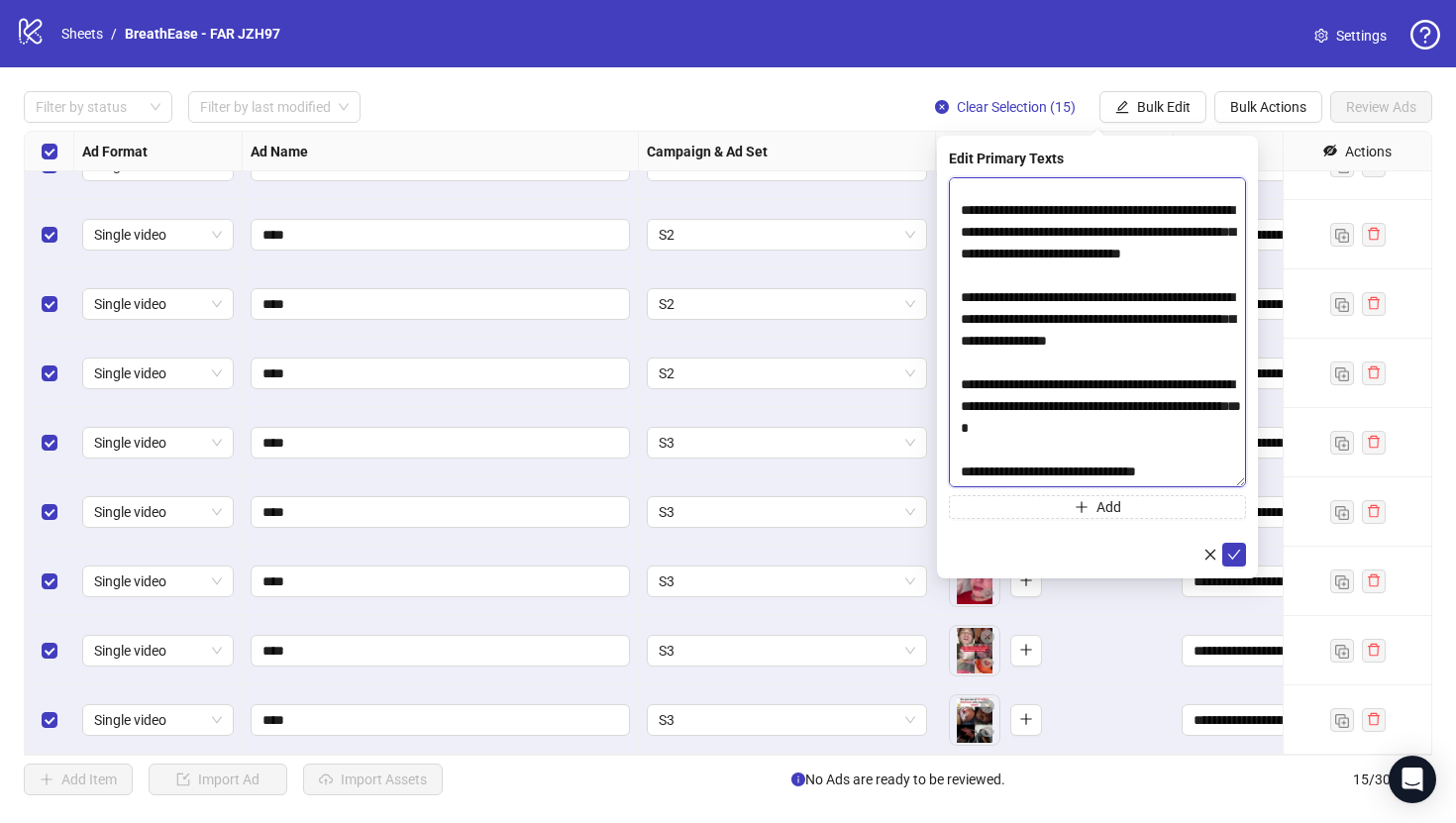 scroll, scrollTop: 178, scrollLeft: 0, axis: vertical 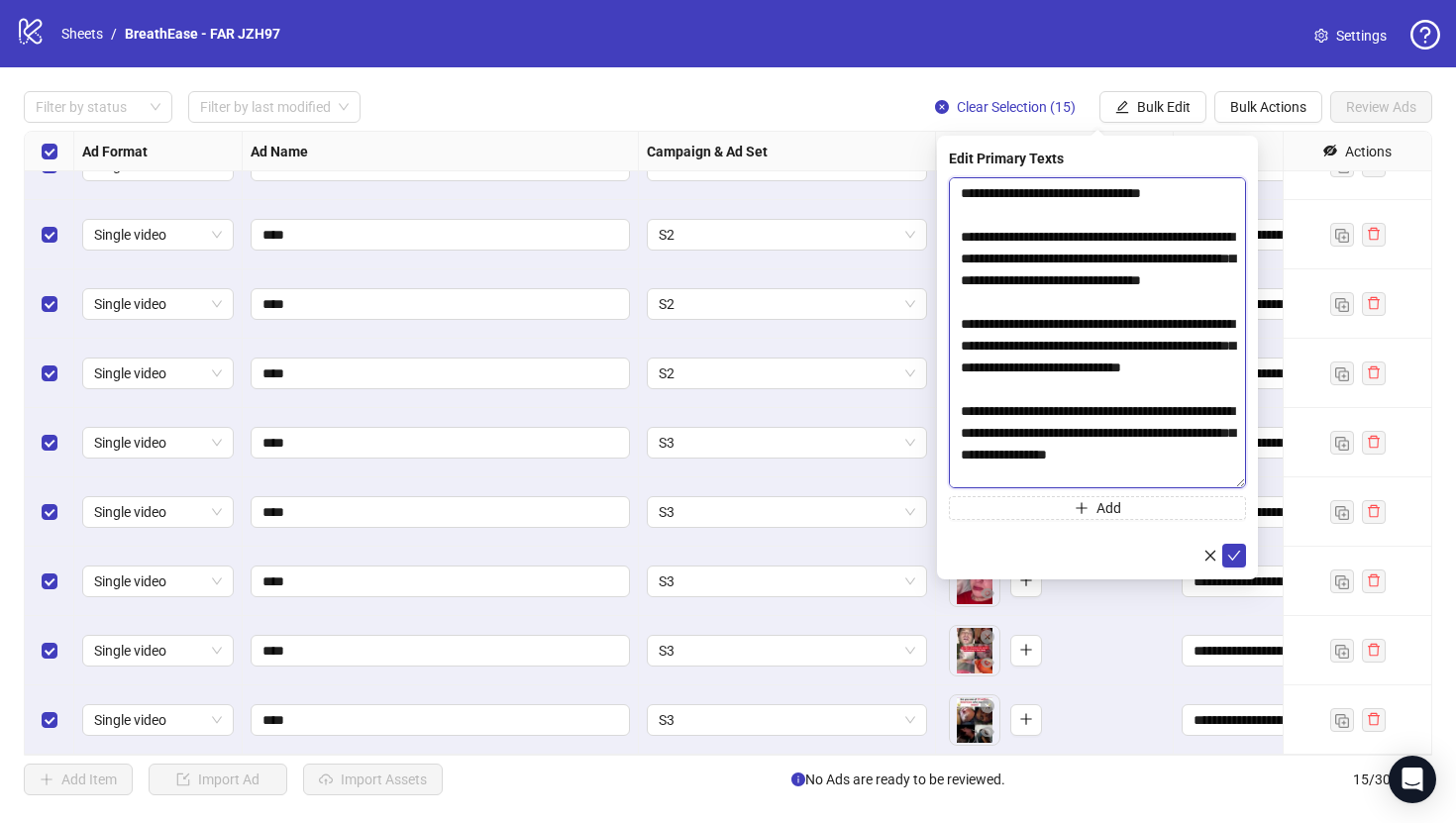 click on "**********" at bounding box center [1097, 333] 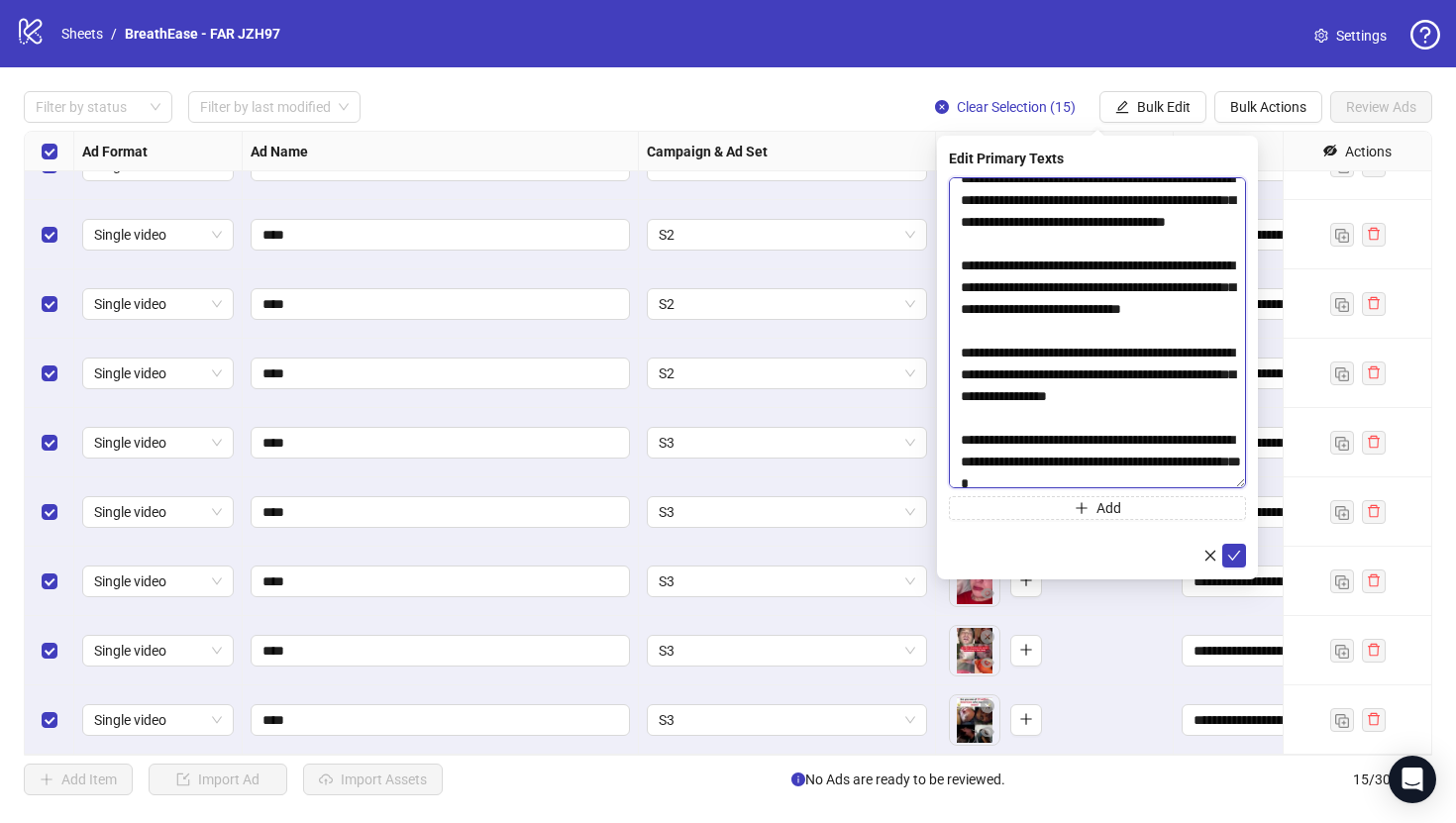 scroll, scrollTop: 59, scrollLeft: 0, axis: vertical 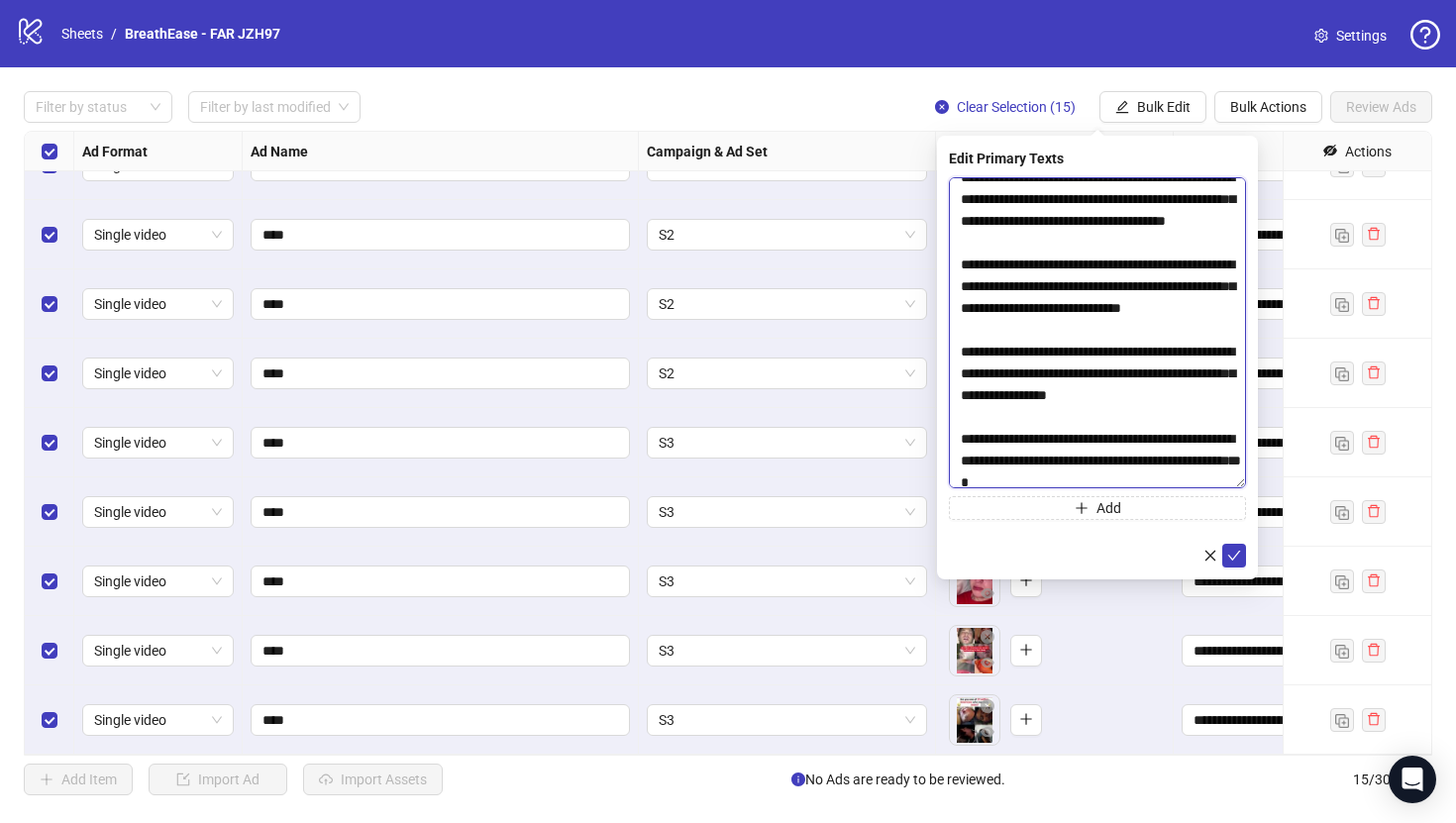click on "**********" at bounding box center (1097, 333) 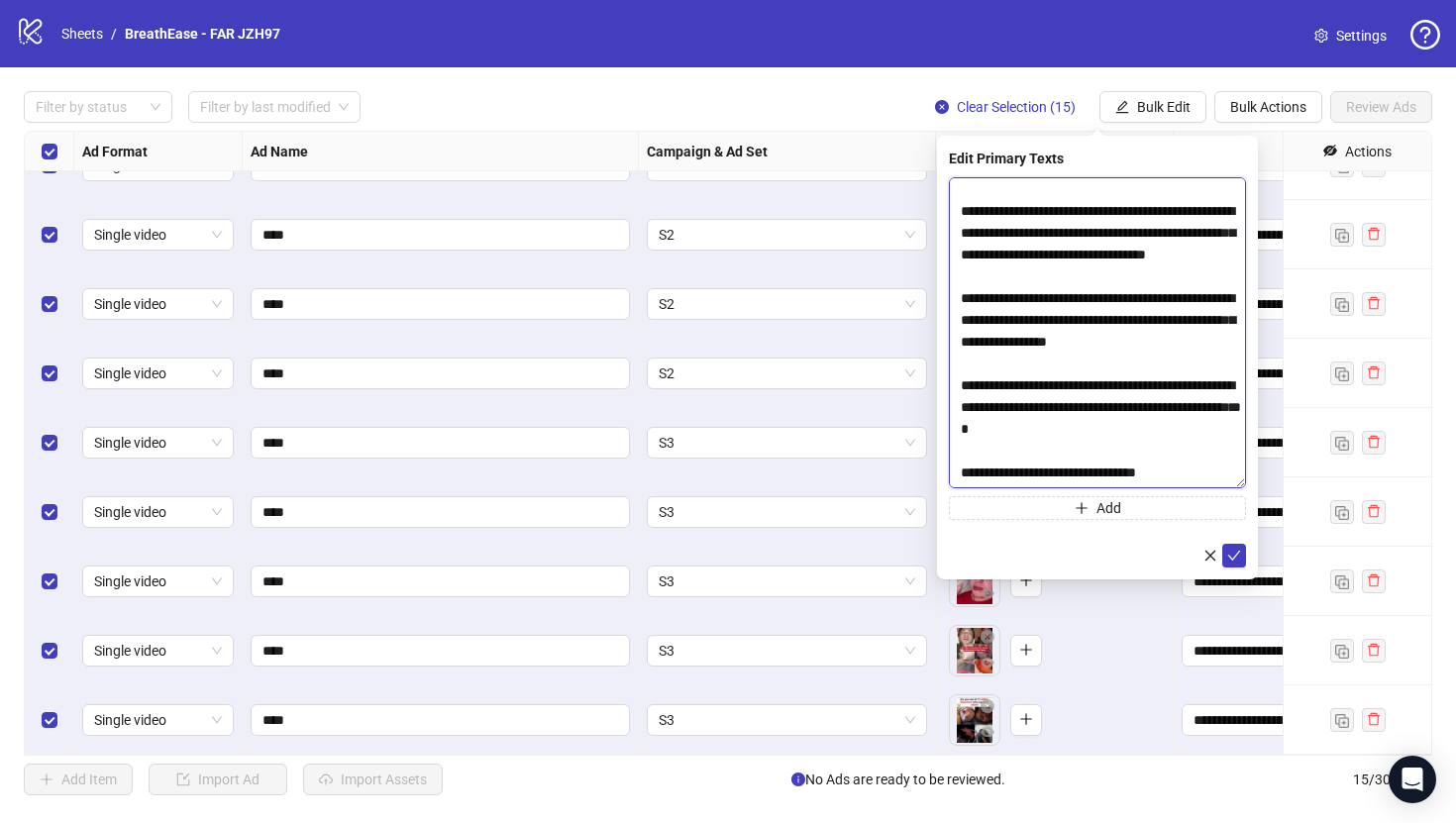 scroll, scrollTop: 117, scrollLeft: 0, axis: vertical 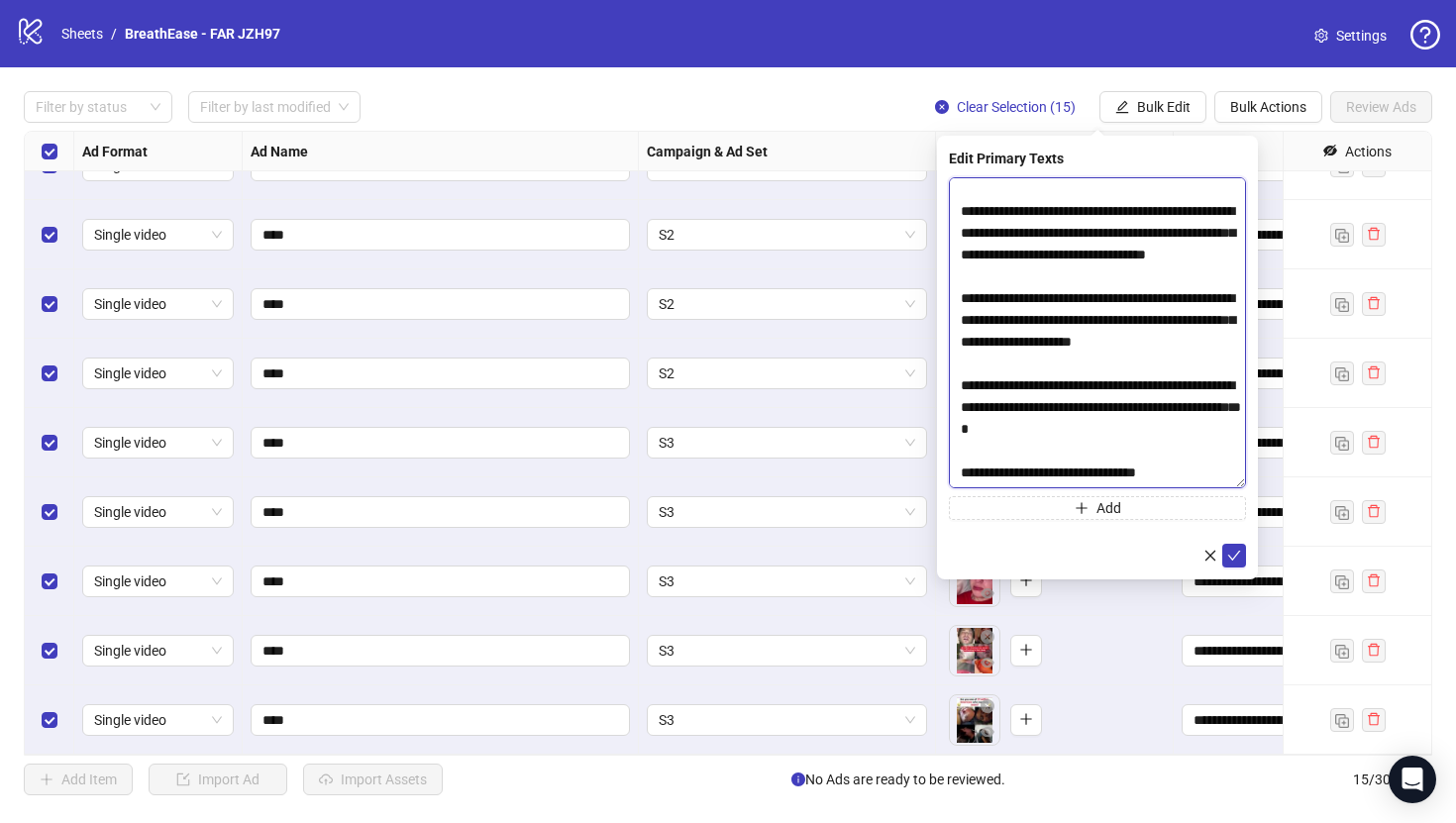 type on "**********" 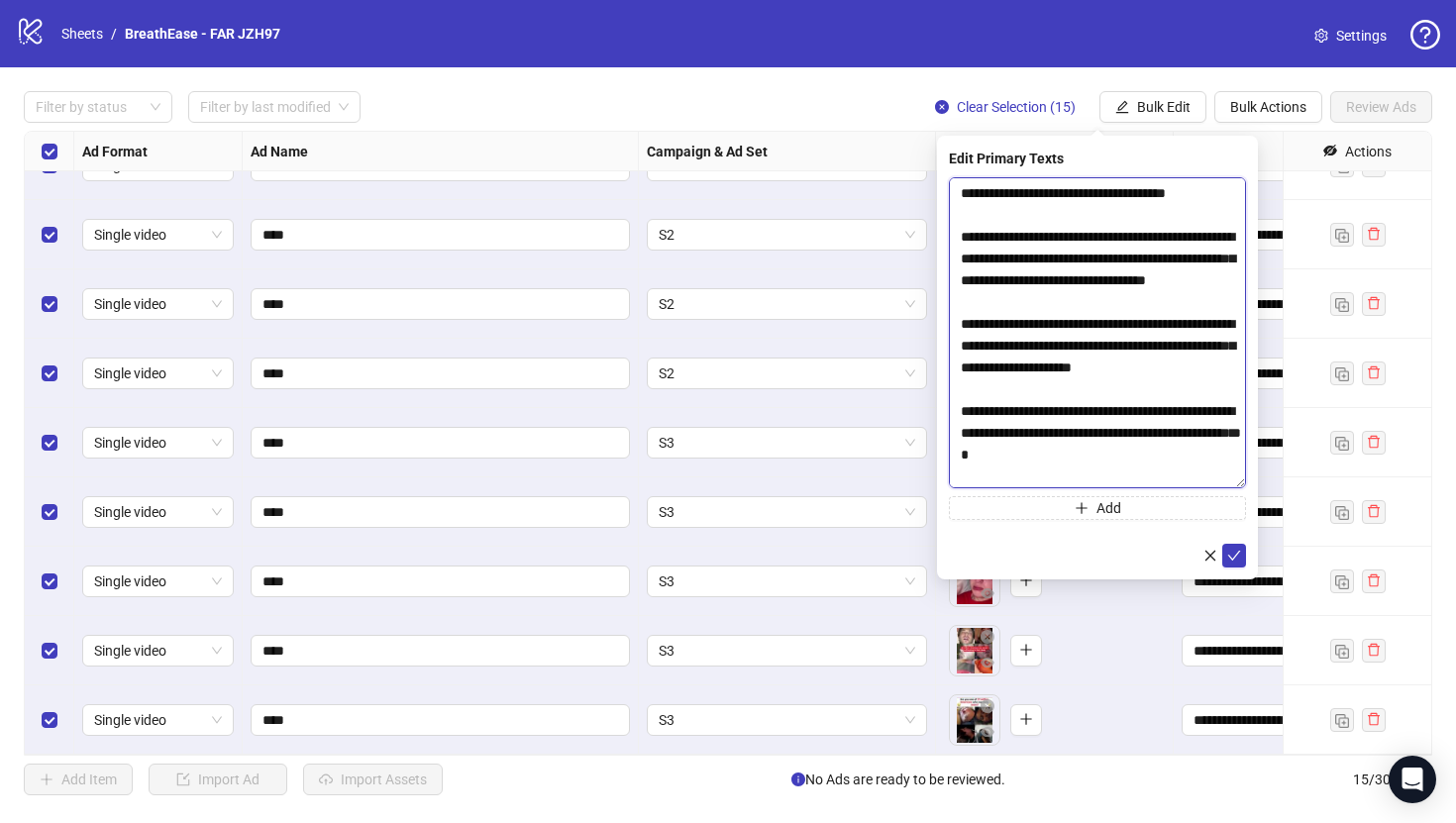 scroll, scrollTop: 178, scrollLeft: 0, axis: vertical 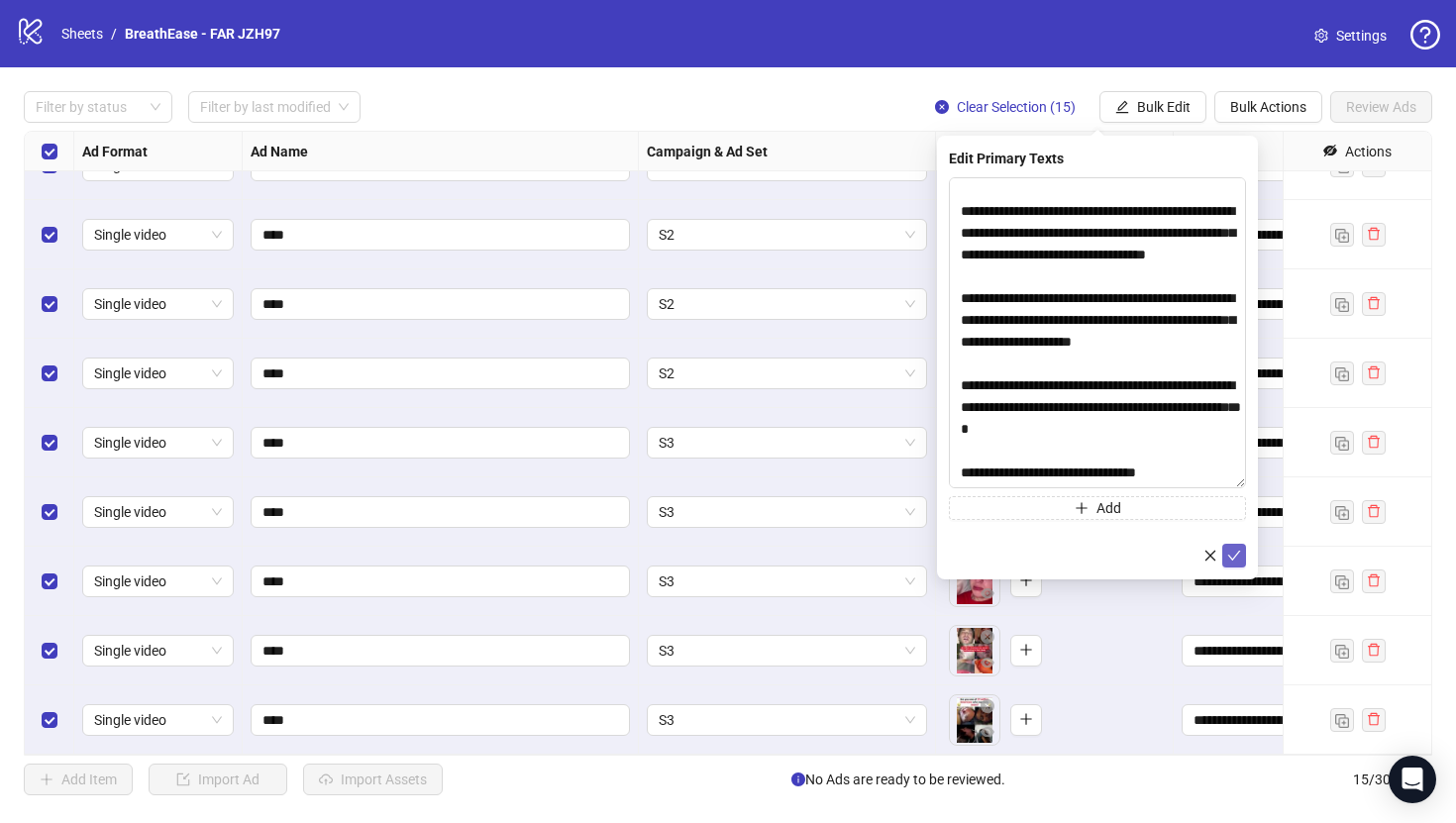 click 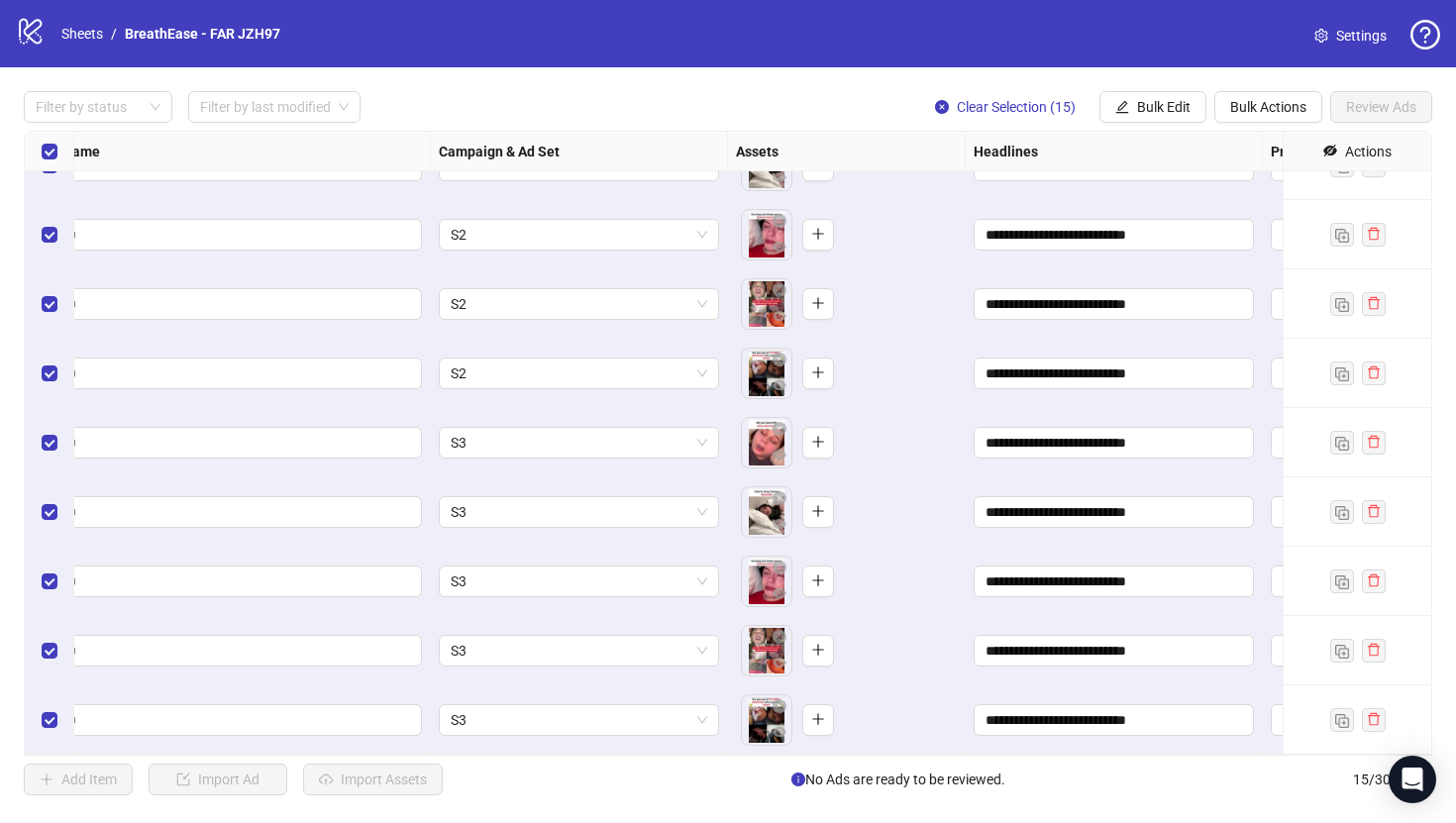 scroll, scrollTop: 457, scrollLeft: 496, axis: both 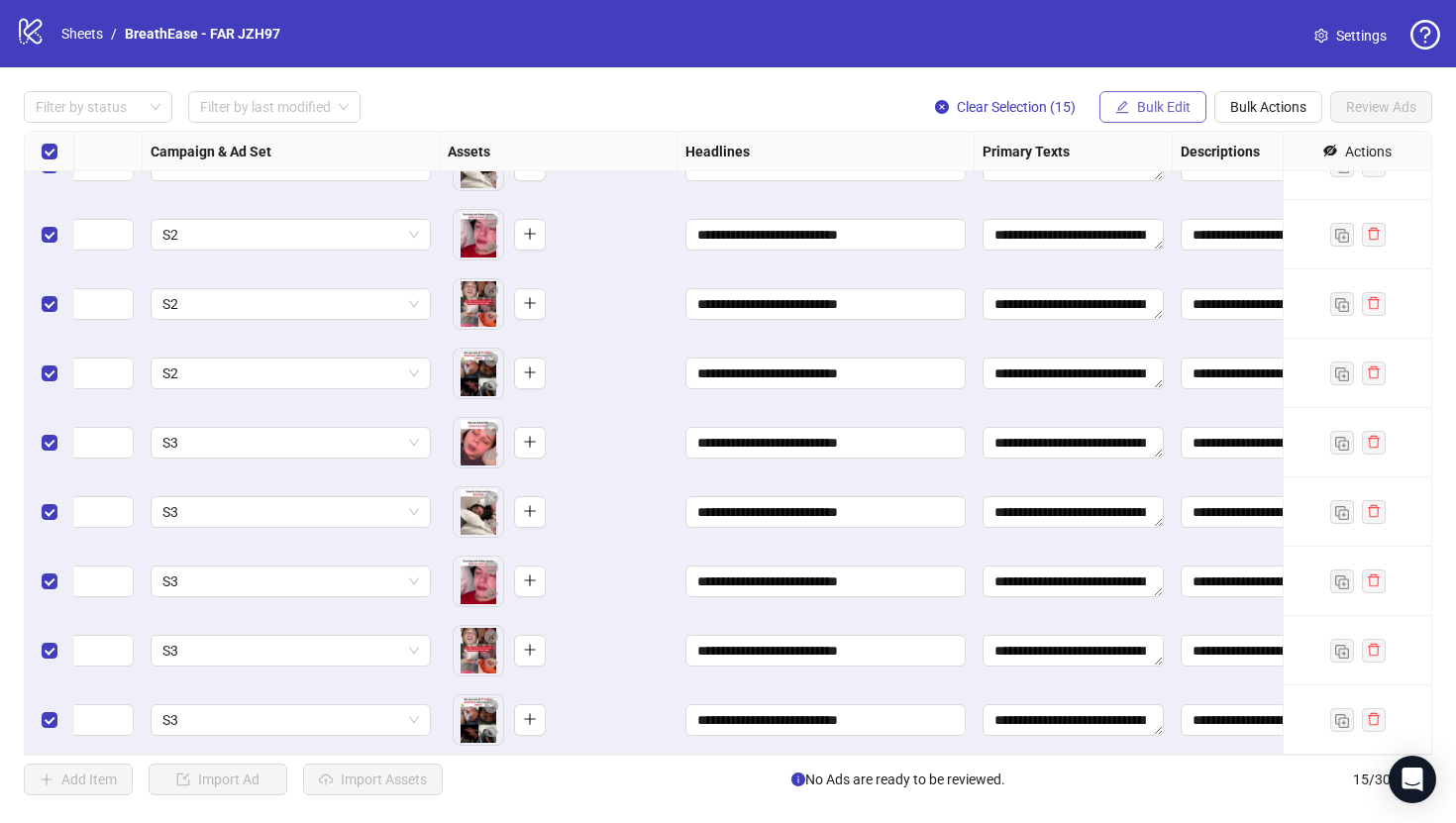 click on "Bulk Edit" at bounding box center [1164, 107] 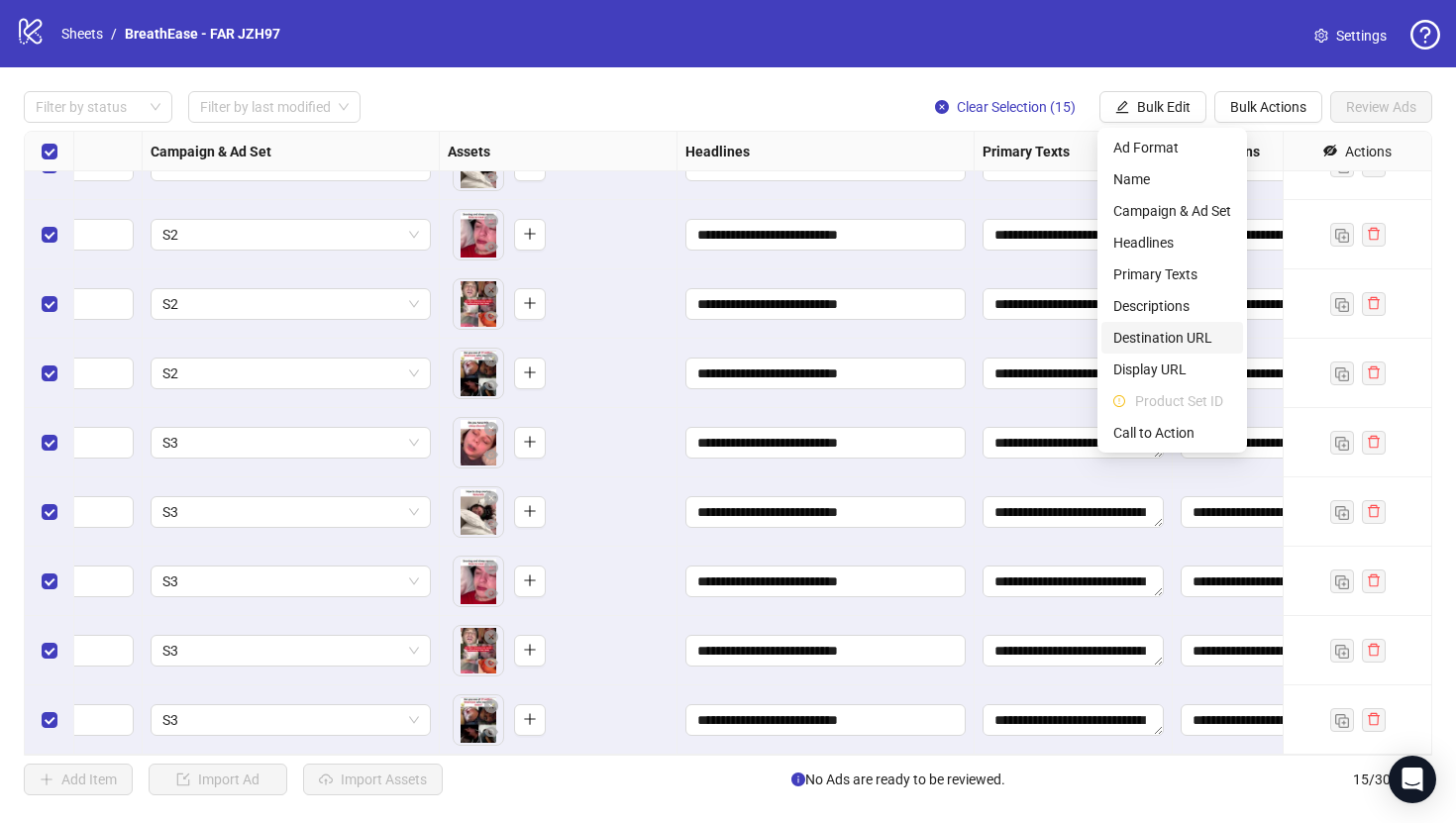 click on "Destination URL" at bounding box center [1172, 338] 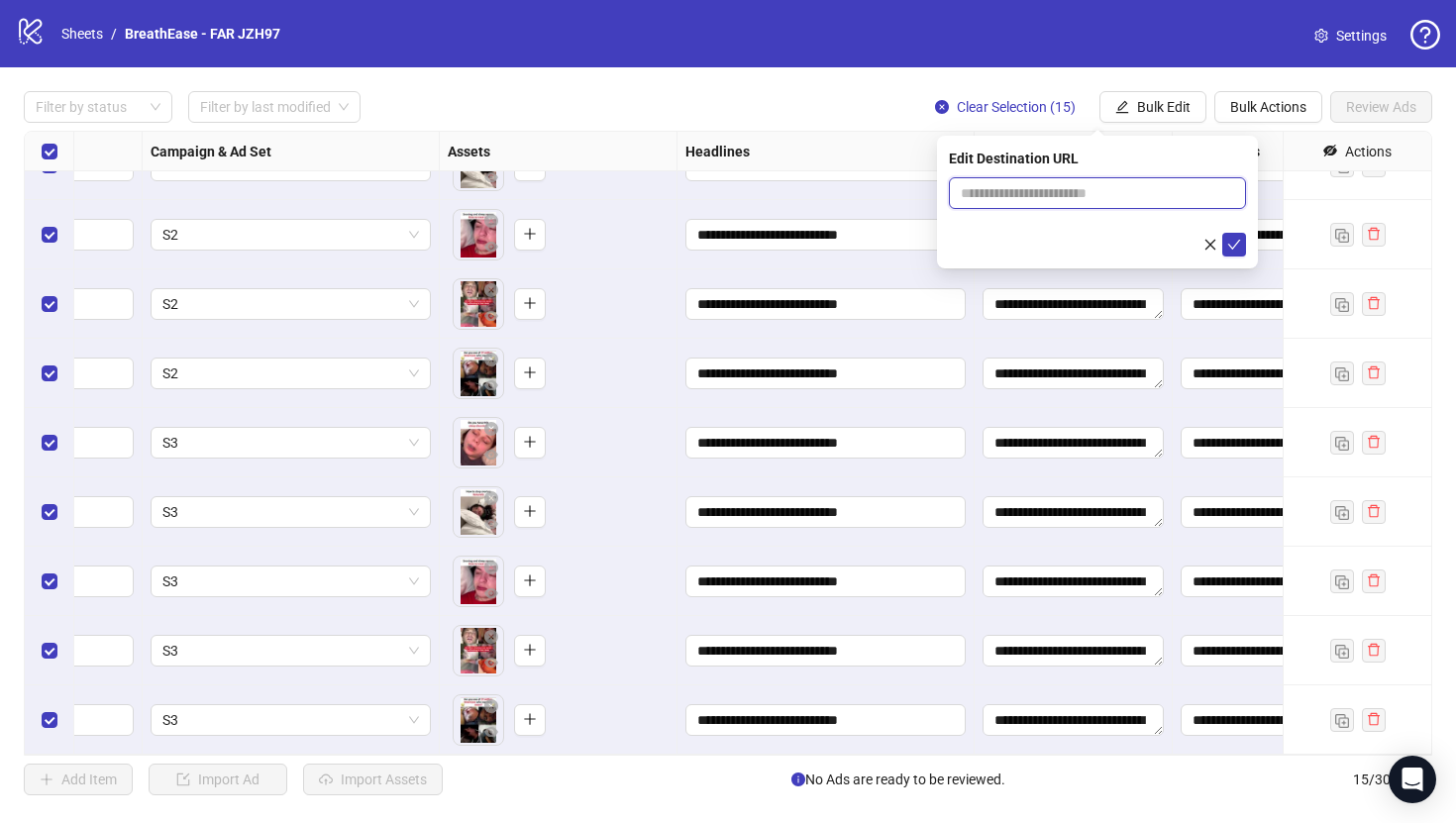 click at bounding box center (1090, 193) 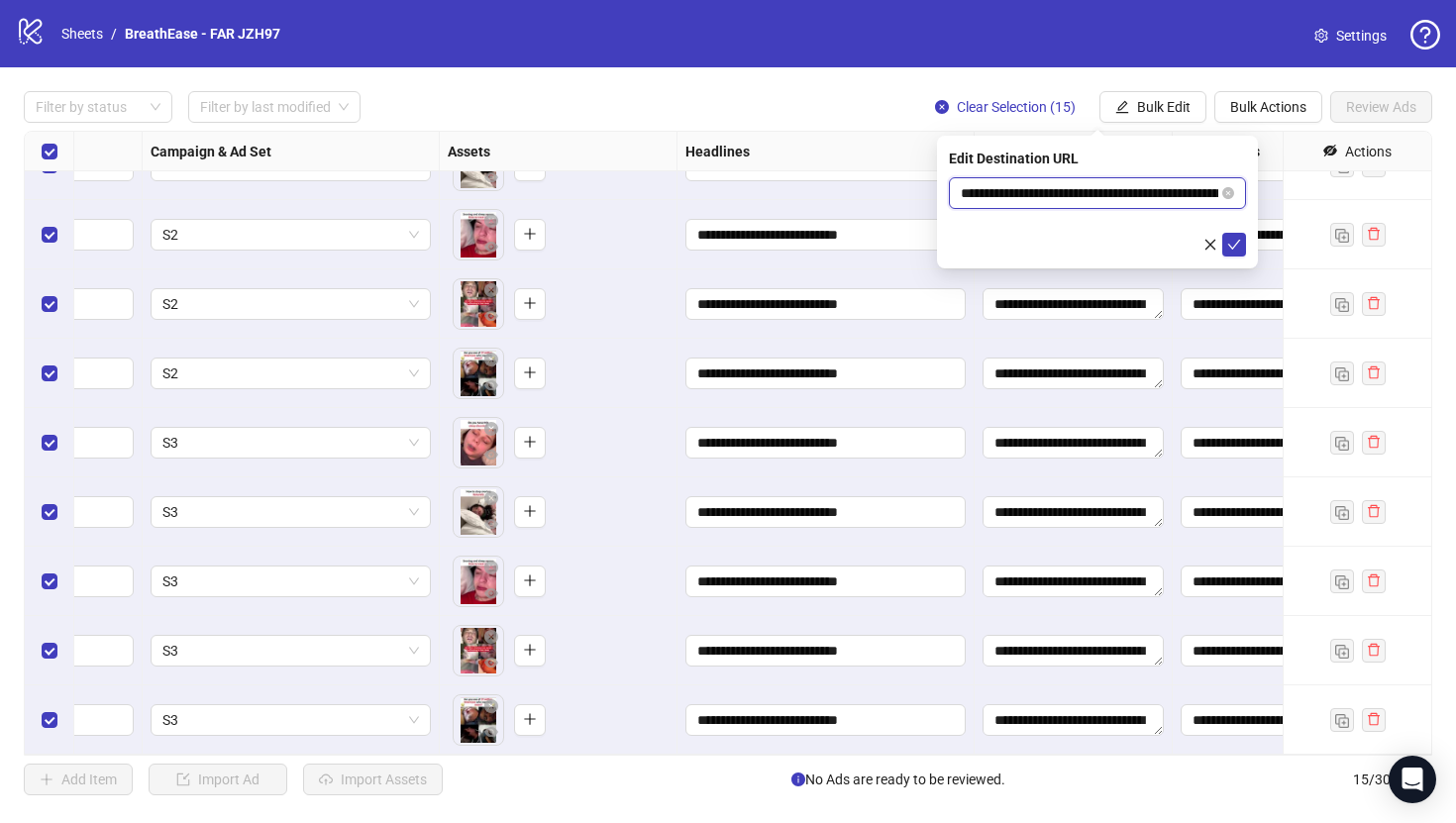 click on "**********" at bounding box center [1090, 193] 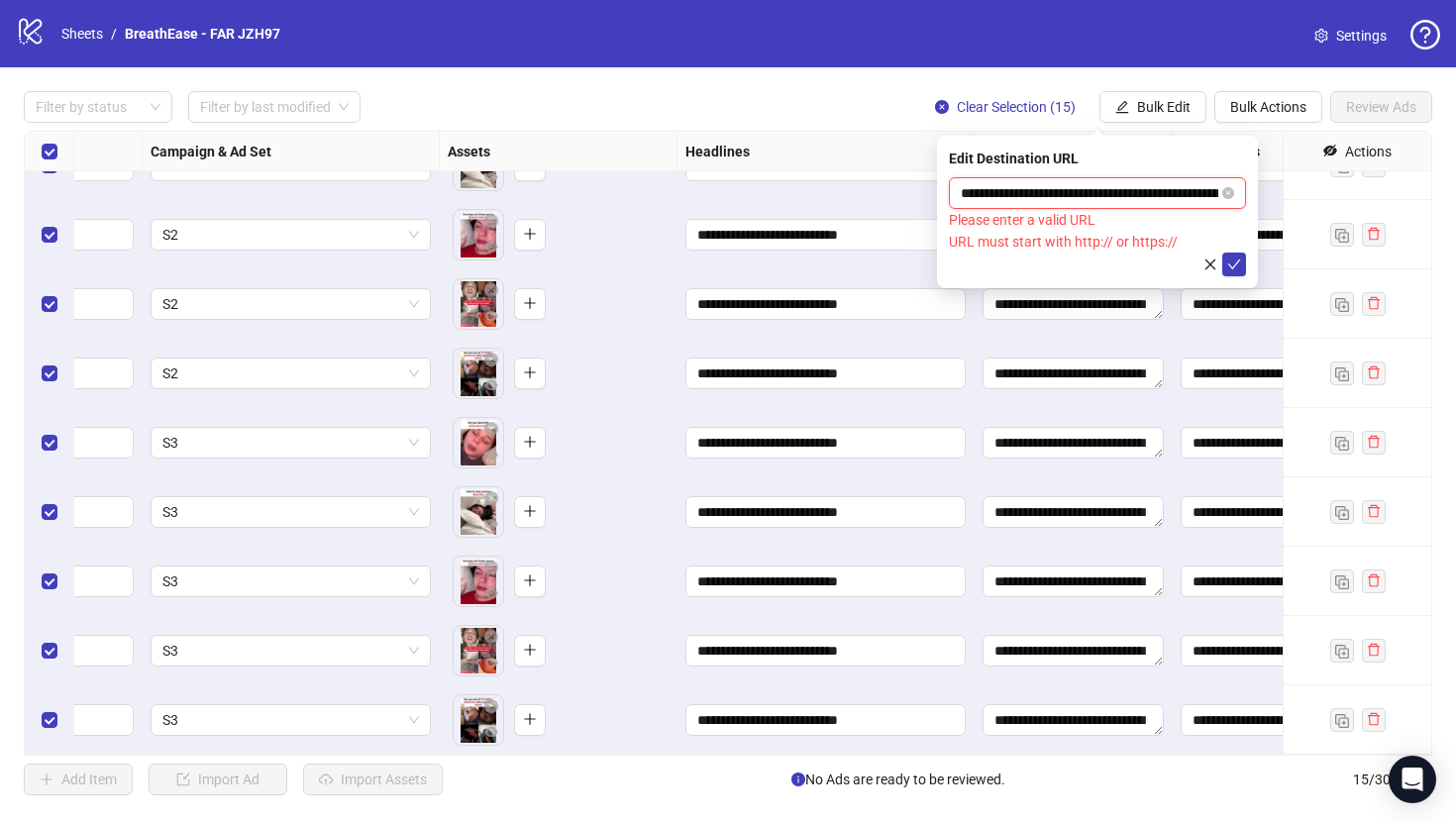 click on "**********" at bounding box center (1090, 193) 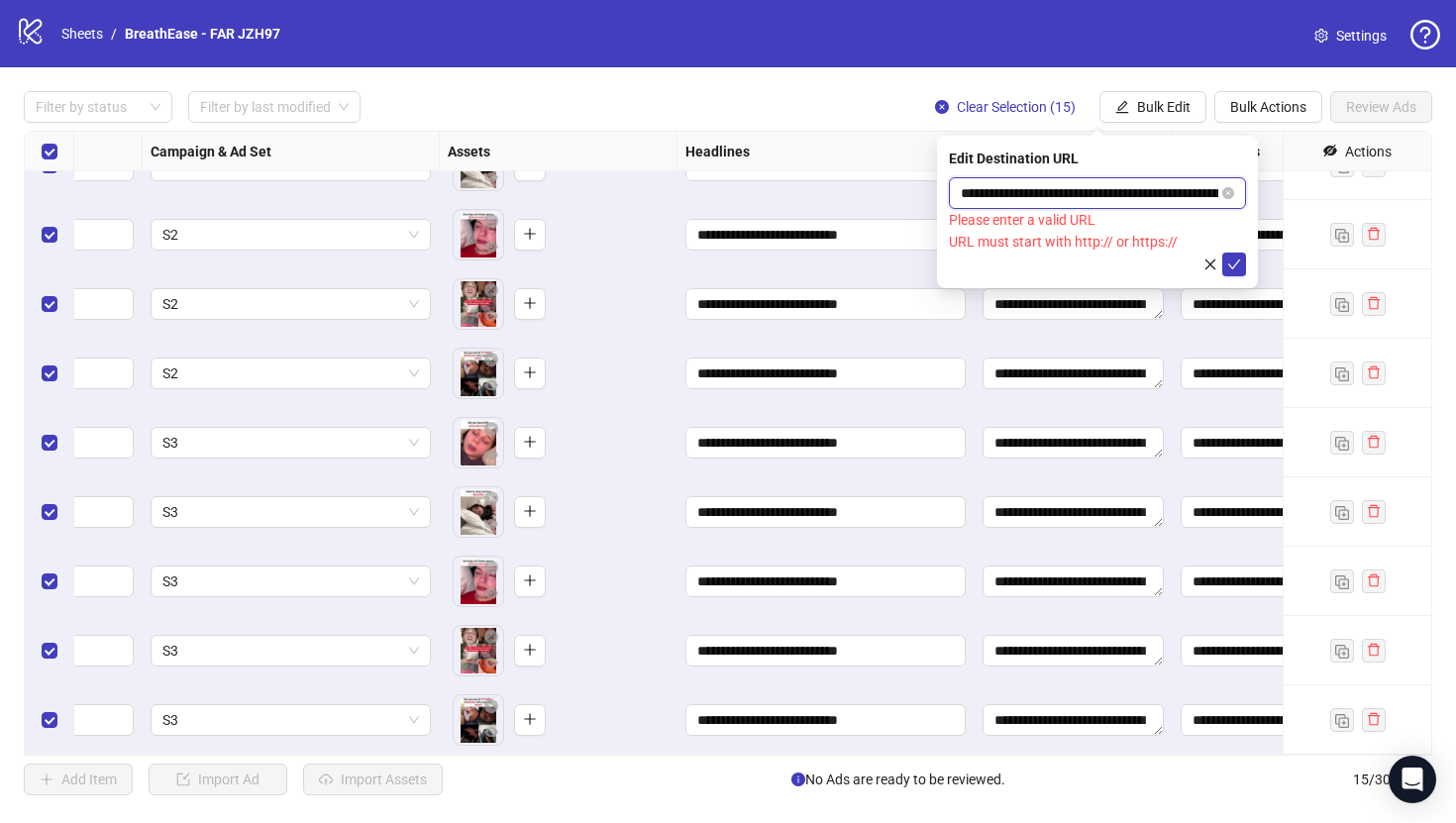scroll, scrollTop: 0, scrollLeft: 17, axis: horizontal 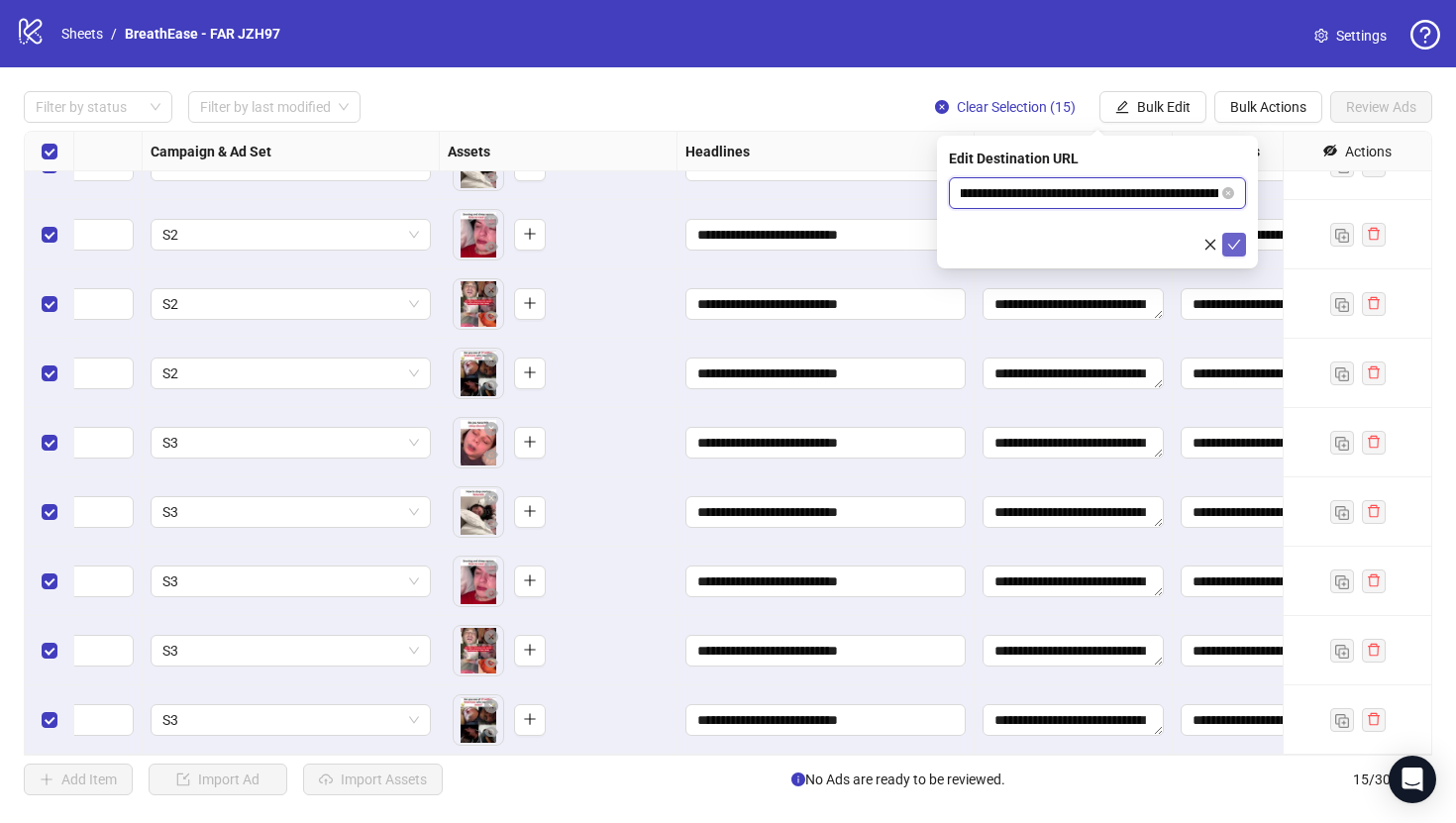type on "**********" 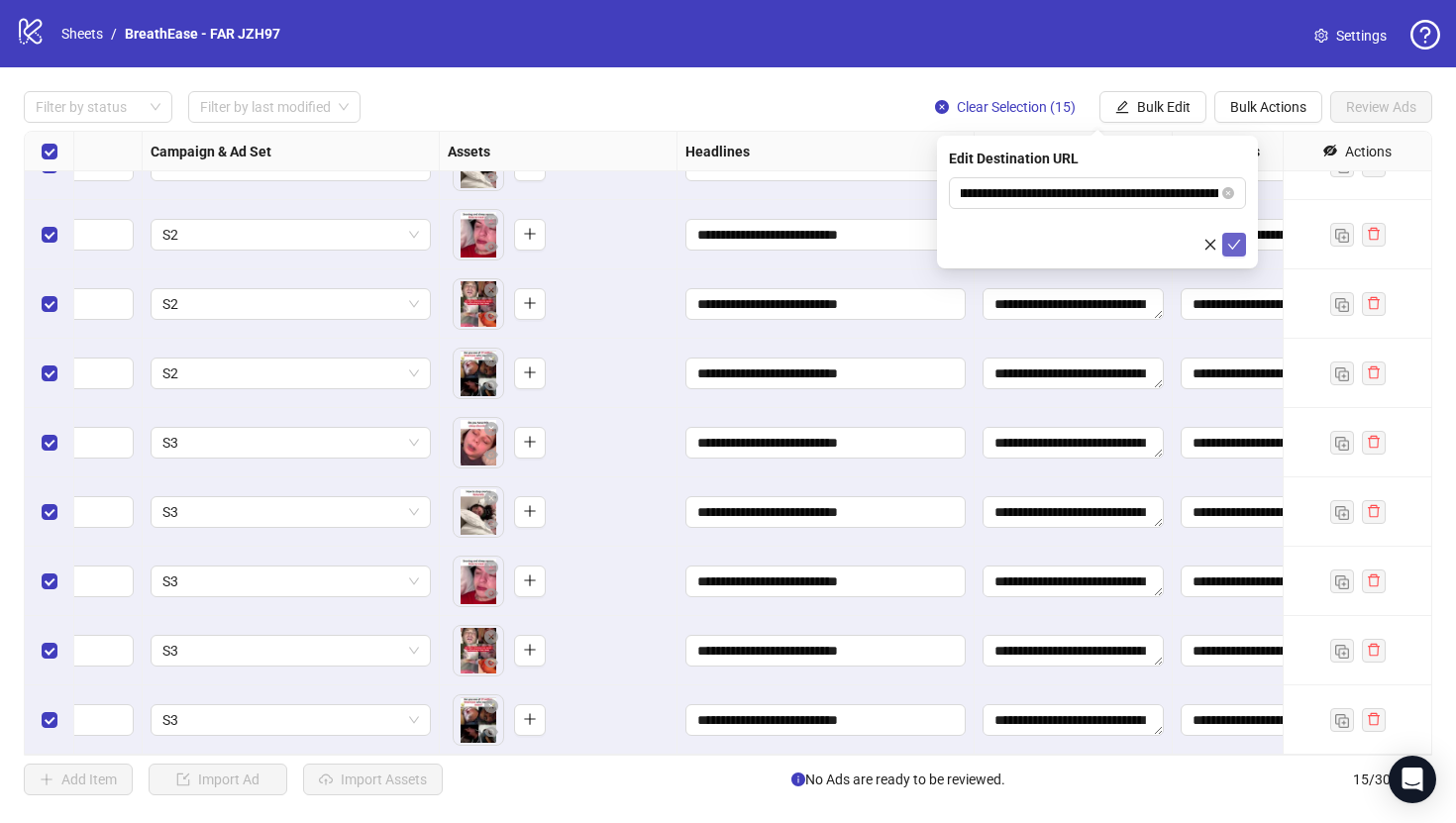 click 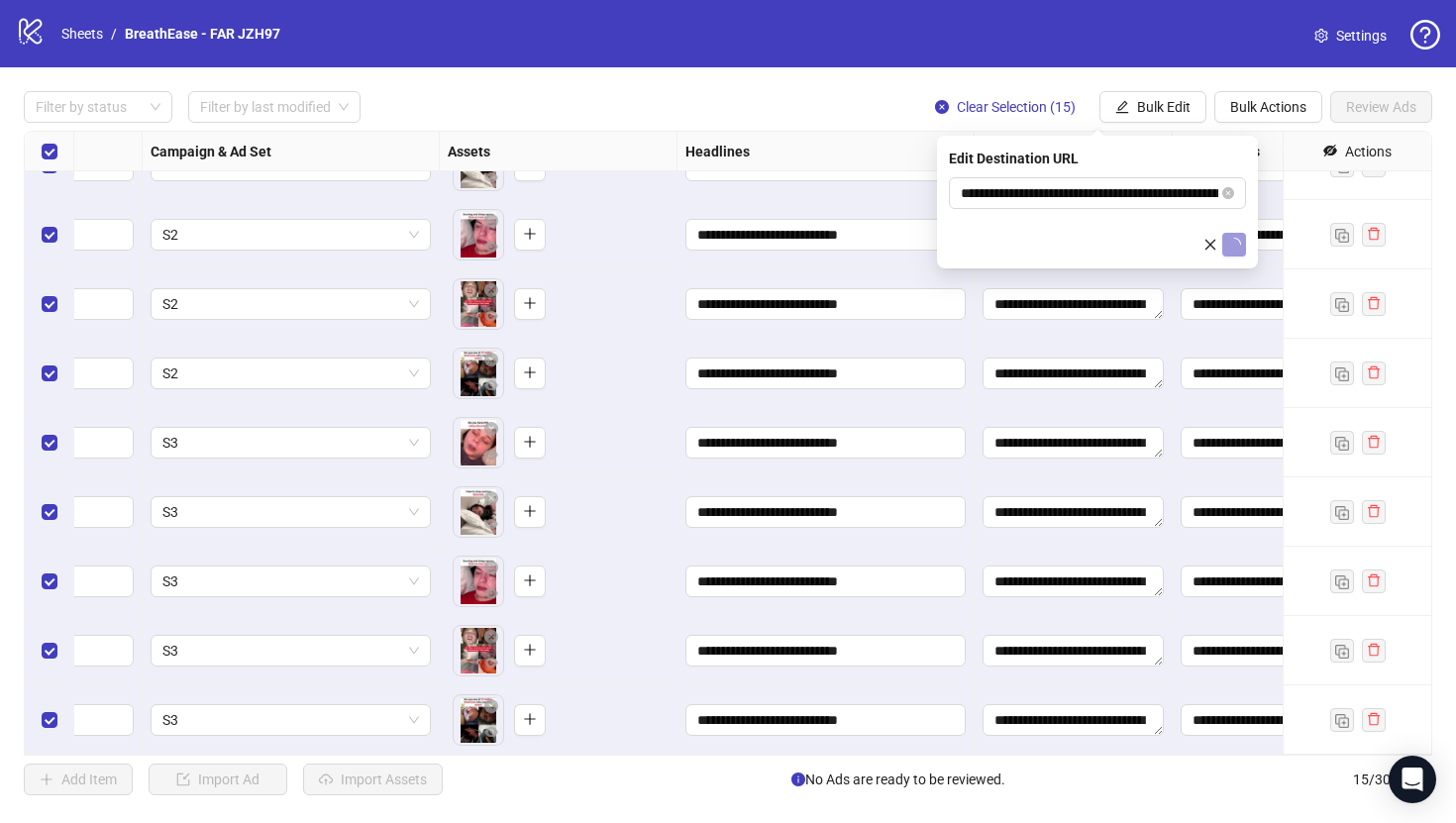 type 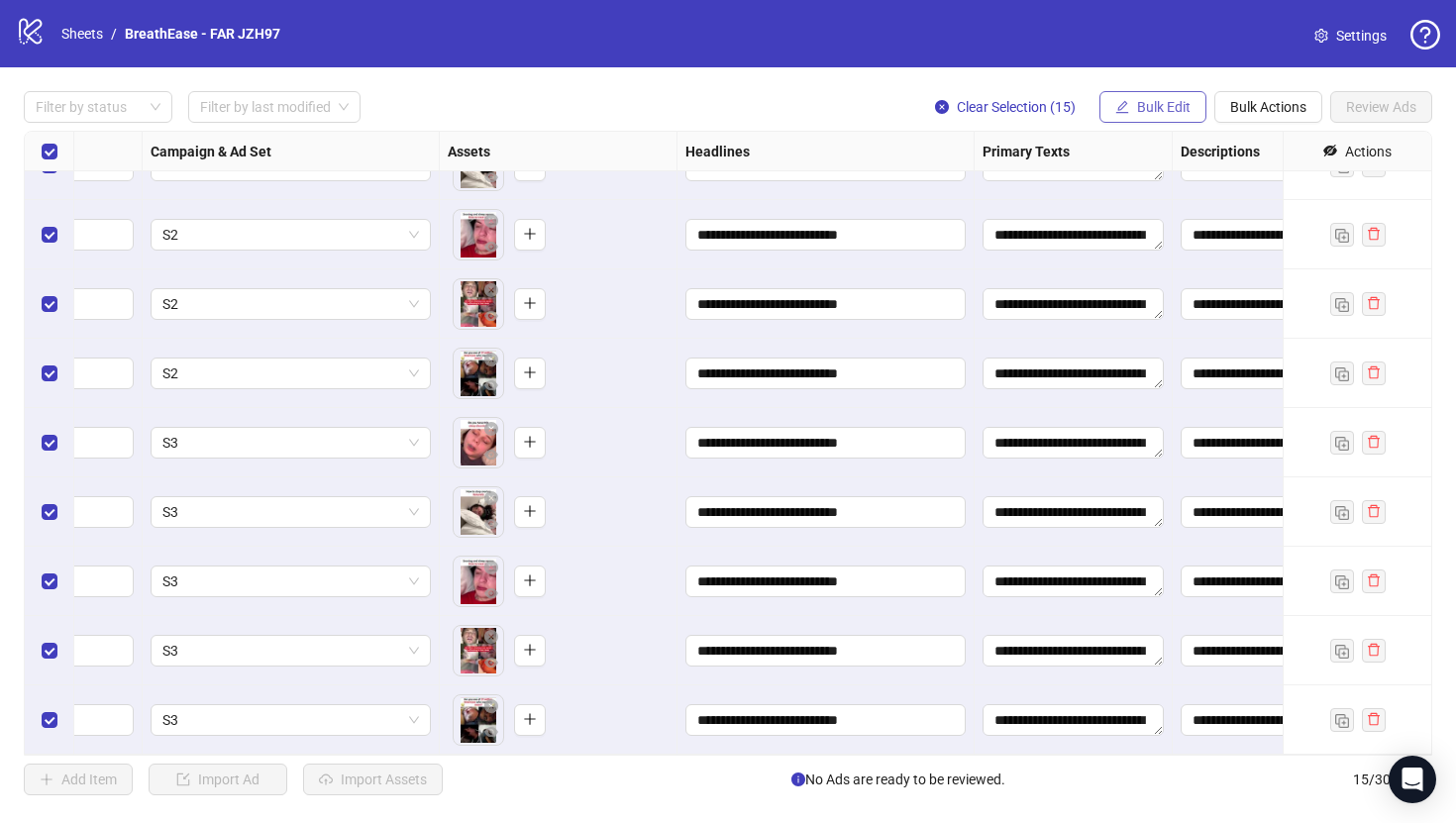 click on "Bulk Edit" at bounding box center (1153, 107) 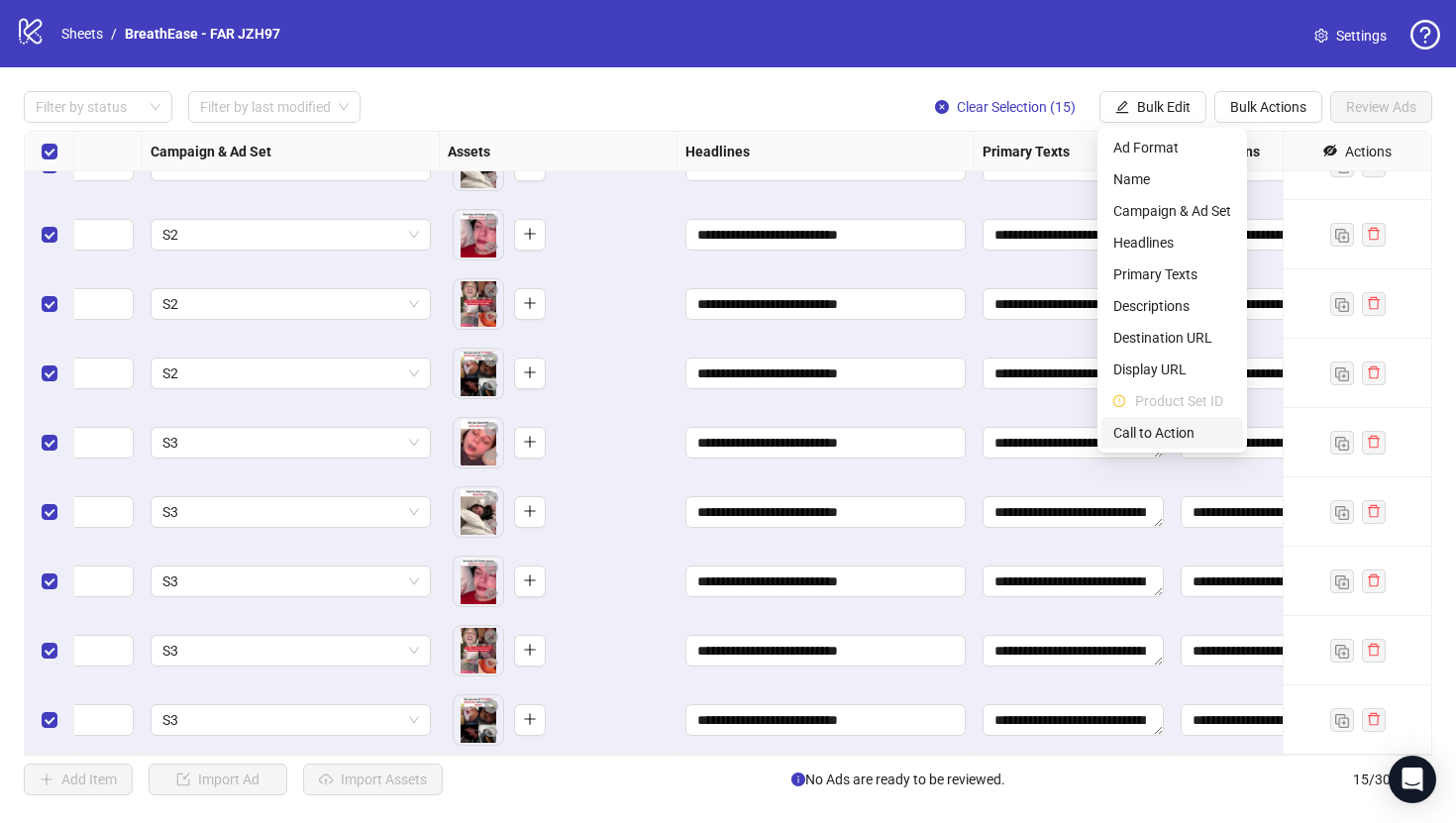 click on "Call to Action" at bounding box center (1172, 433) 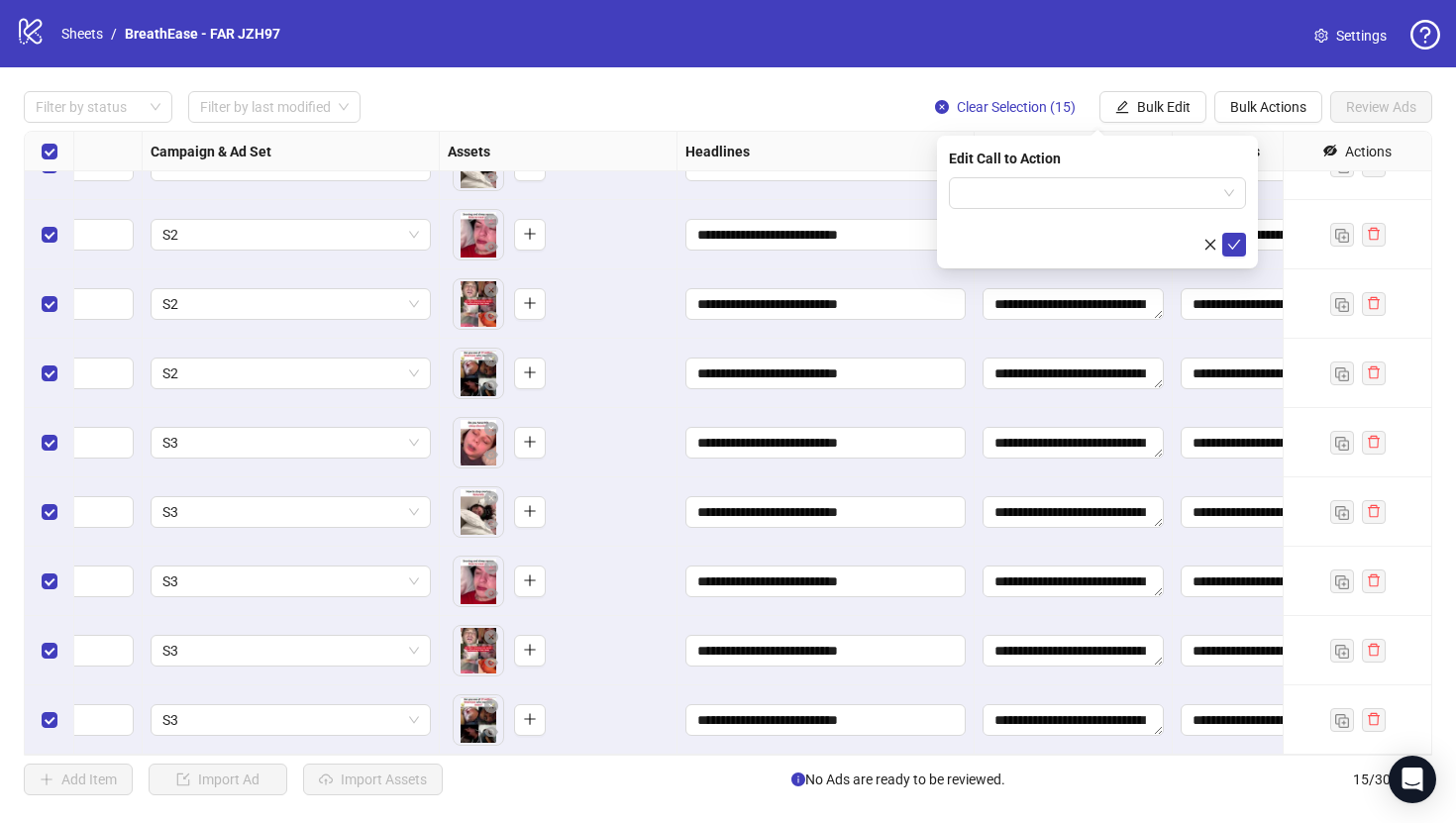 click at bounding box center [1097, 217] 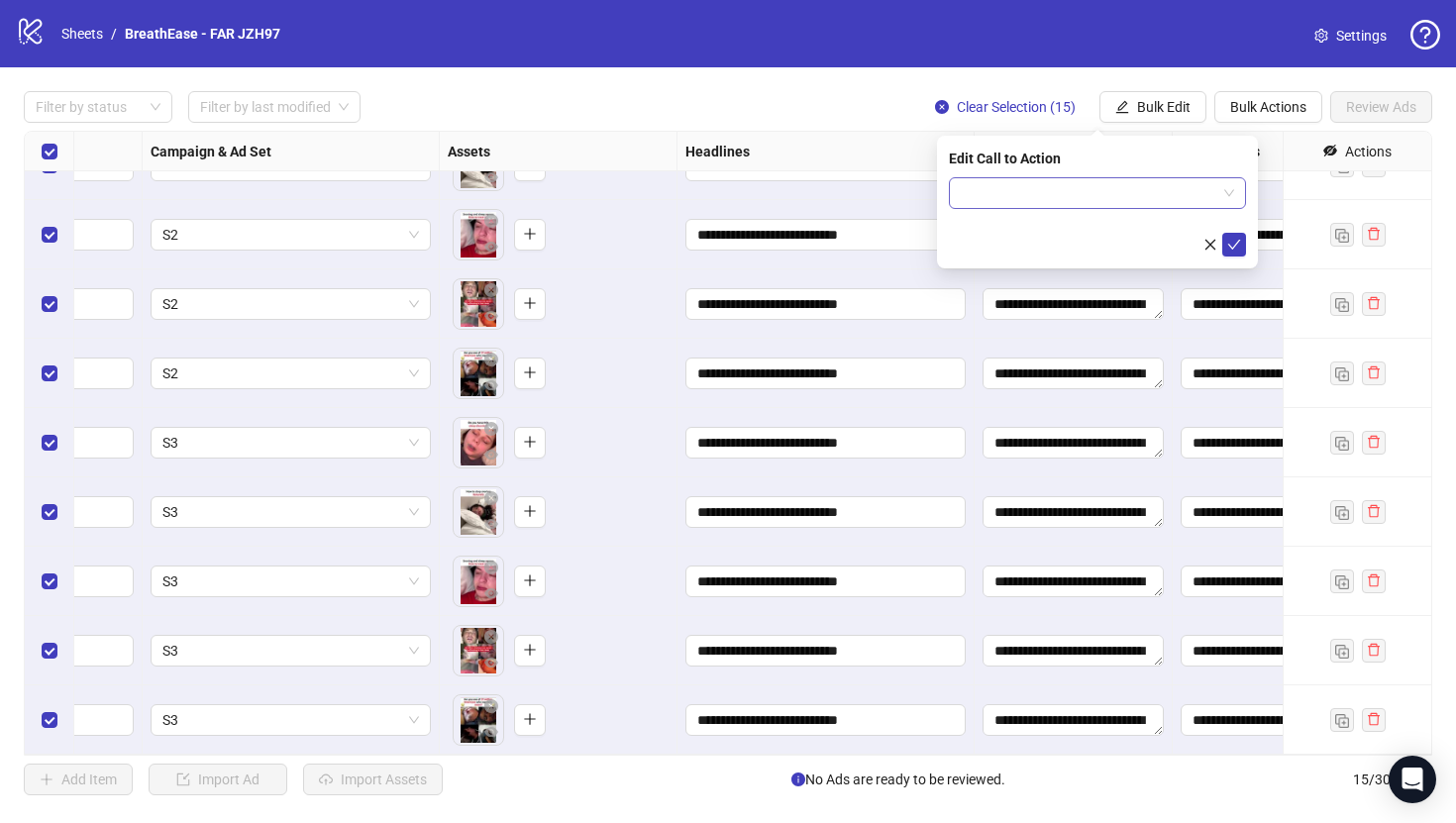 click at bounding box center [1089, 193] 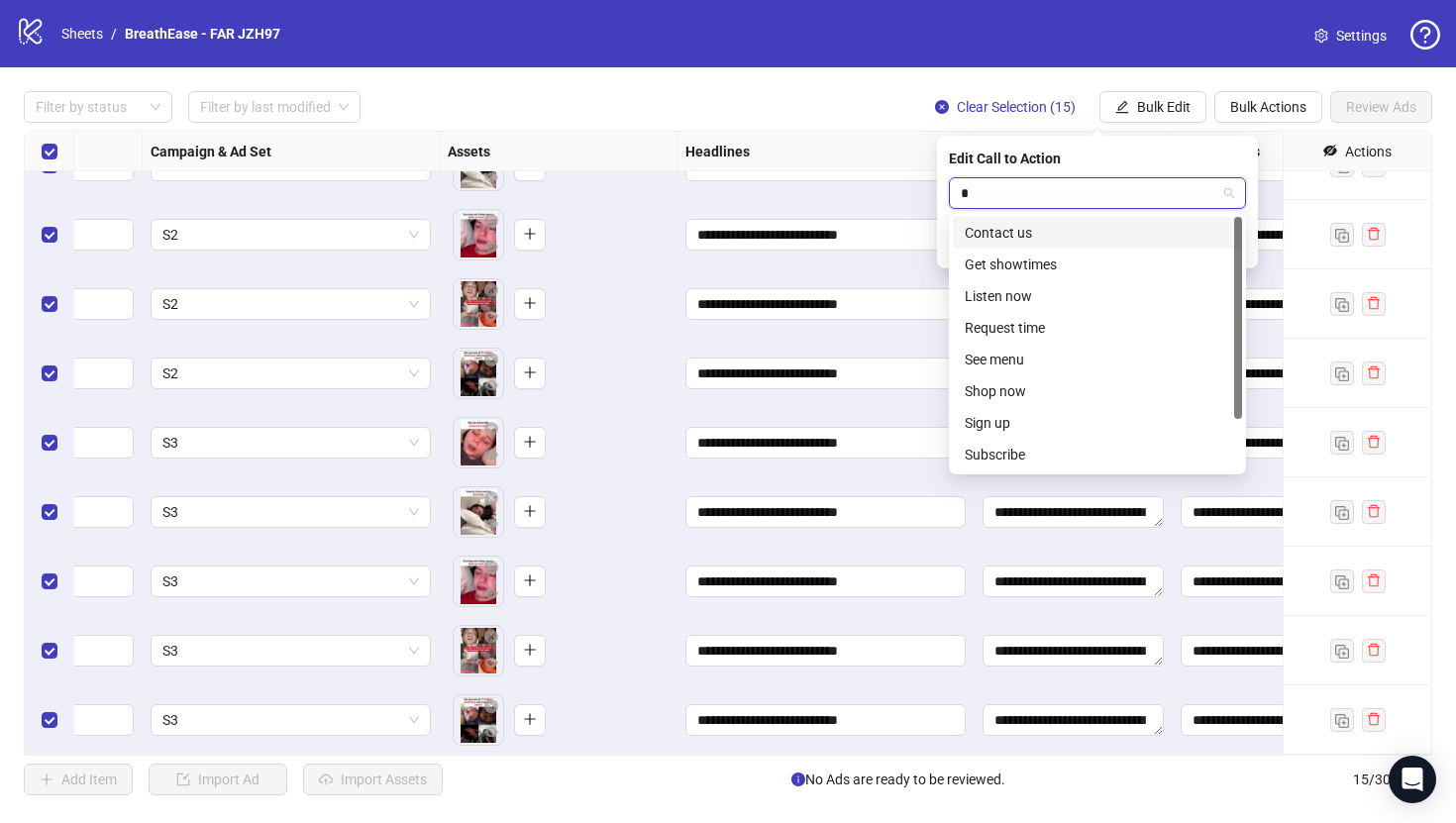type on "**" 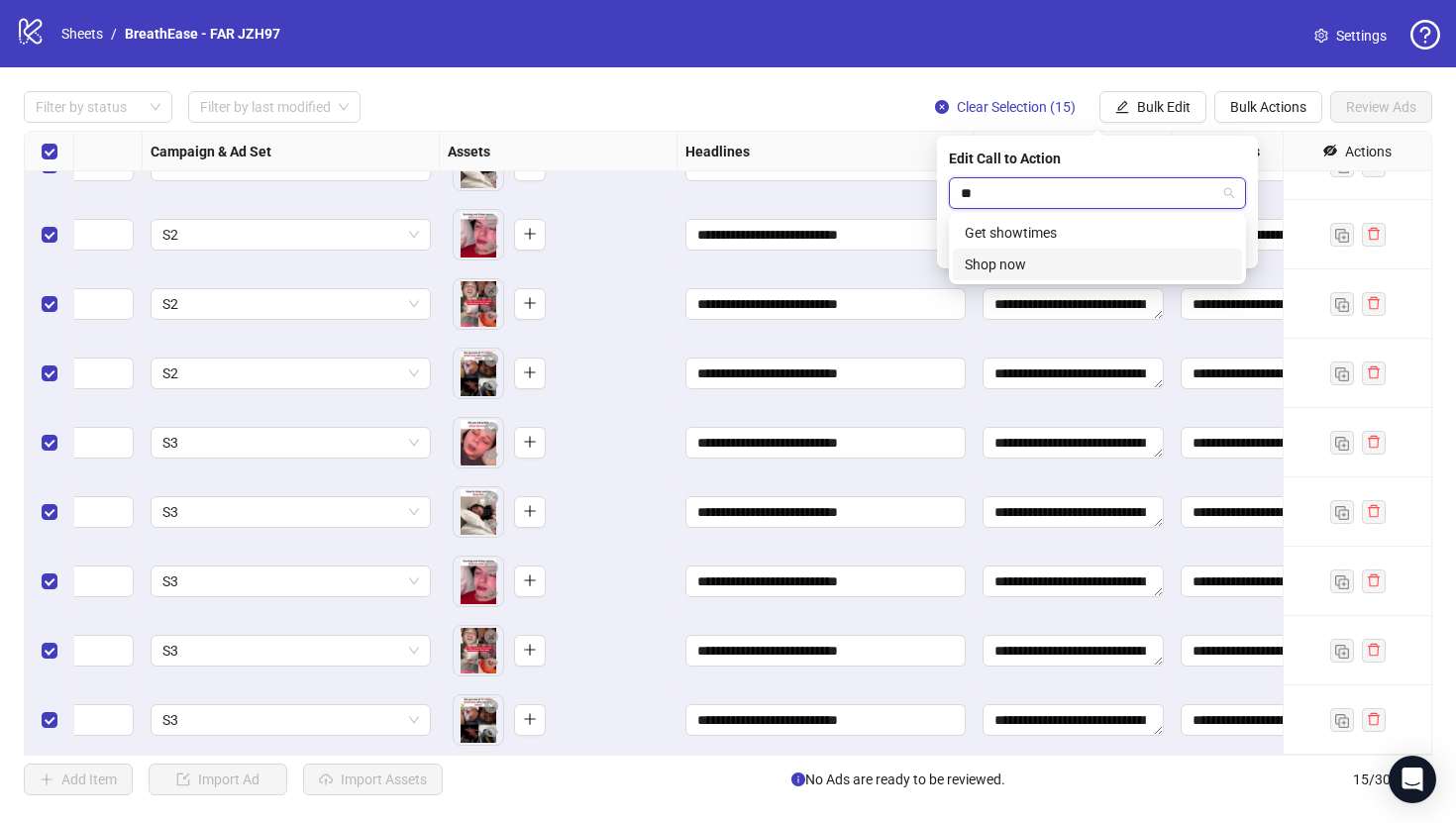 type 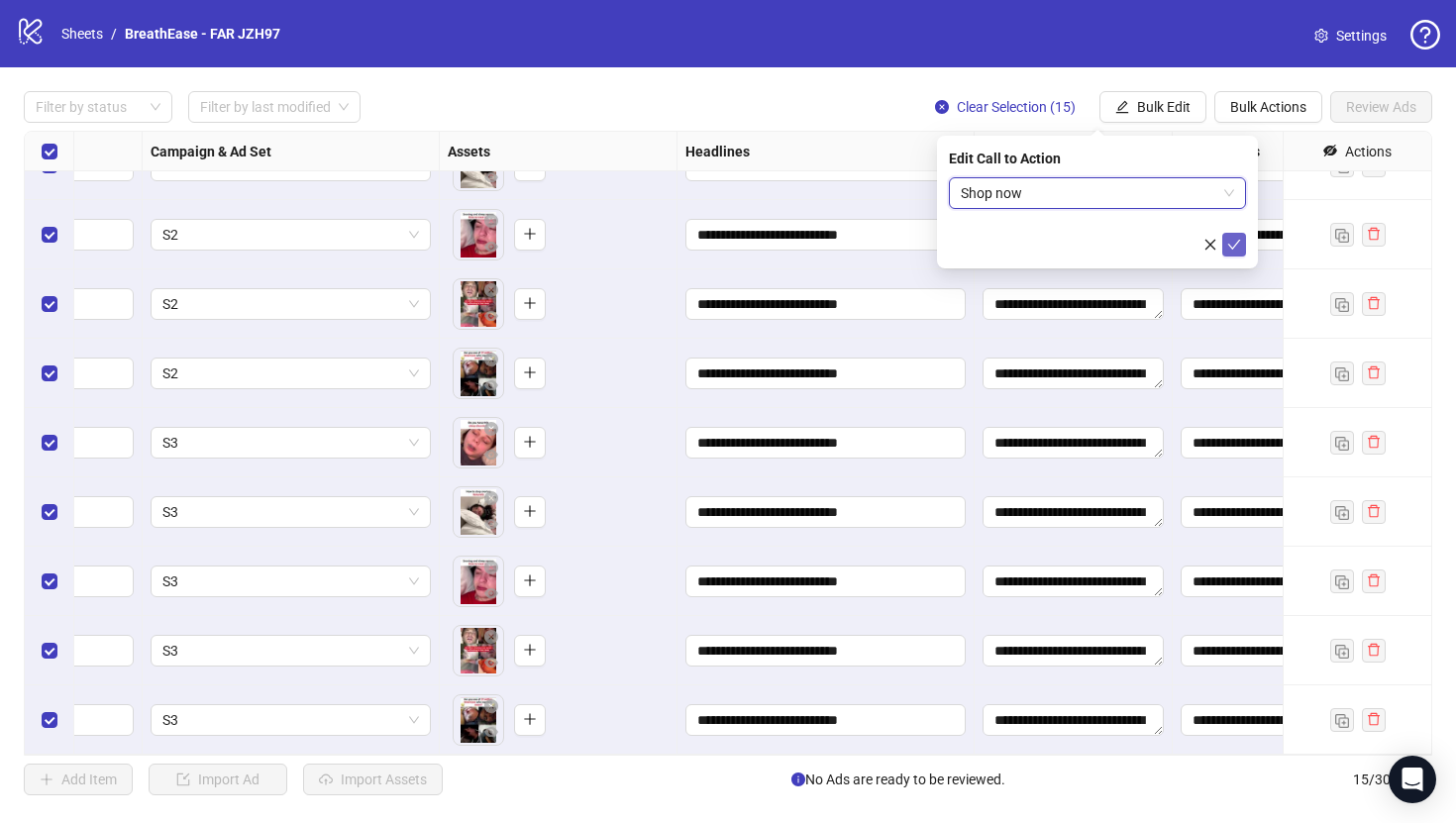 click at bounding box center (1234, 245) 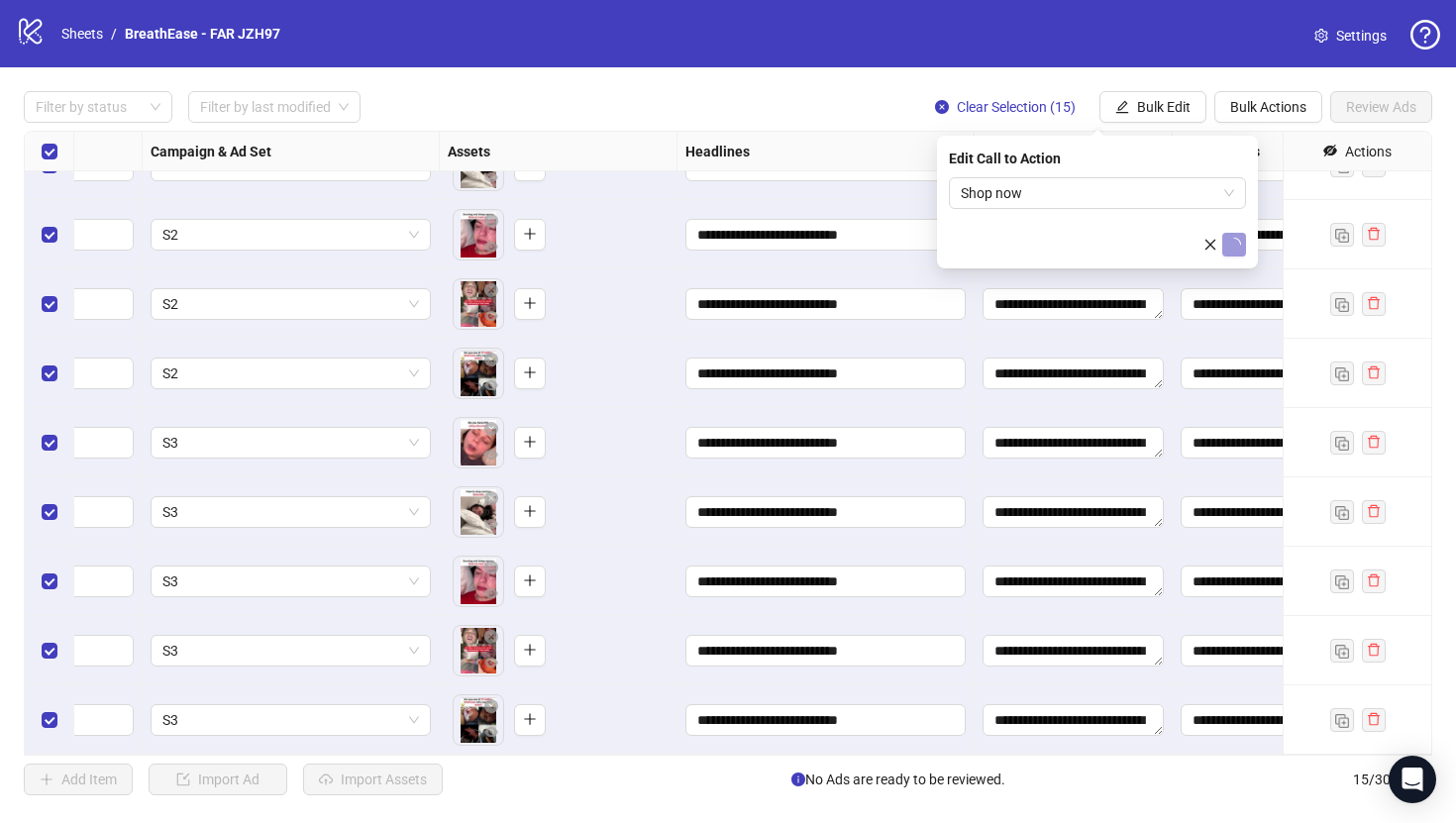 type 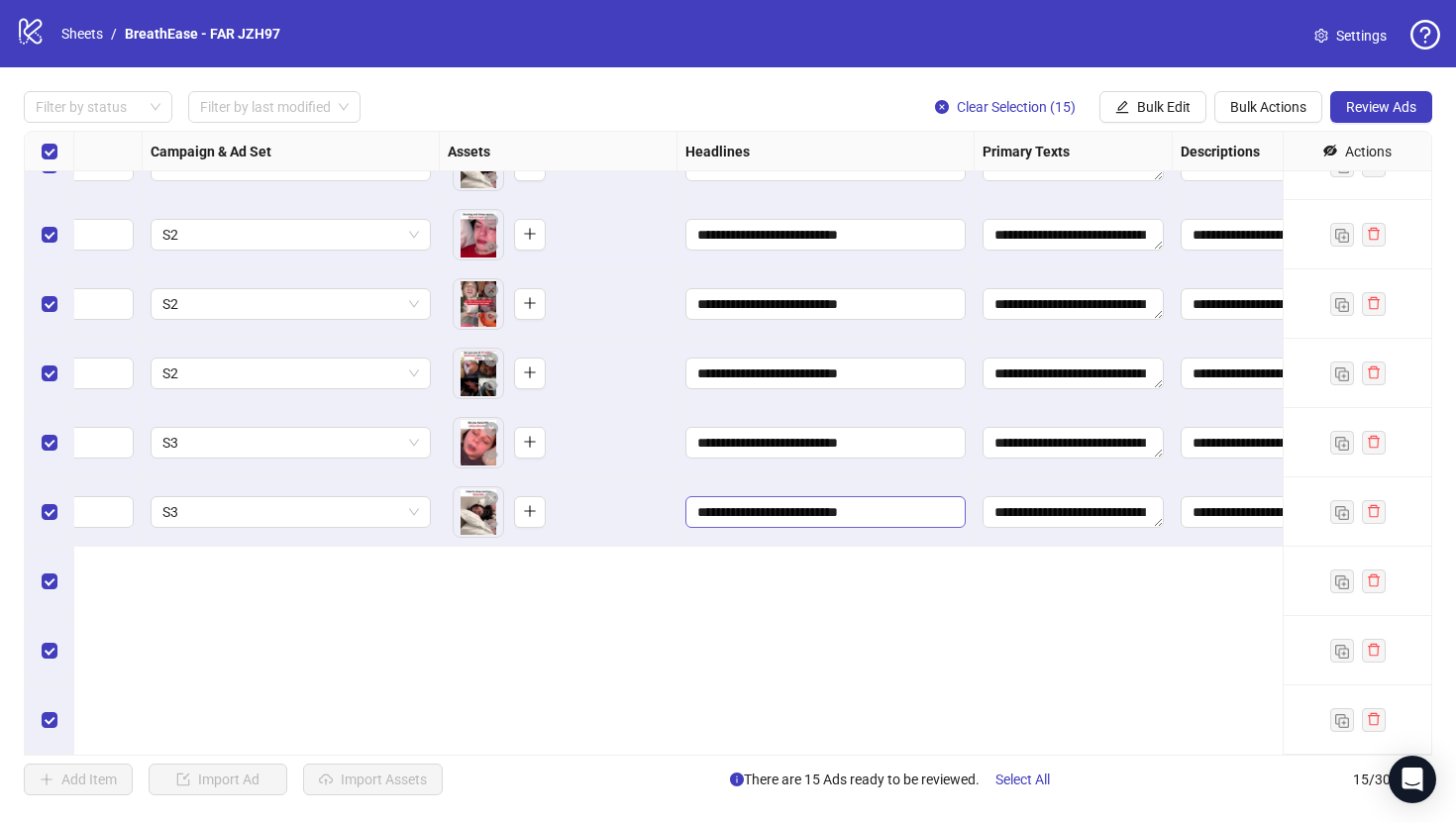 scroll, scrollTop: 0, scrollLeft: 496, axis: horizontal 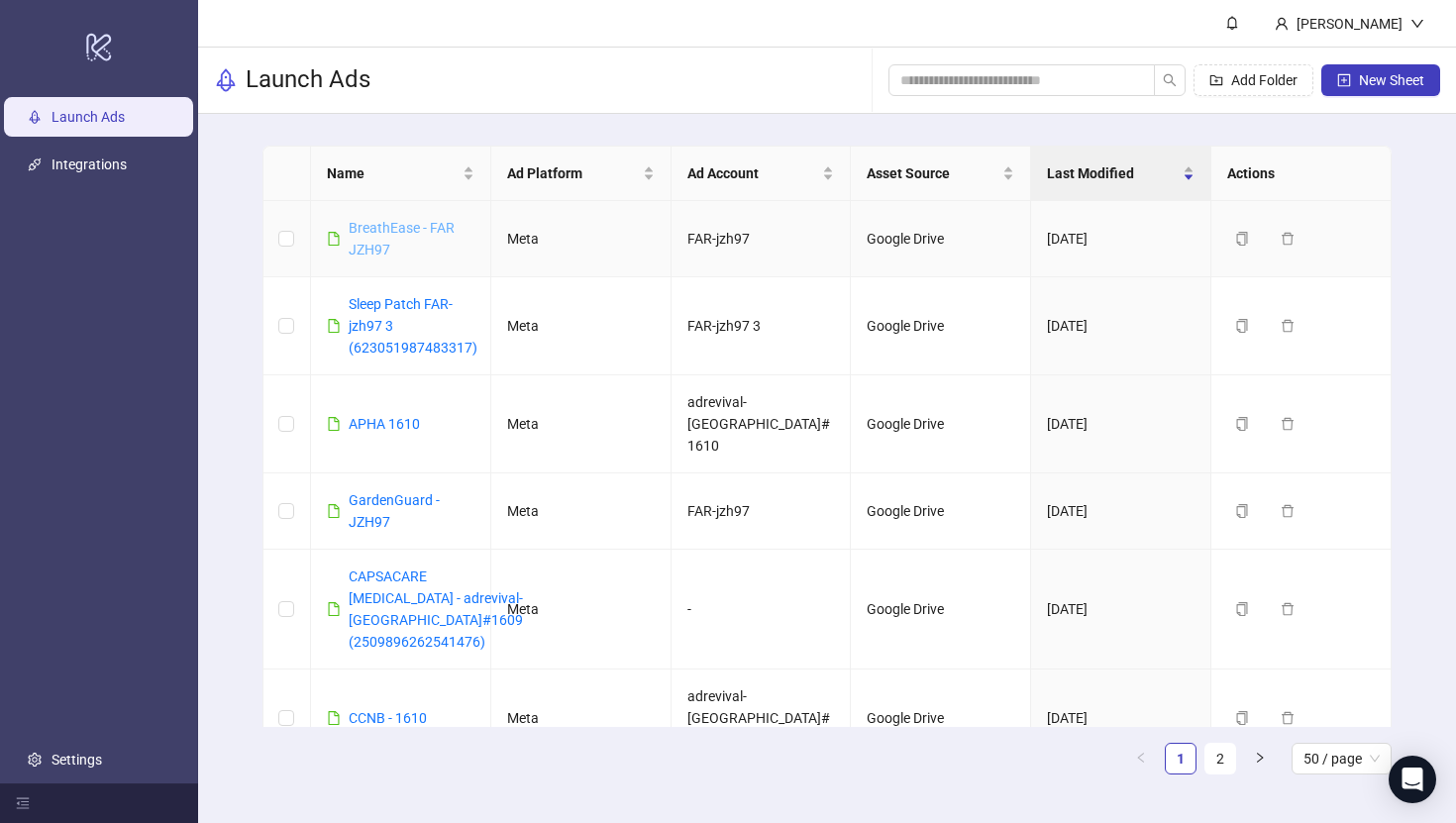 click on "BreathEase - FAR JZH97" at bounding box center (401, 239) 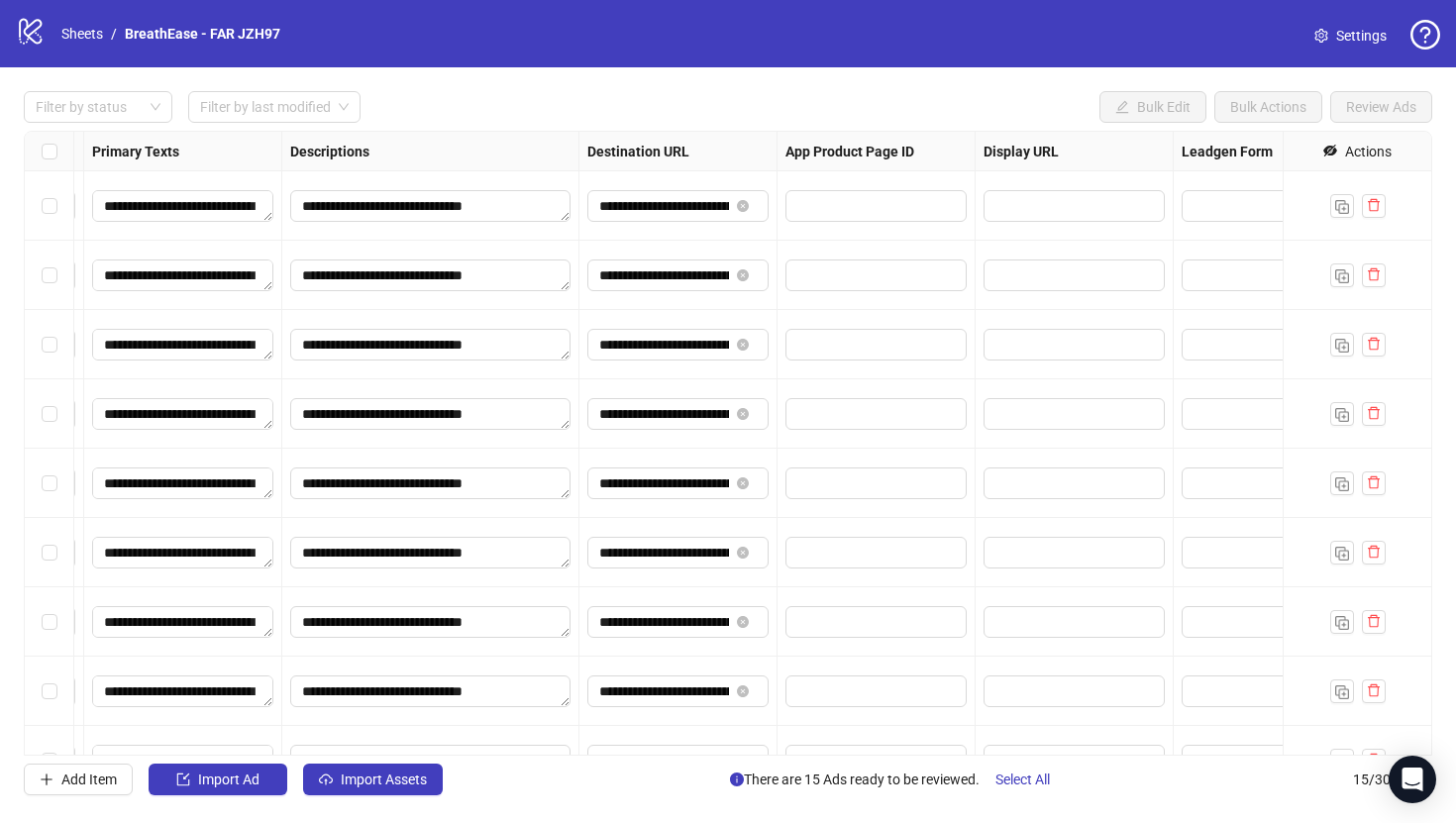 scroll, scrollTop: 0, scrollLeft: 1101, axis: horizontal 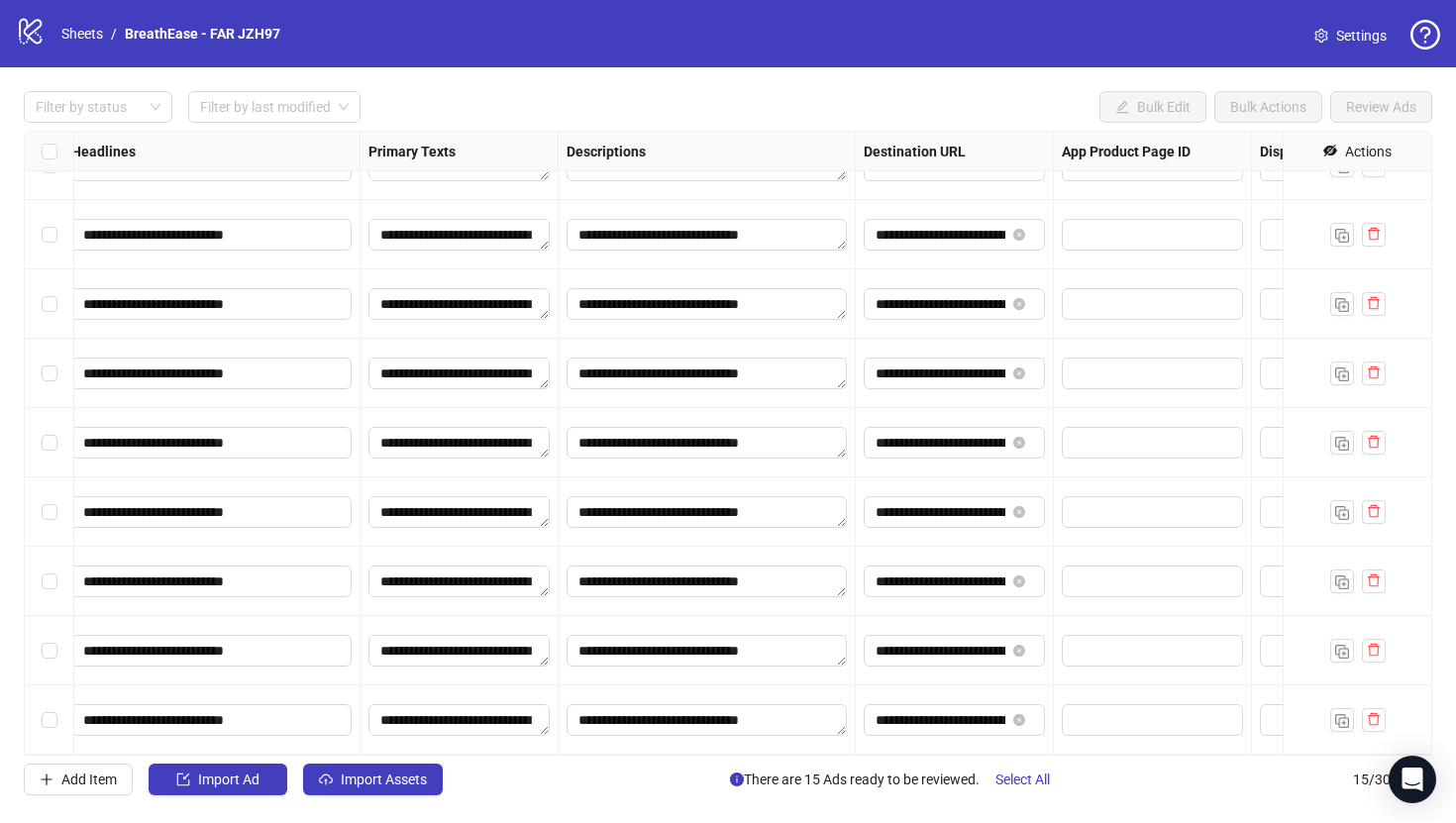 click at bounding box center (50, 152) 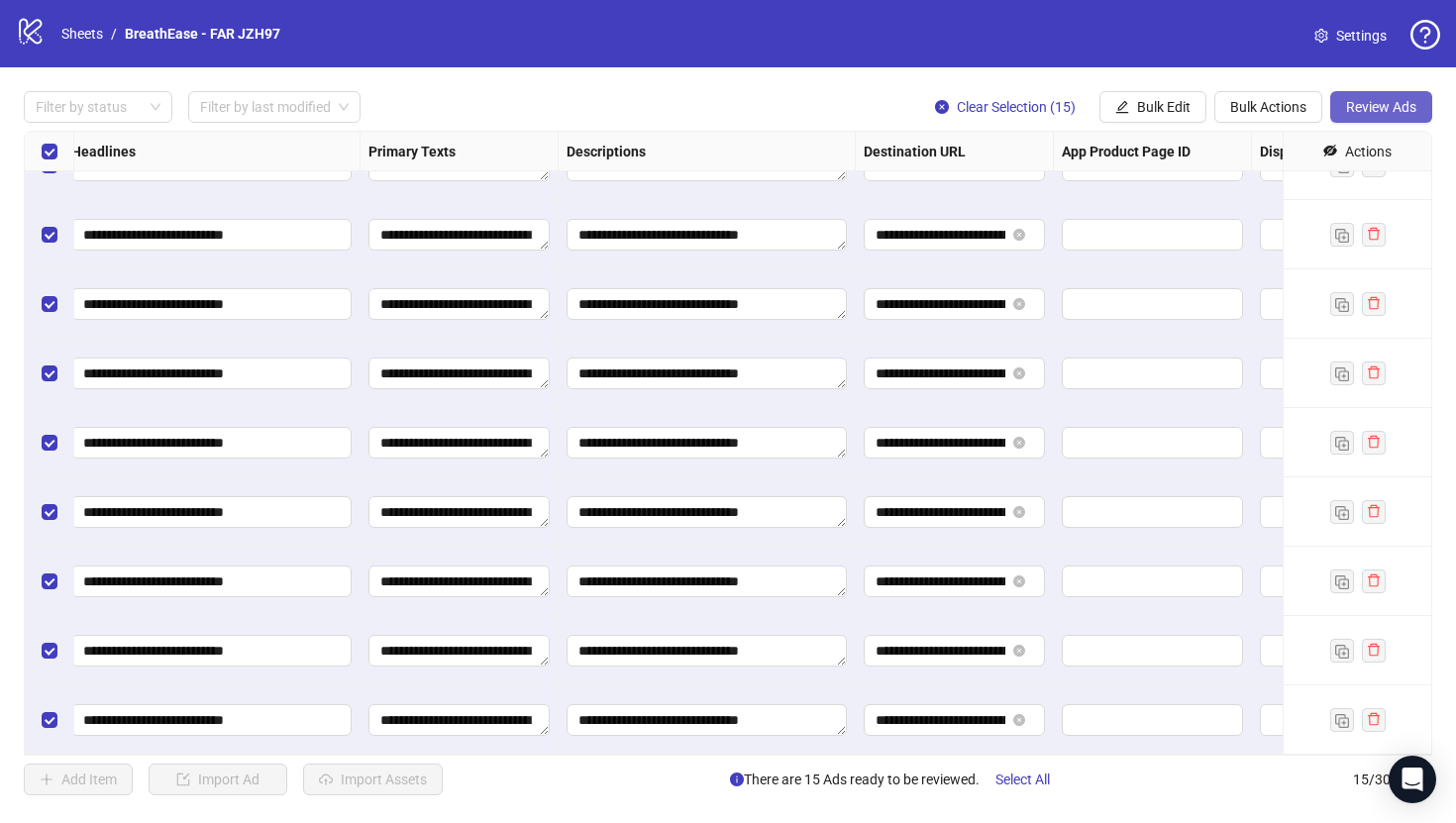 click on "Review Ads" at bounding box center [1381, 107] 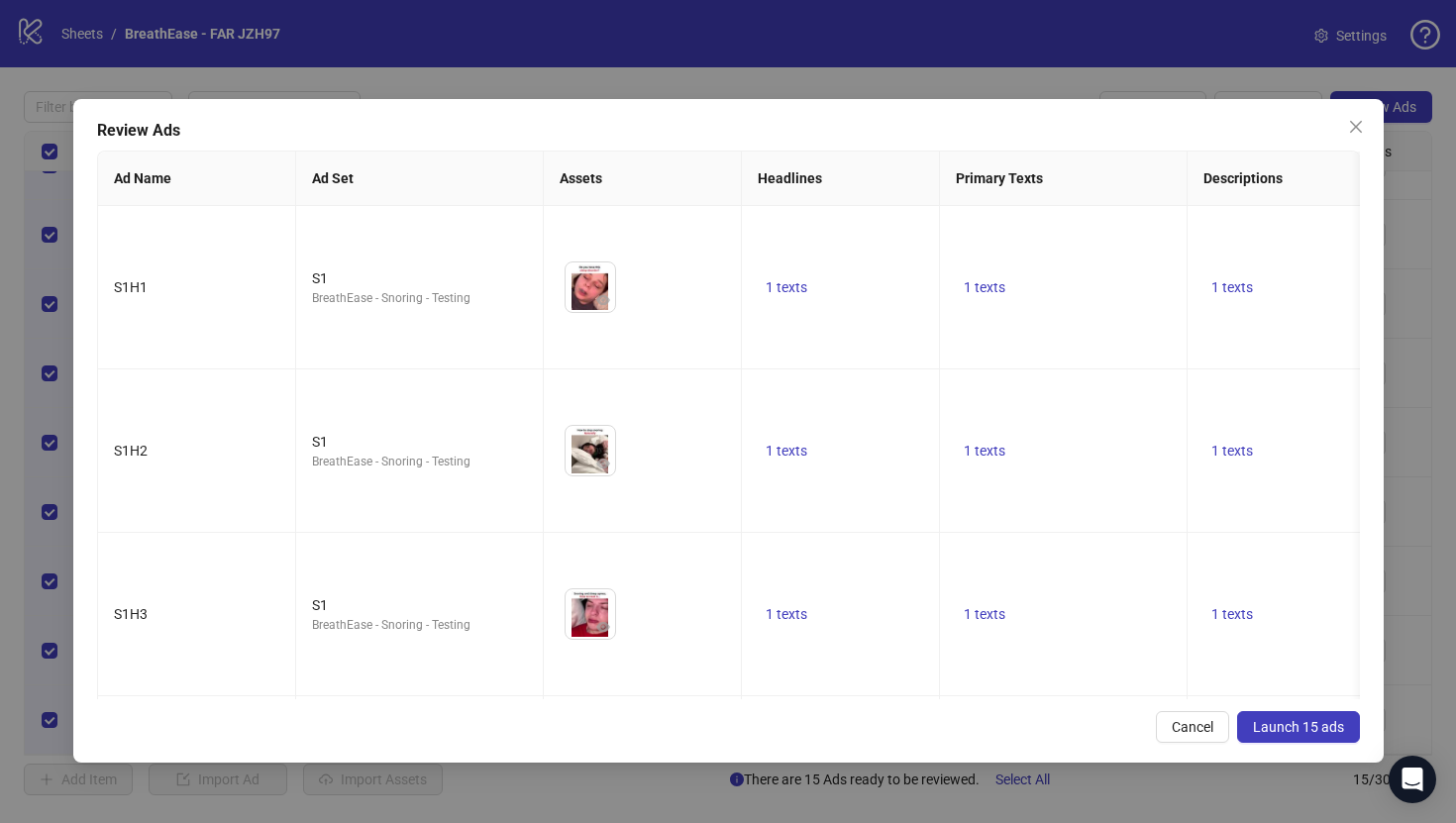 click on "Launch 15 ads" at bounding box center [1299, 727] 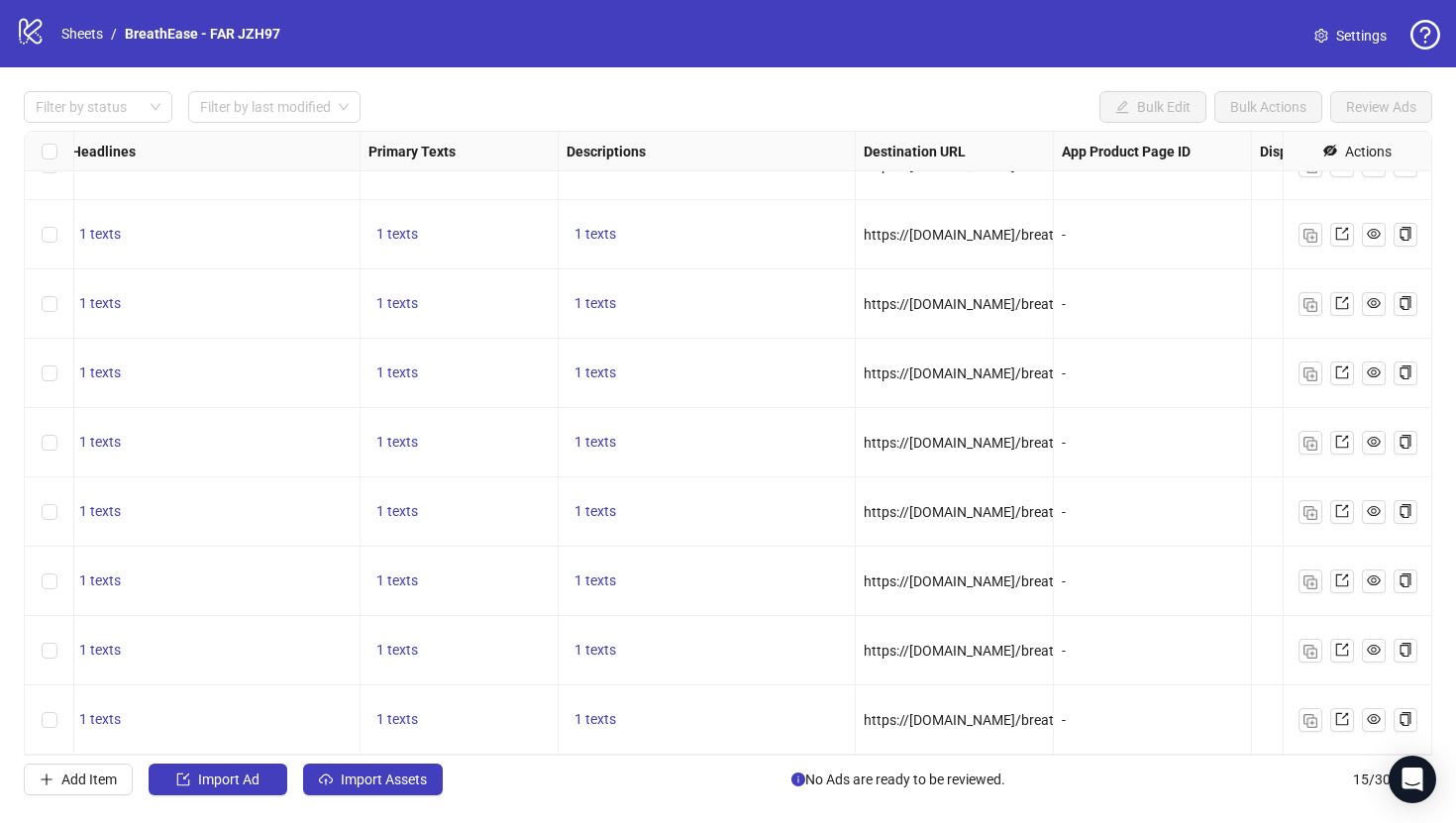 scroll, scrollTop: 0, scrollLeft: 1110, axis: horizontal 